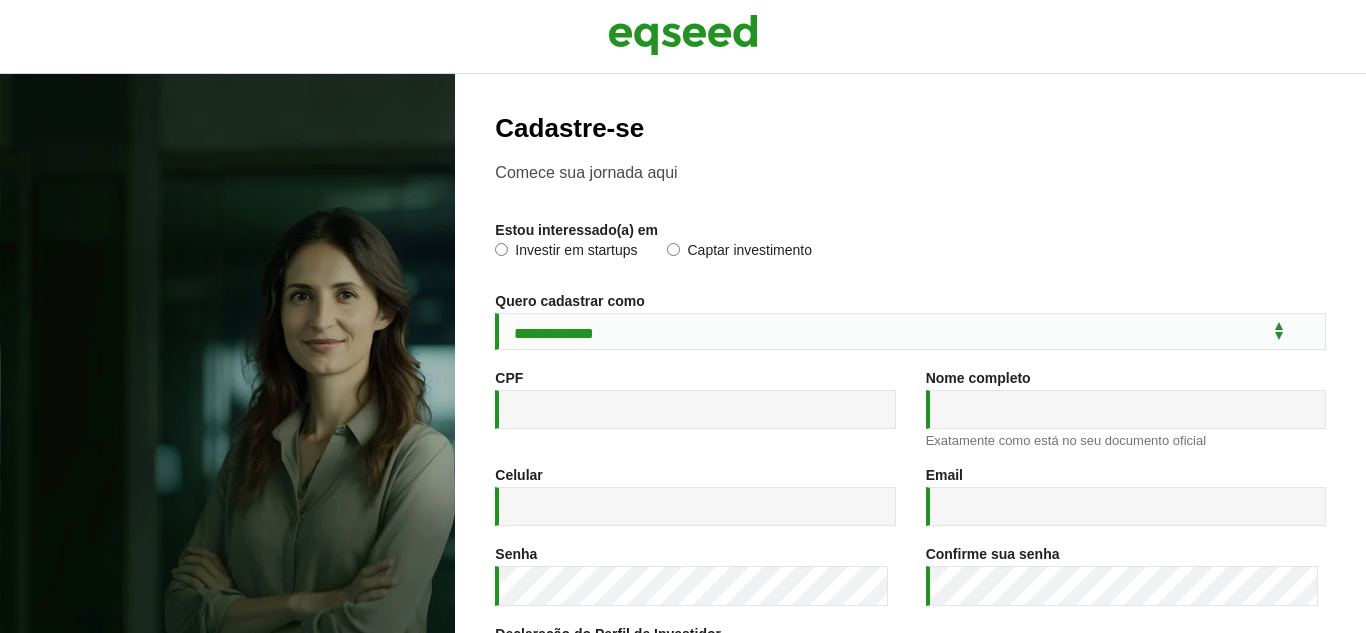 scroll, scrollTop: 0, scrollLeft: 0, axis: both 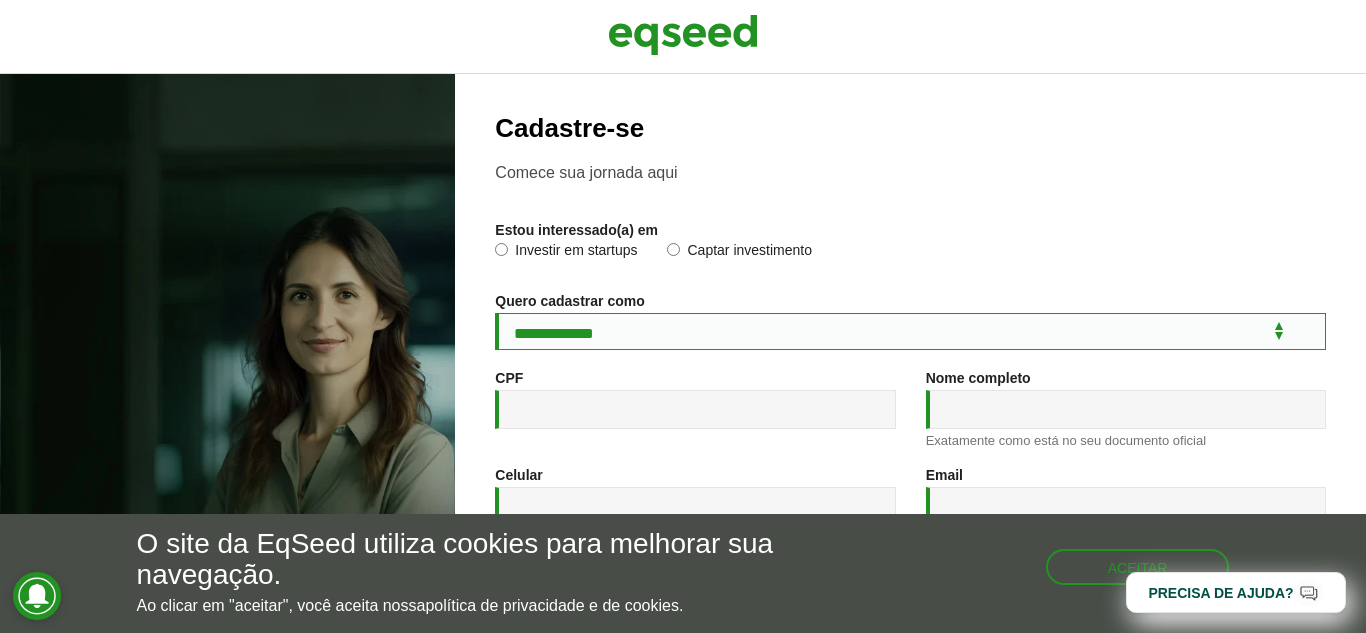 click on "**********" at bounding box center [910, 331] 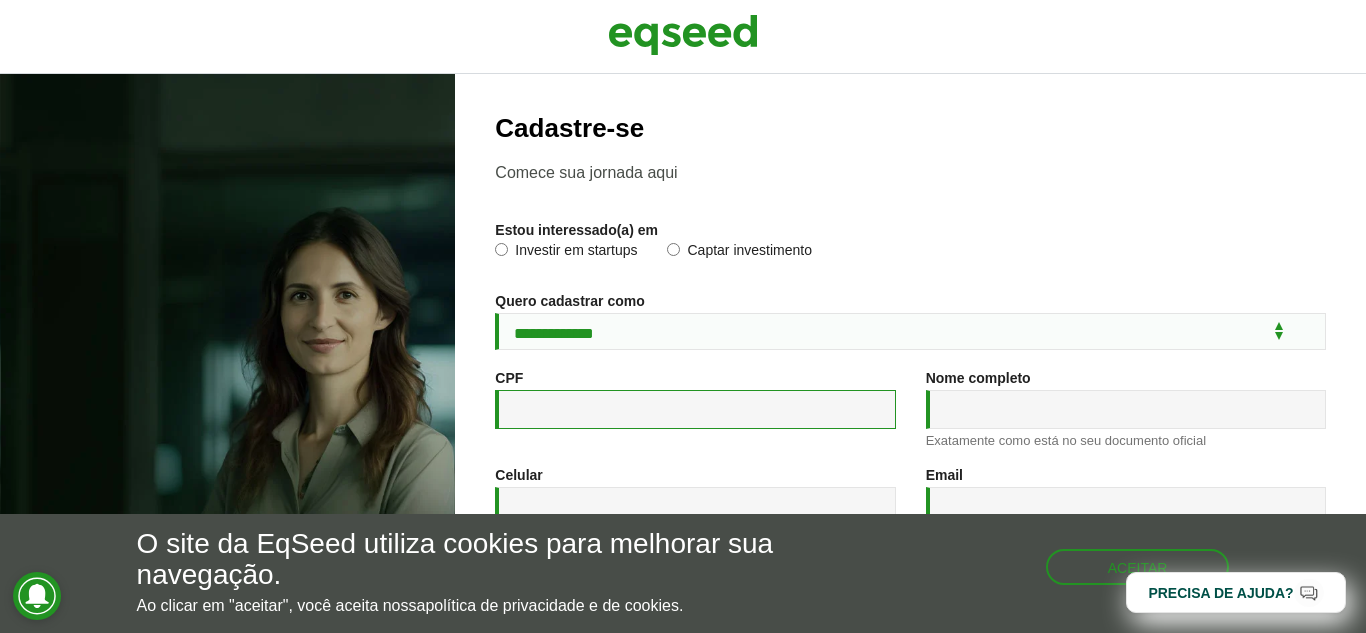 click on "CPF  *" at bounding box center [695, 409] 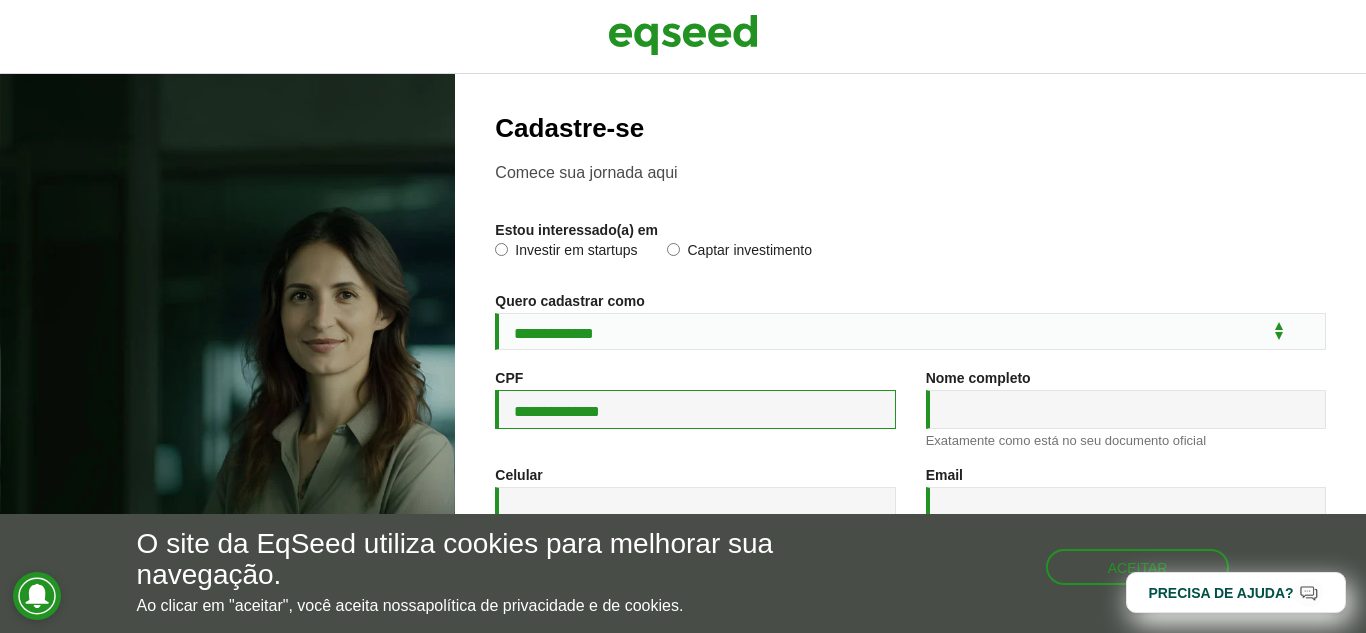 type on "**********" 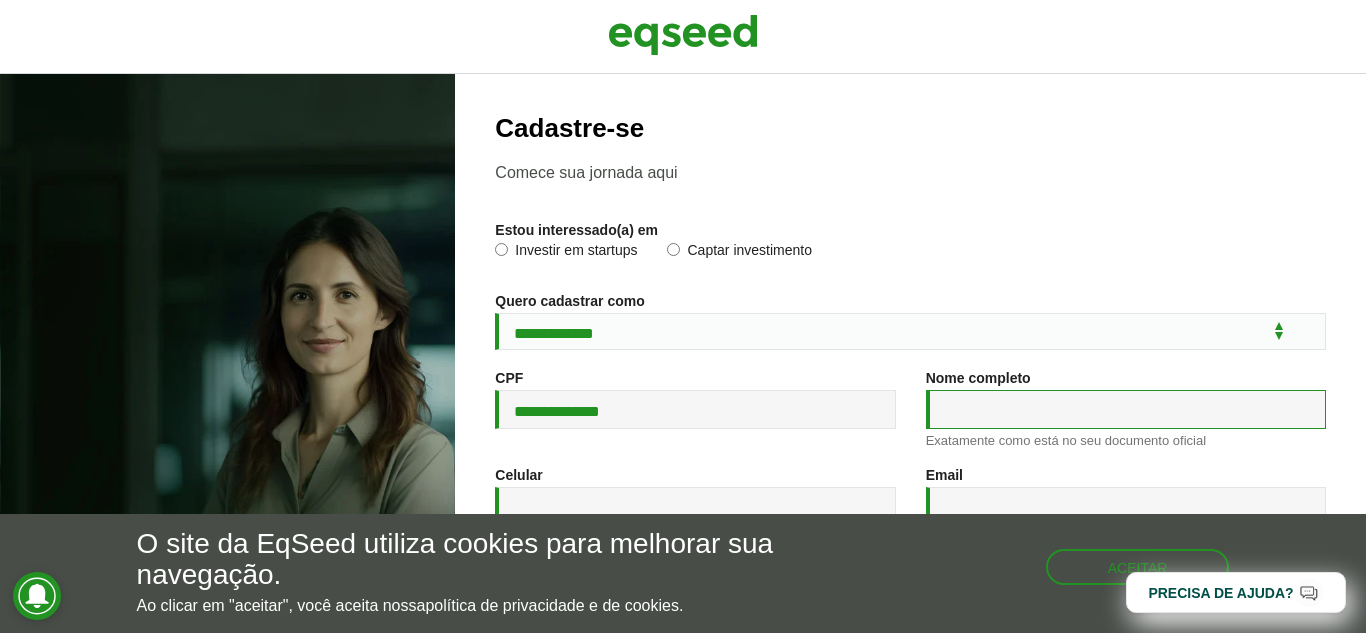 click on "Nome completo  *" at bounding box center (1126, 409) 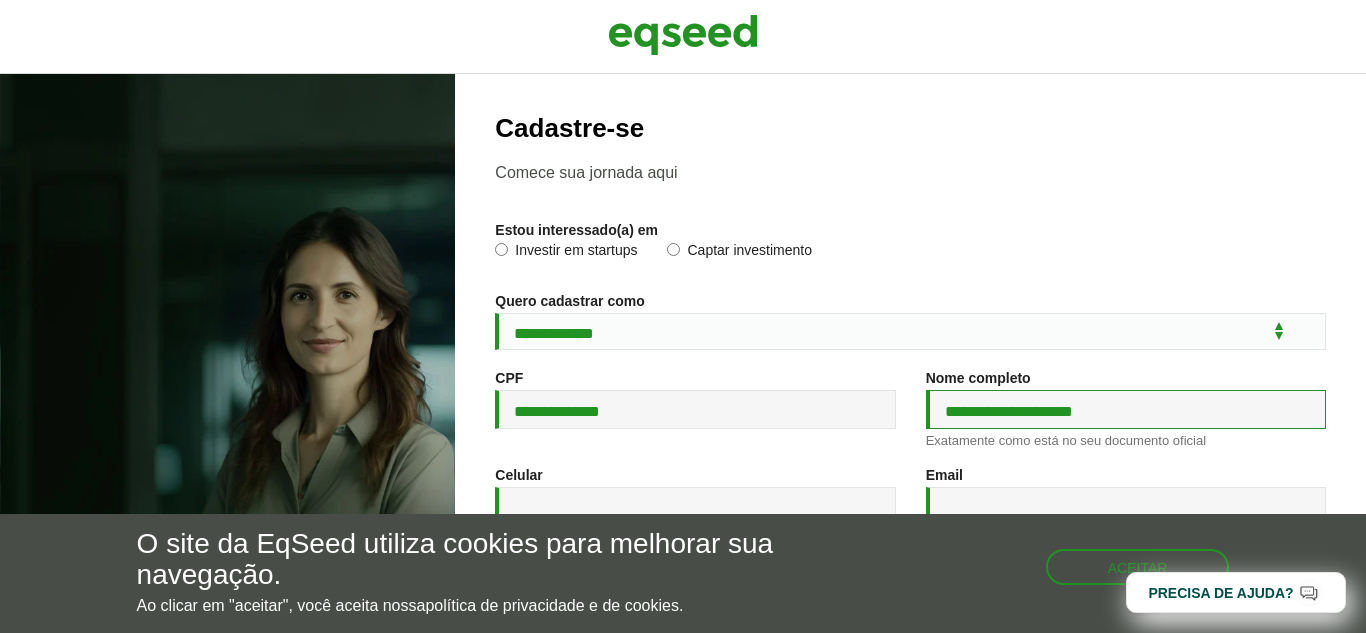 type on "**********" 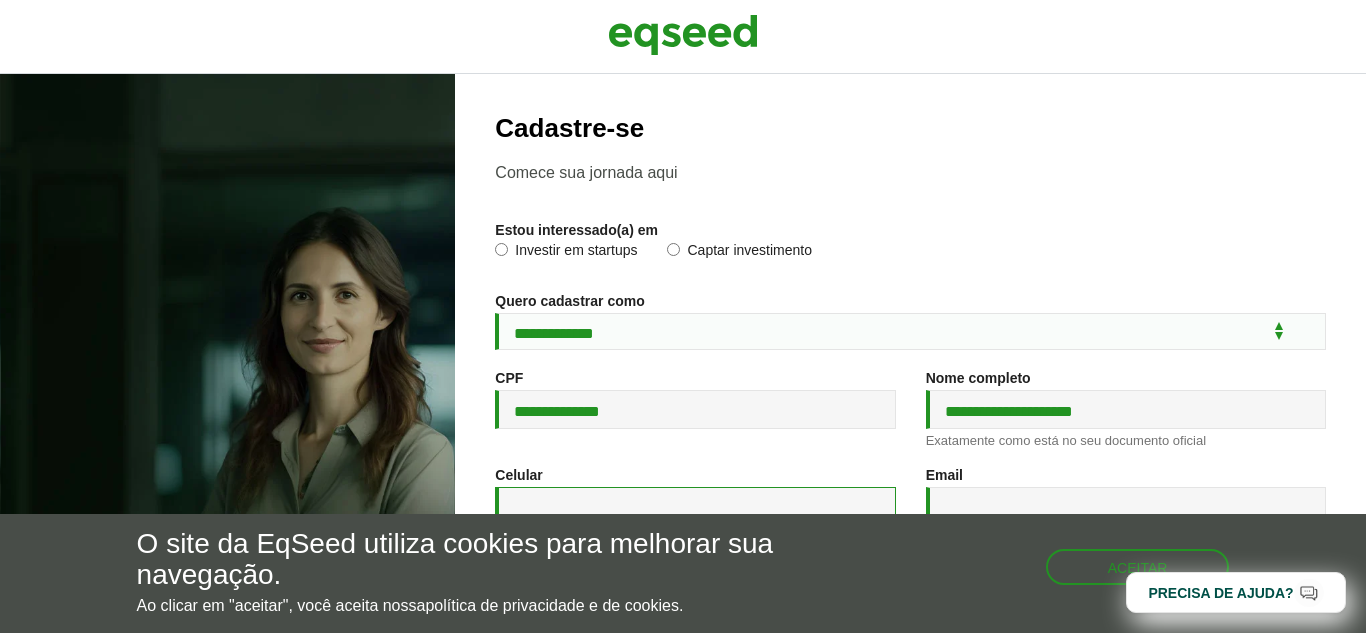 click on "Celular  *" at bounding box center [695, 506] 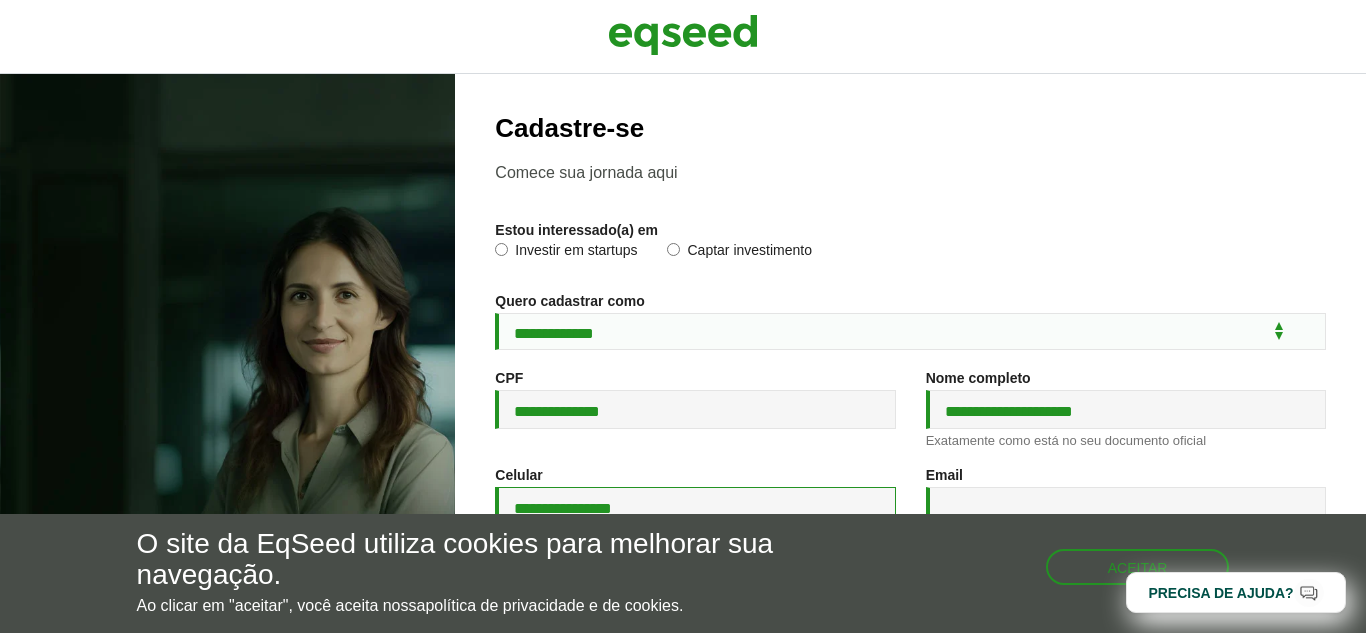 scroll, scrollTop: 384, scrollLeft: 0, axis: vertical 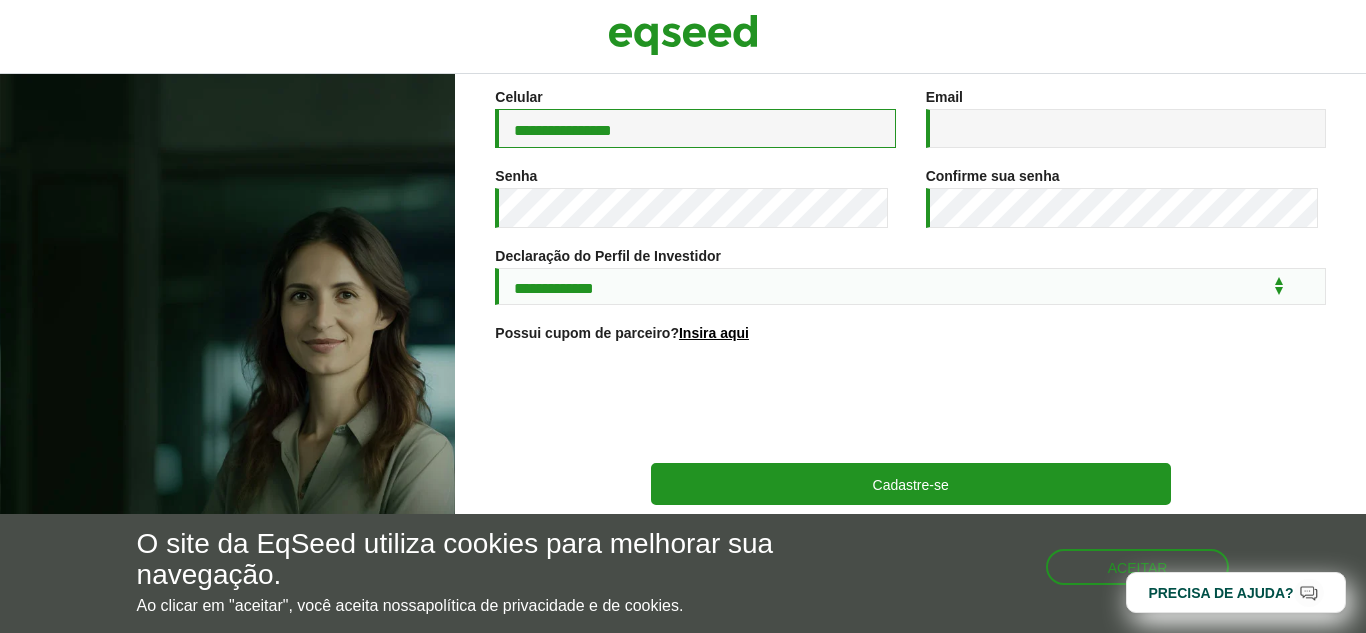 type on "**********" 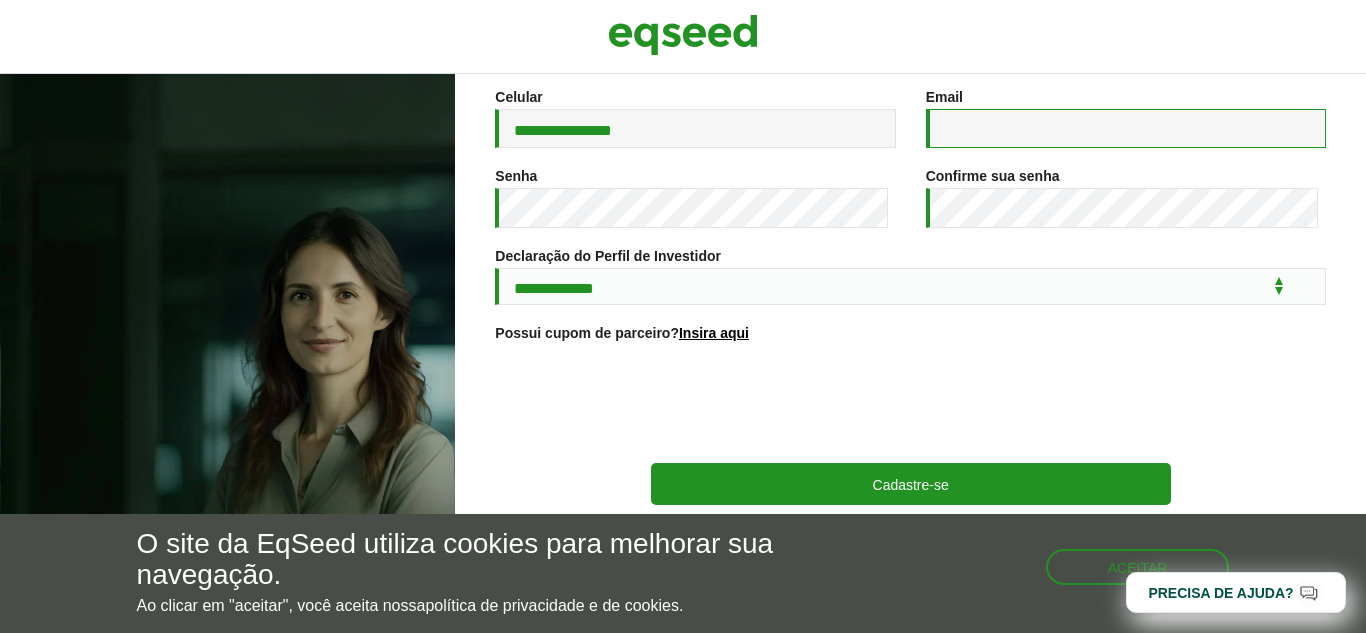 click on "Email  *" at bounding box center [1126, 128] 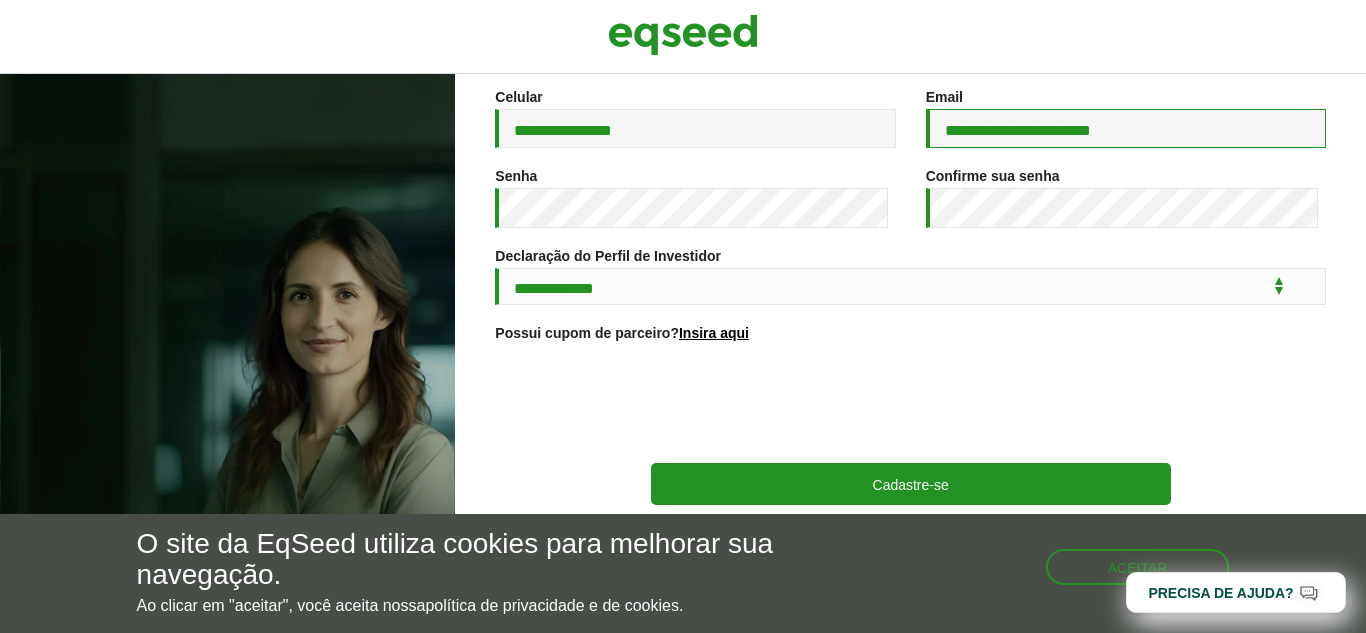 type on "**********" 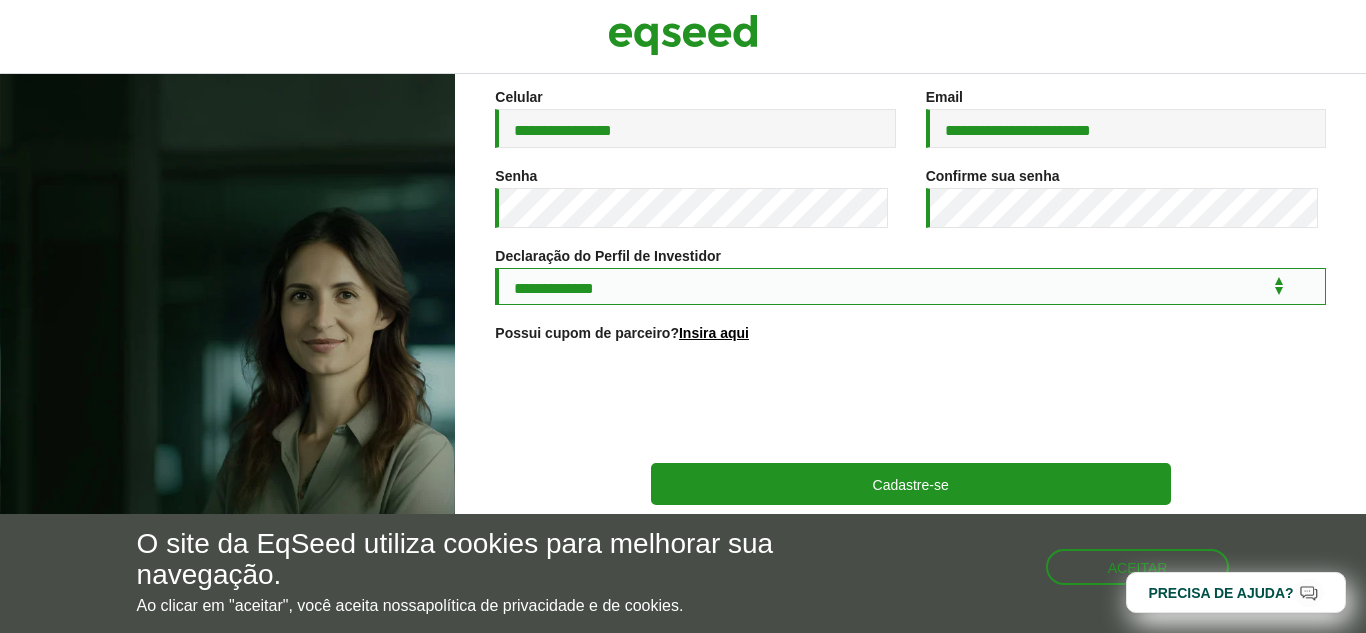 click on "**********" at bounding box center (910, 286) 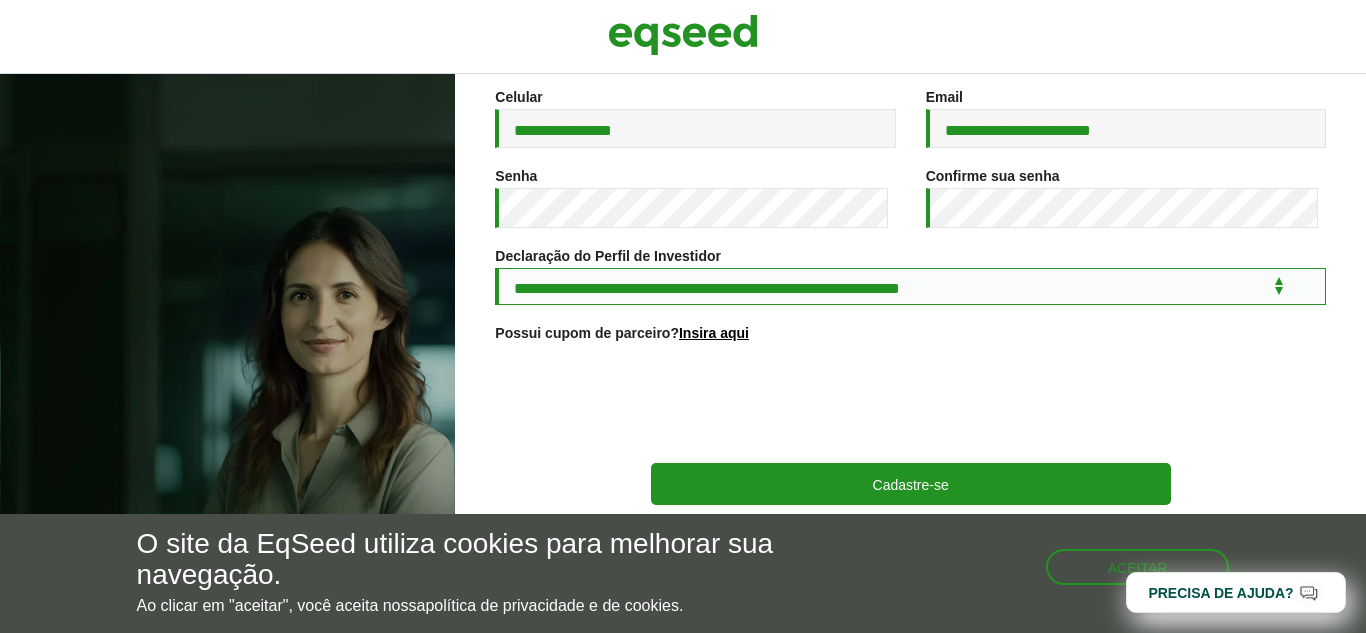 click on "**********" at bounding box center [910, 286] 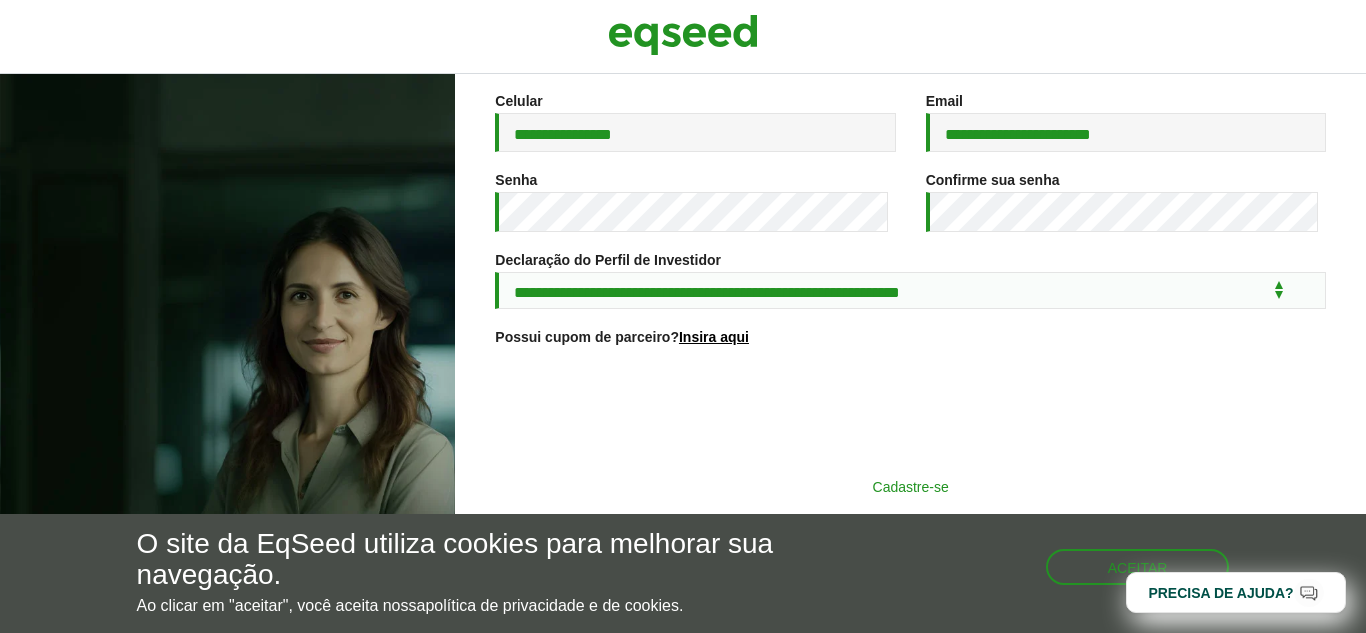 scroll, scrollTop: 380, scrollLeft: 0, axis: vertical 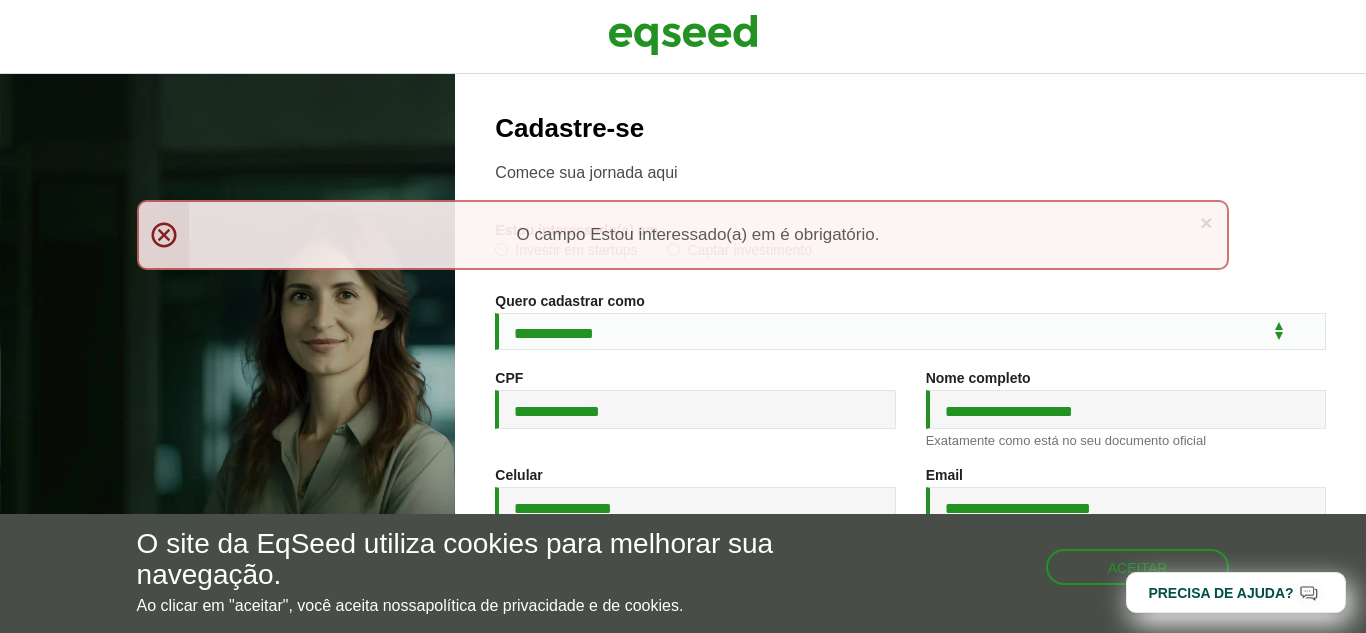 click on "Estou interessado(a) em  *
Investir em startups
Captar investimento" at bounding box center (910, 247) 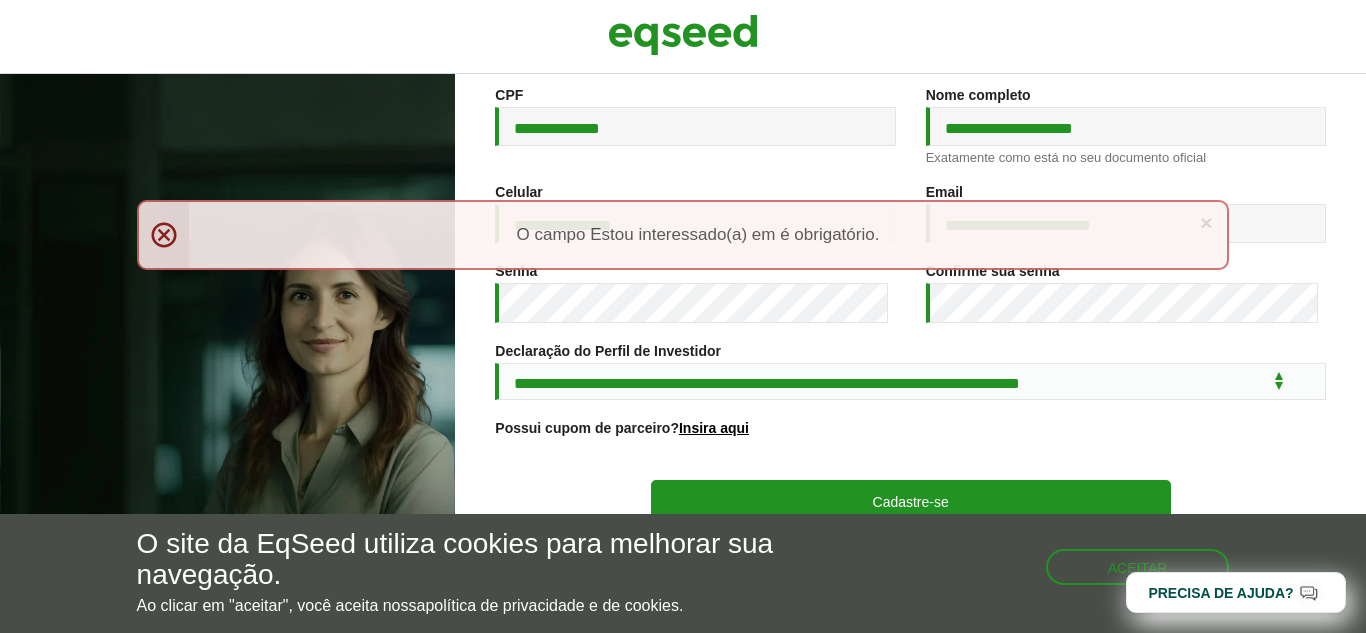 scroll, scrollTop: 306, scrollLeft: 0, axis: vertical 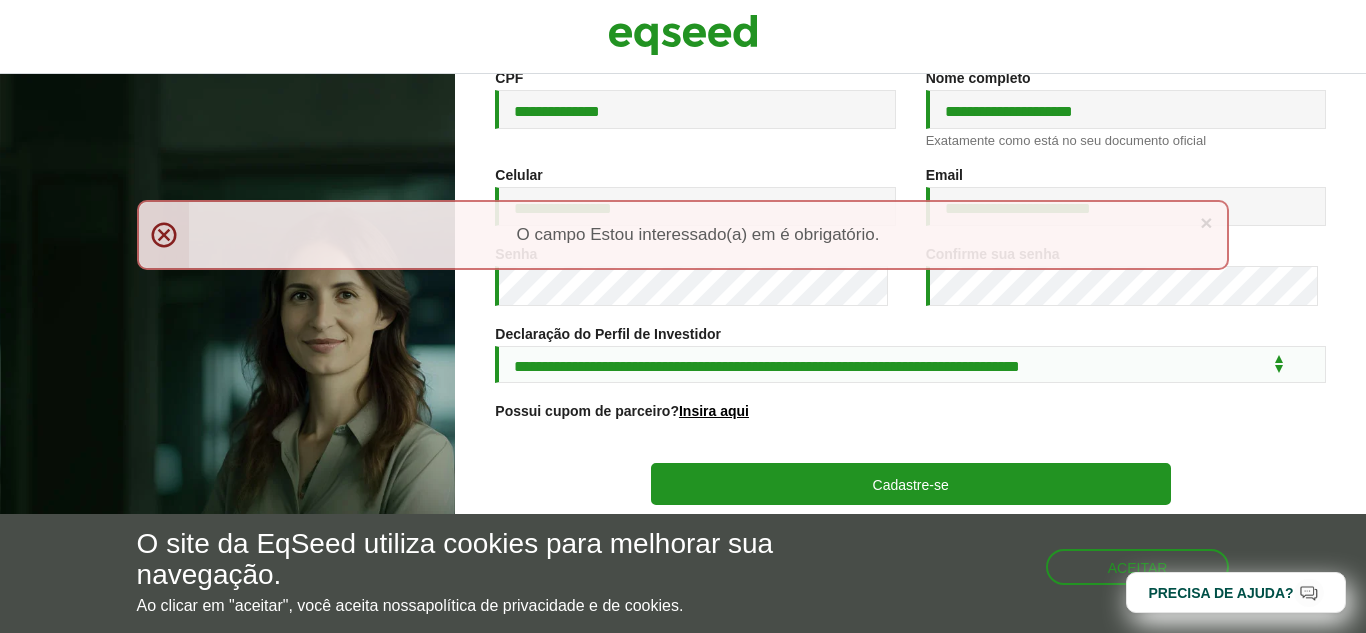 click on "**********" at bounding box center (910, 193) 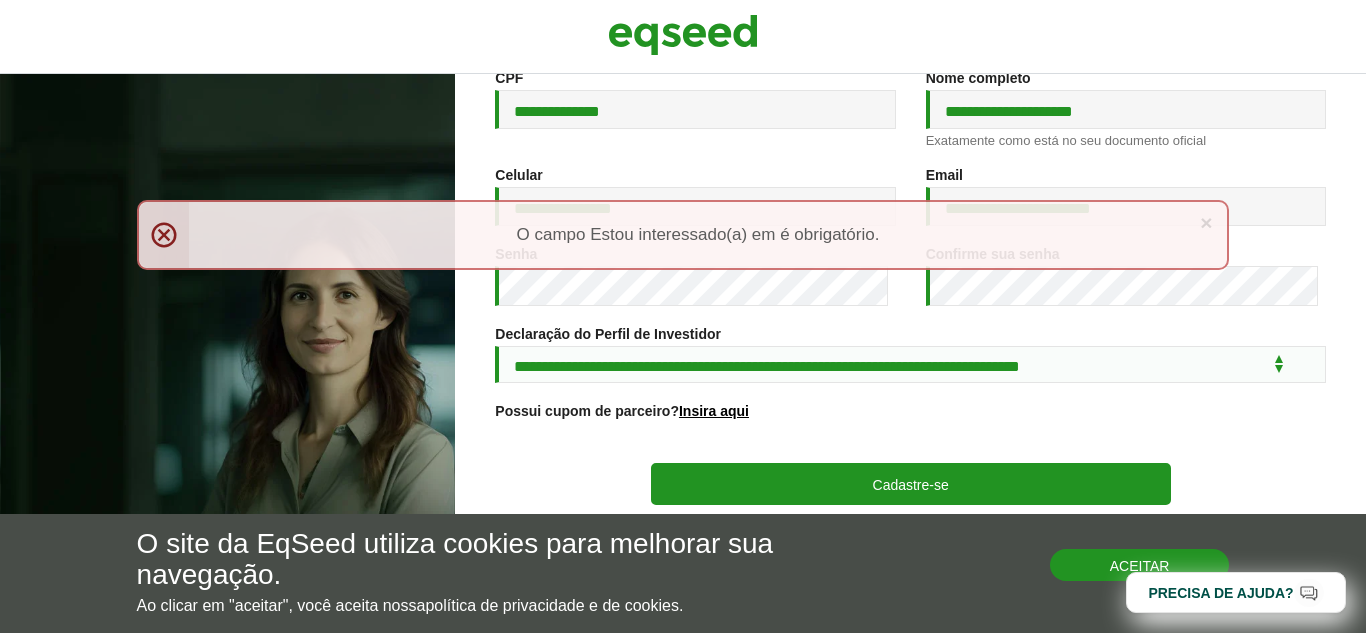 click on "Aceitar" at bounding box center (1140, 565) 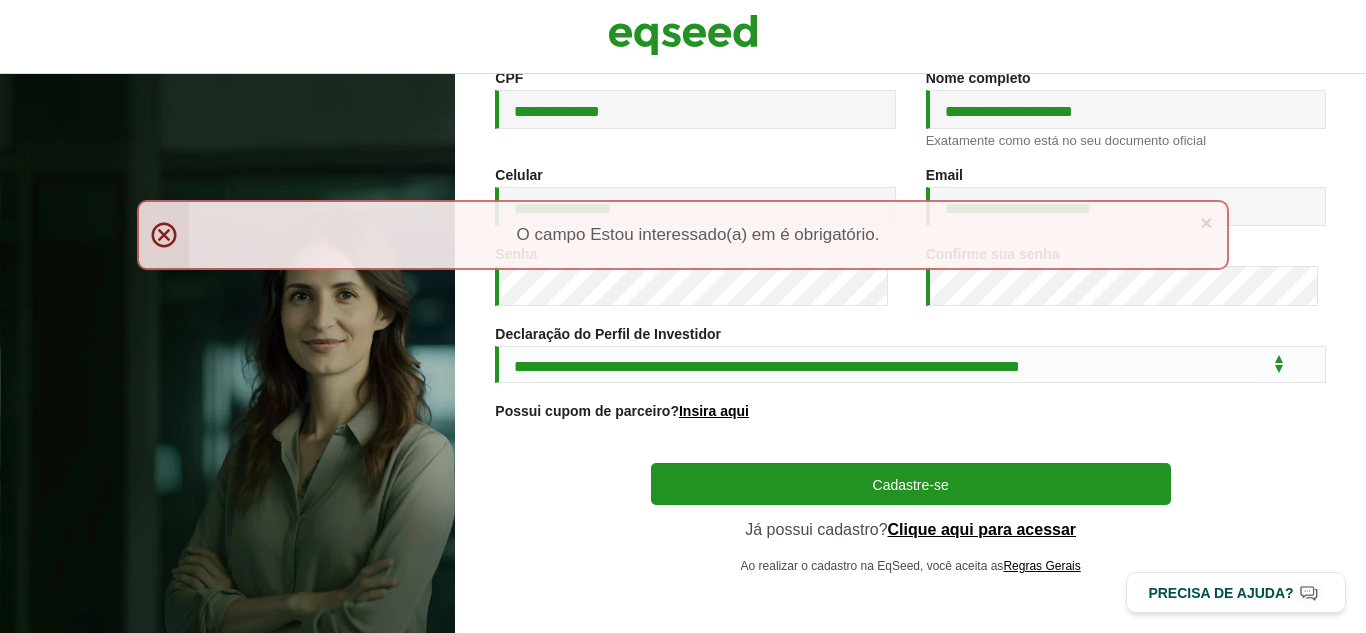 click on "**********" at bounding box center (910, 193) 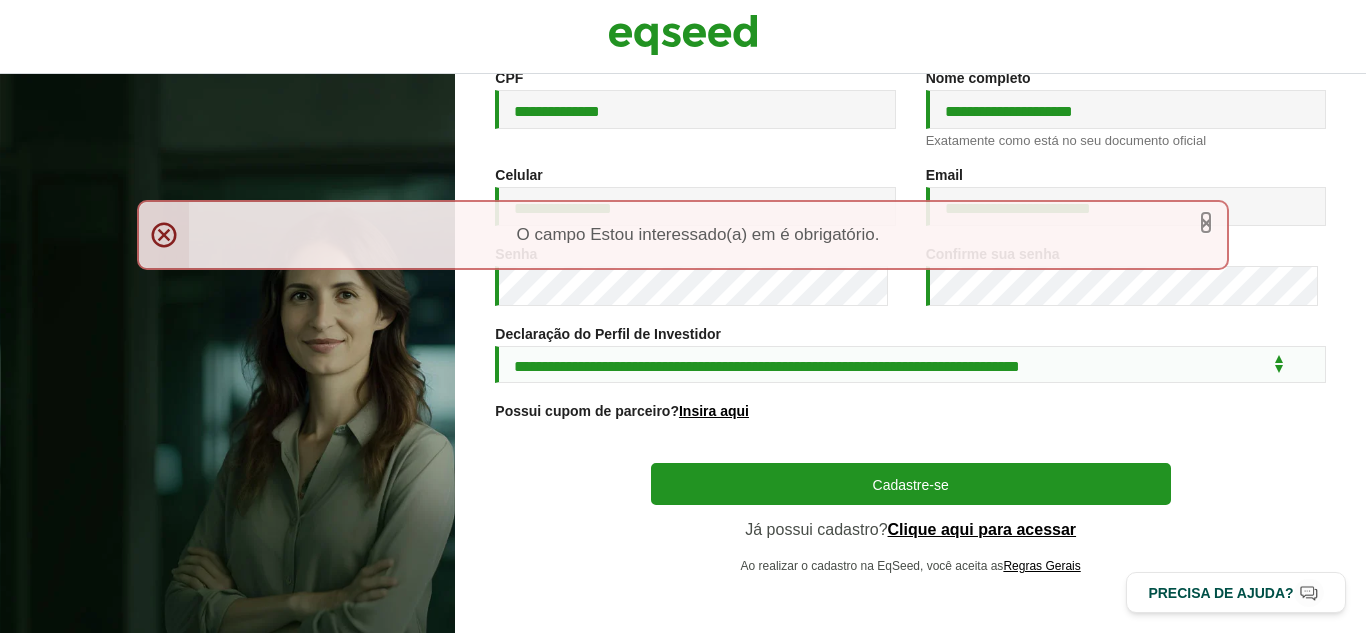 click on "×" at bounding box center [1206, 222] 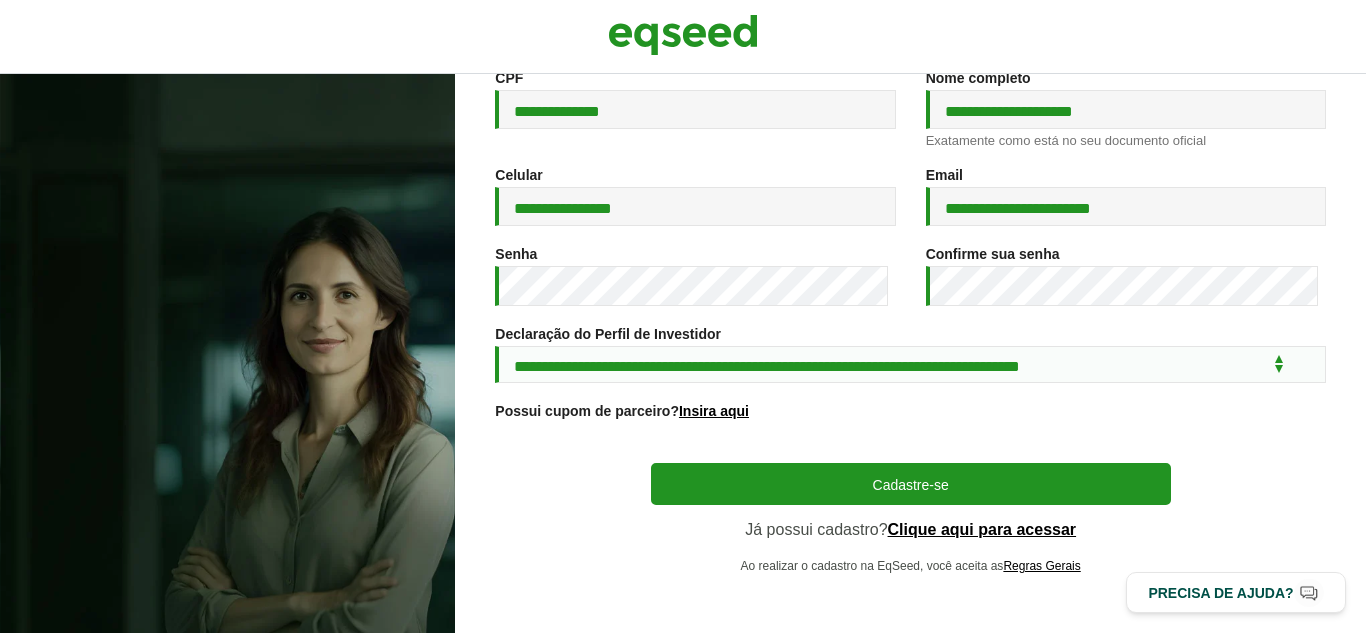 scroll, scrollTop: 0, scrollLeft: 0, axis: both 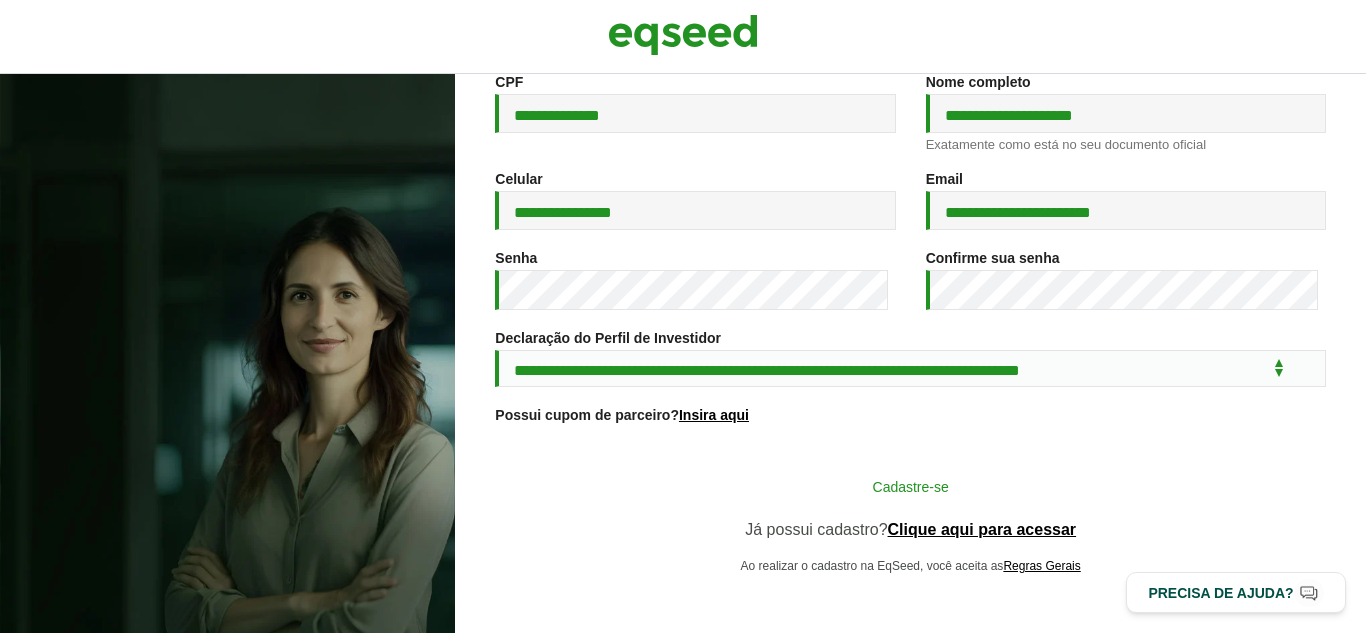 click on "Cadastre-se" at bounding box center [911, 486] 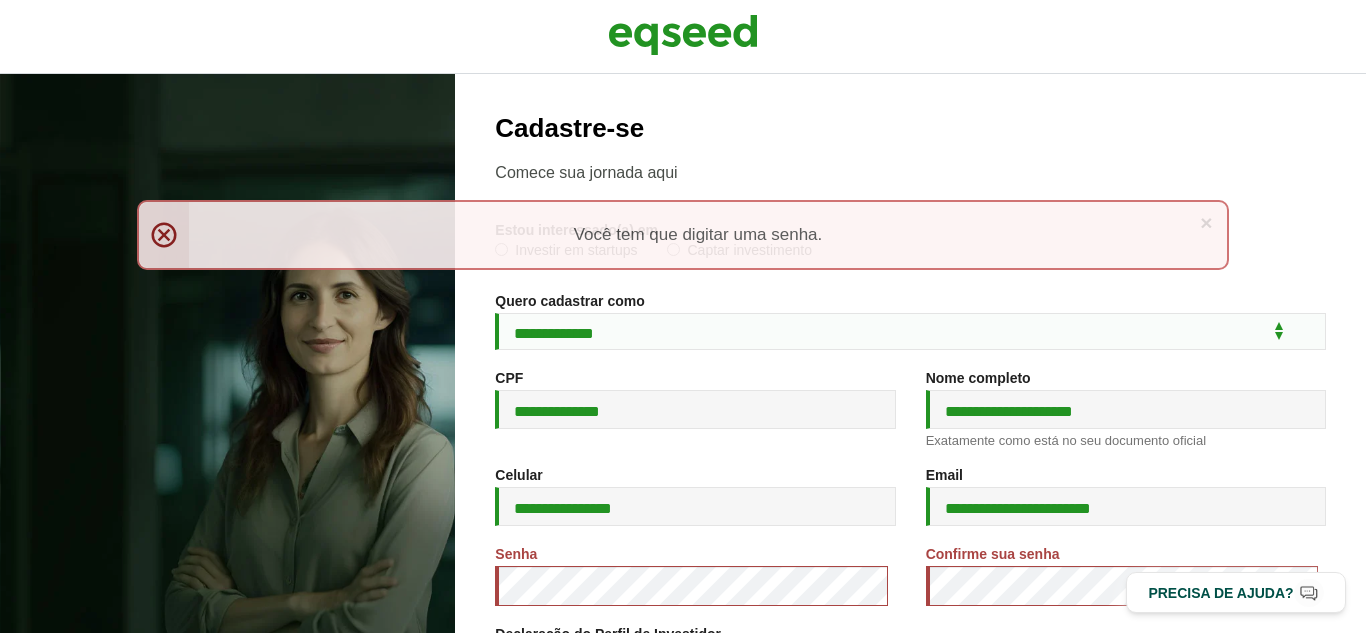scroll, scrollTop: 0, scrollLeft: 0, axis: both 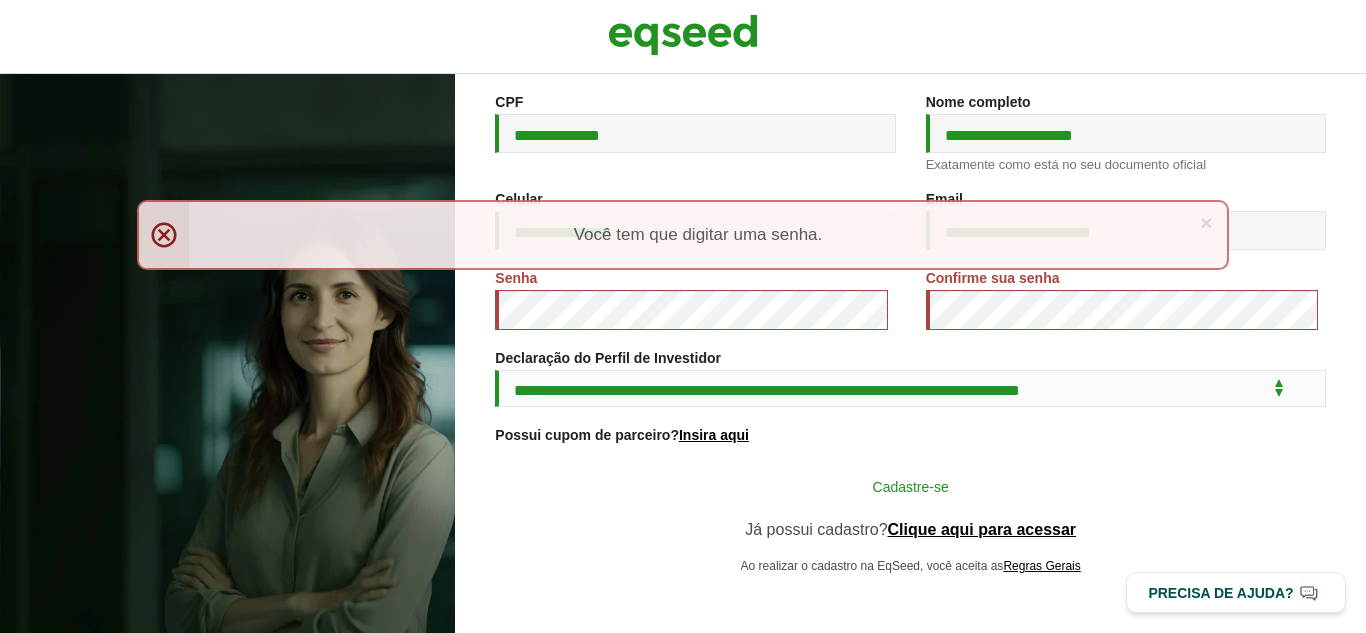 click on "Cadastre-se" at bounding box center (911, 486) 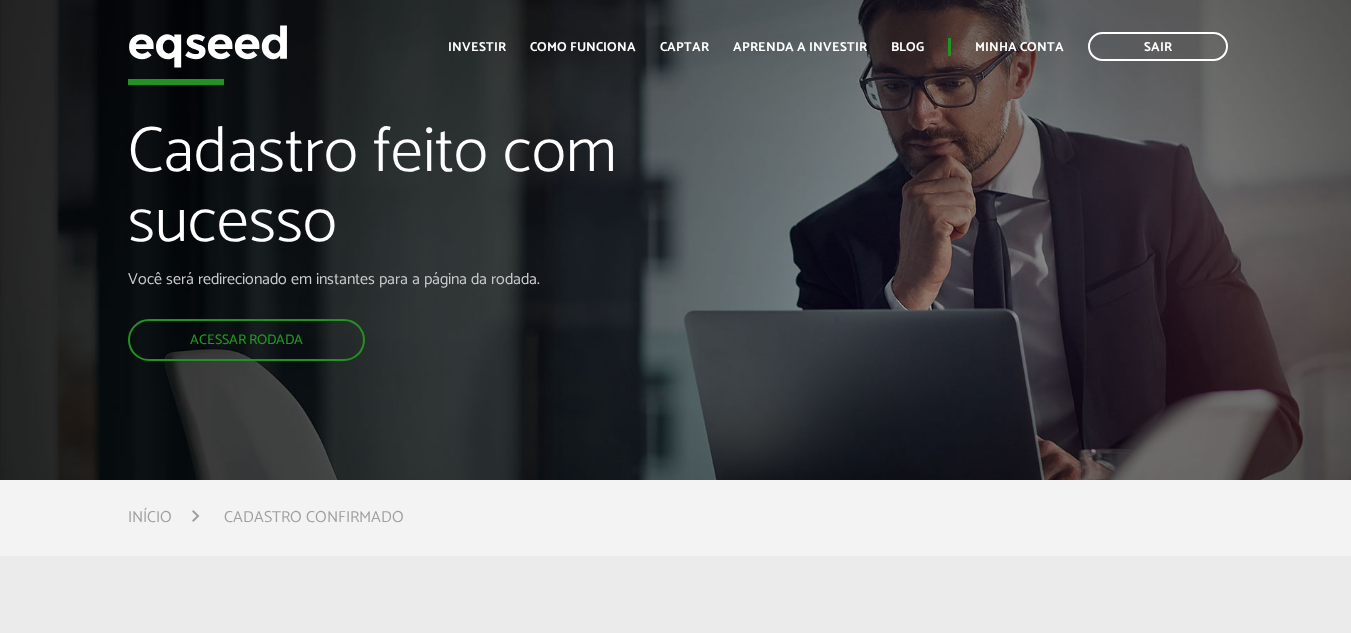 scroll, scrollTop: 0, scrollLeft: 0, axis: both 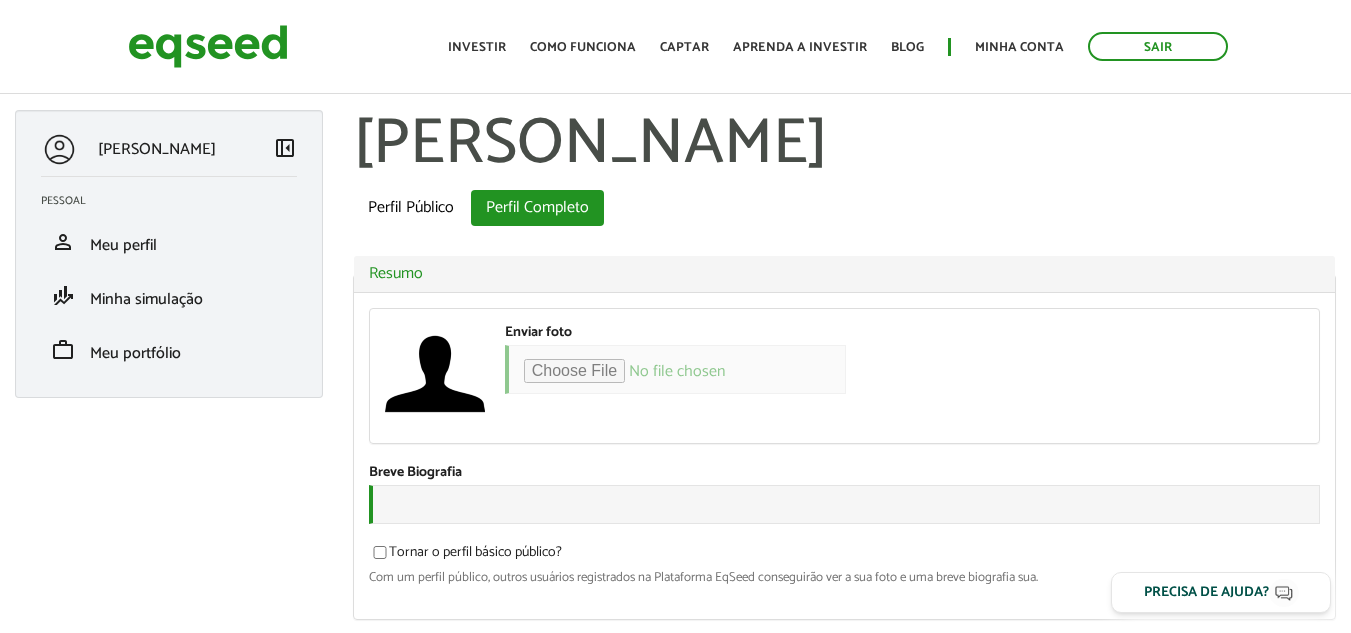 type on "**********" 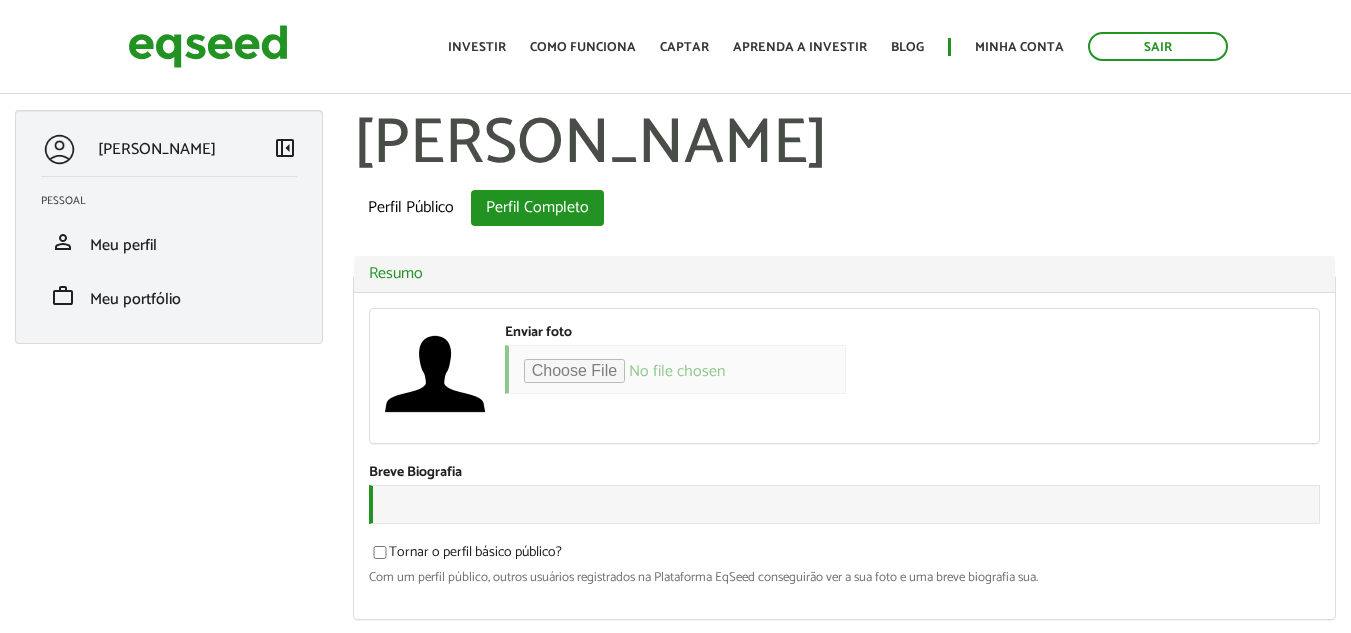scroll, scrollTop: 0, scrollLeft: 0, axis: both 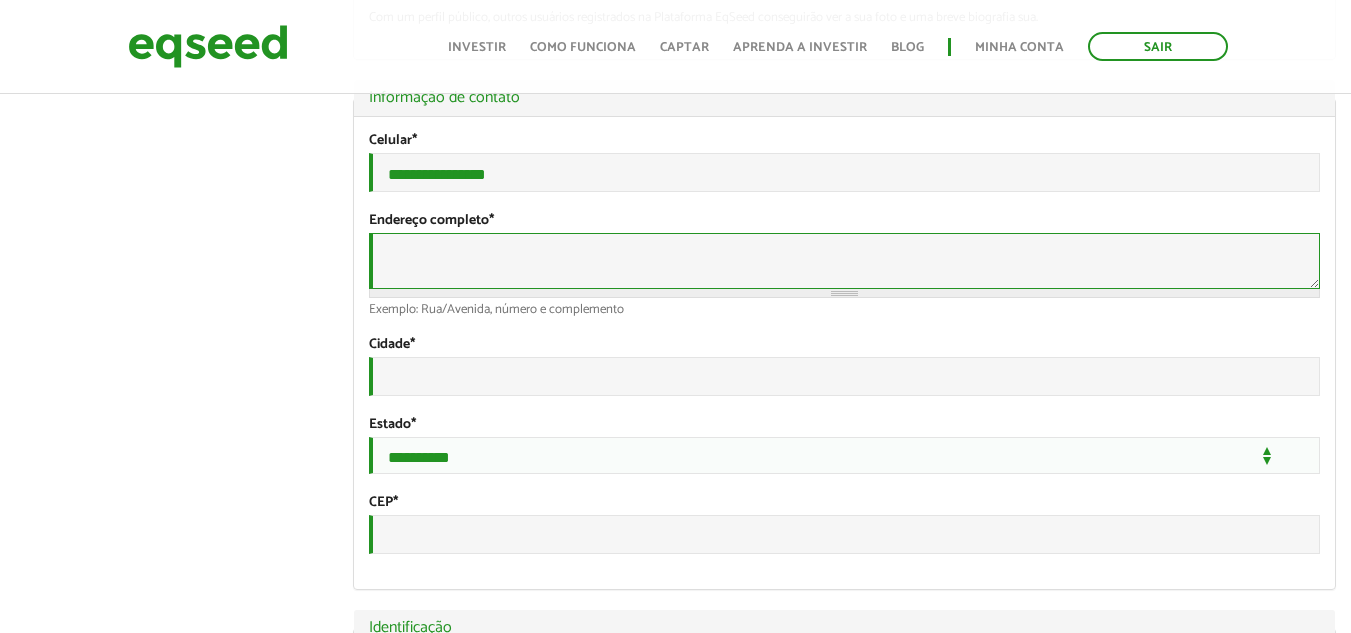 click on "Endereço completo  *" at bounding box center [844, 261] 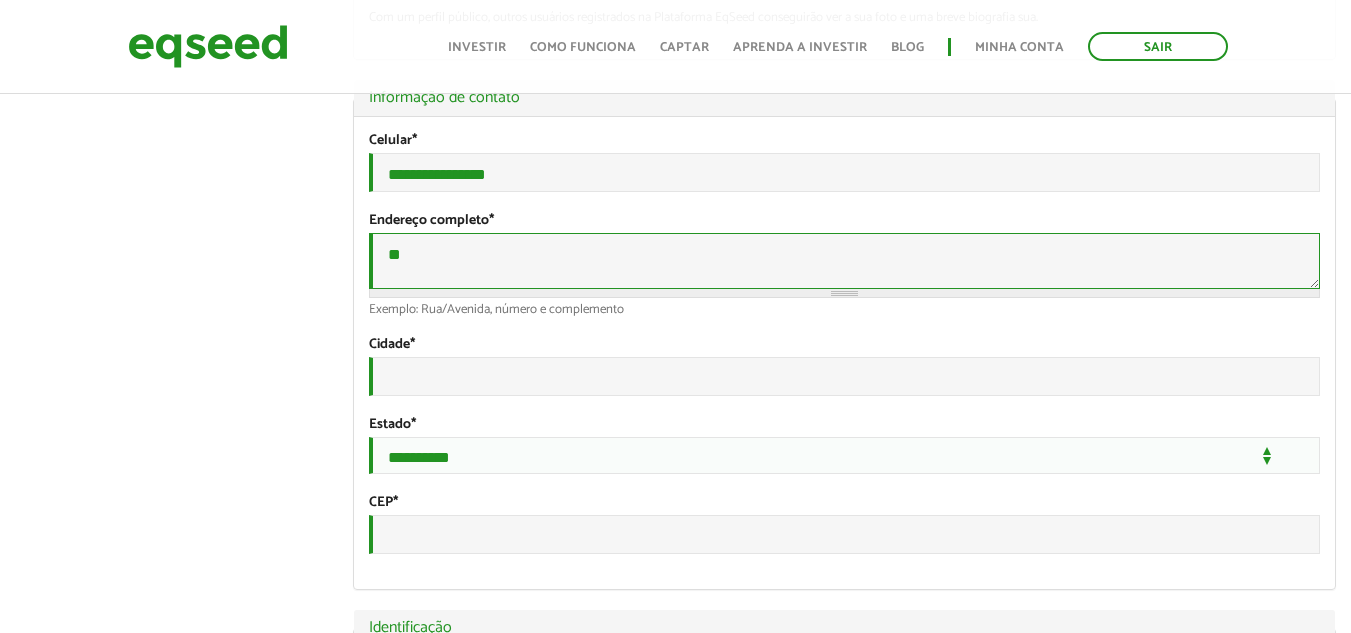 type on "*" 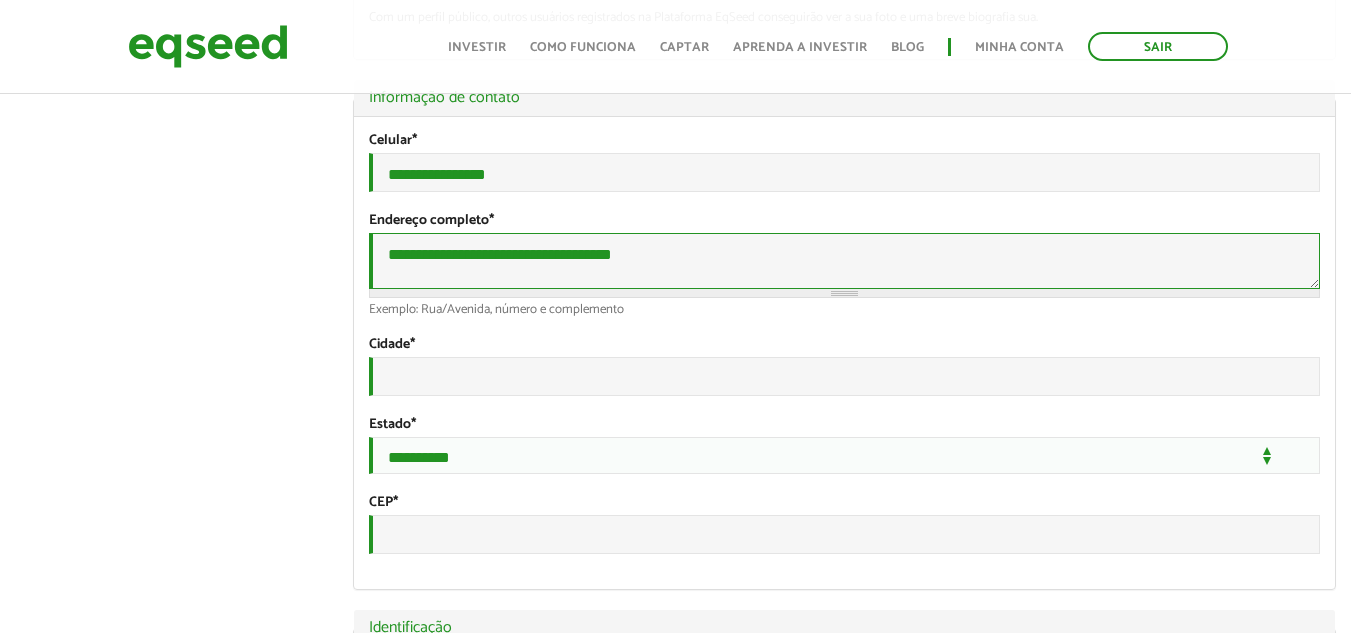 type on "**********" 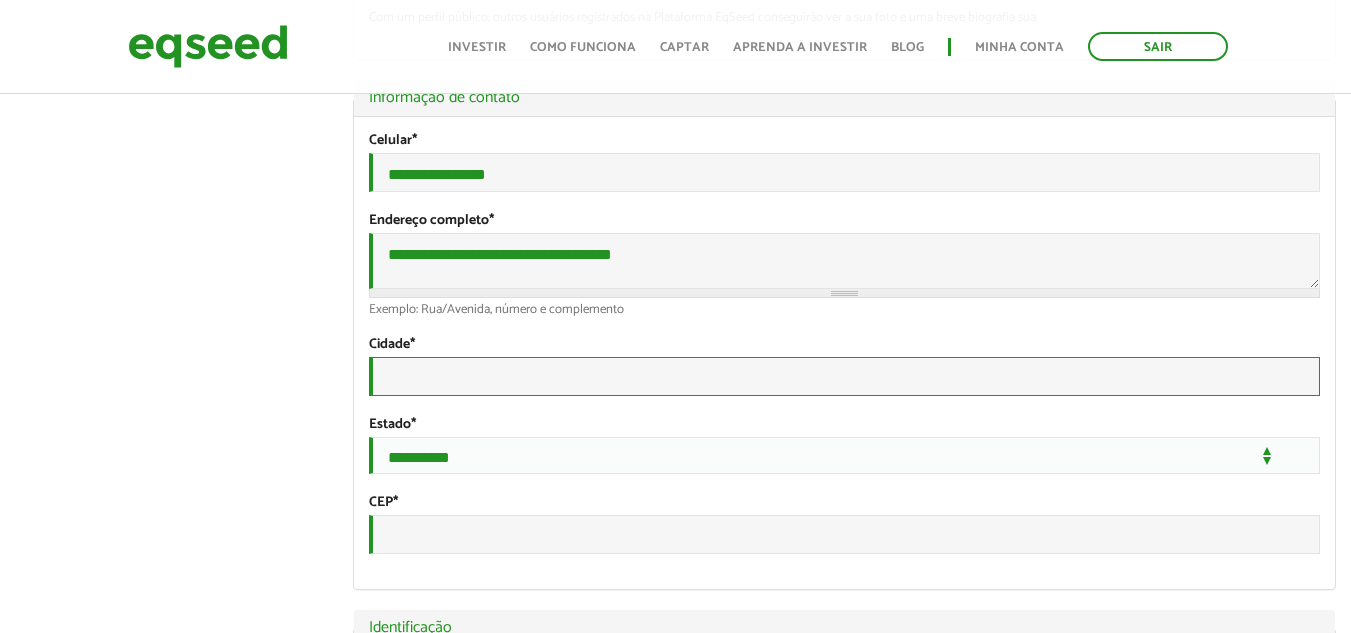 click on "Cidade  *" at bounding box center [844, 376] 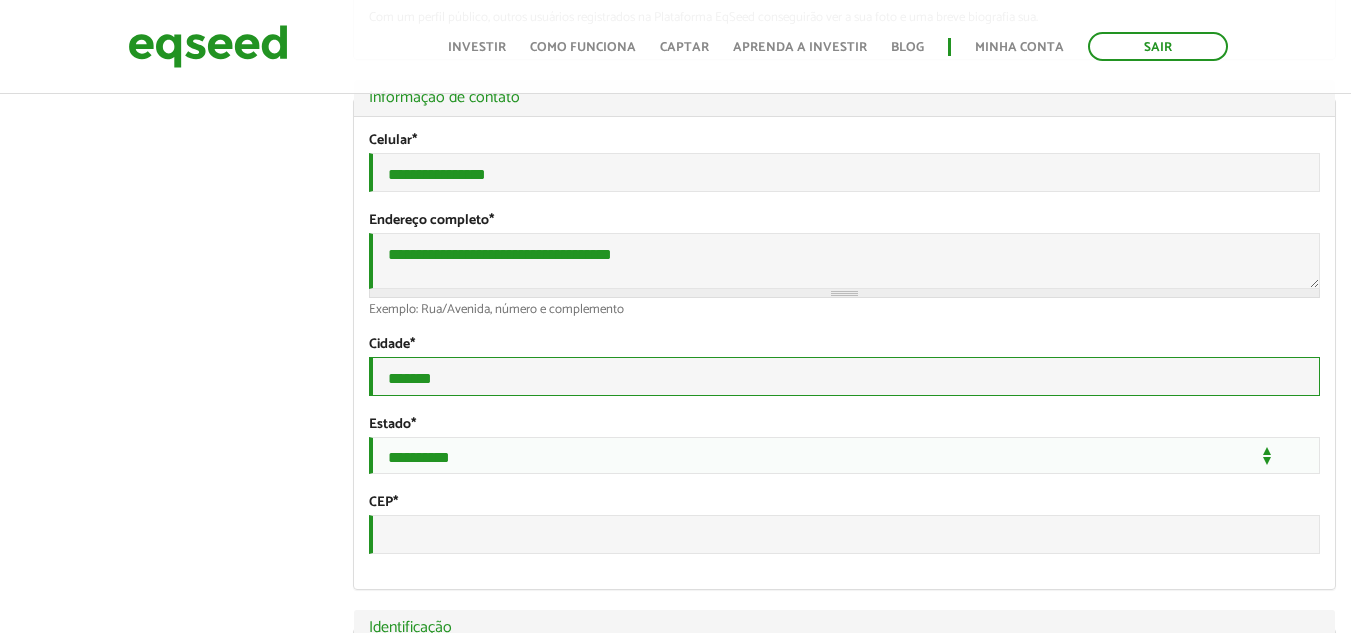 type on "*******" 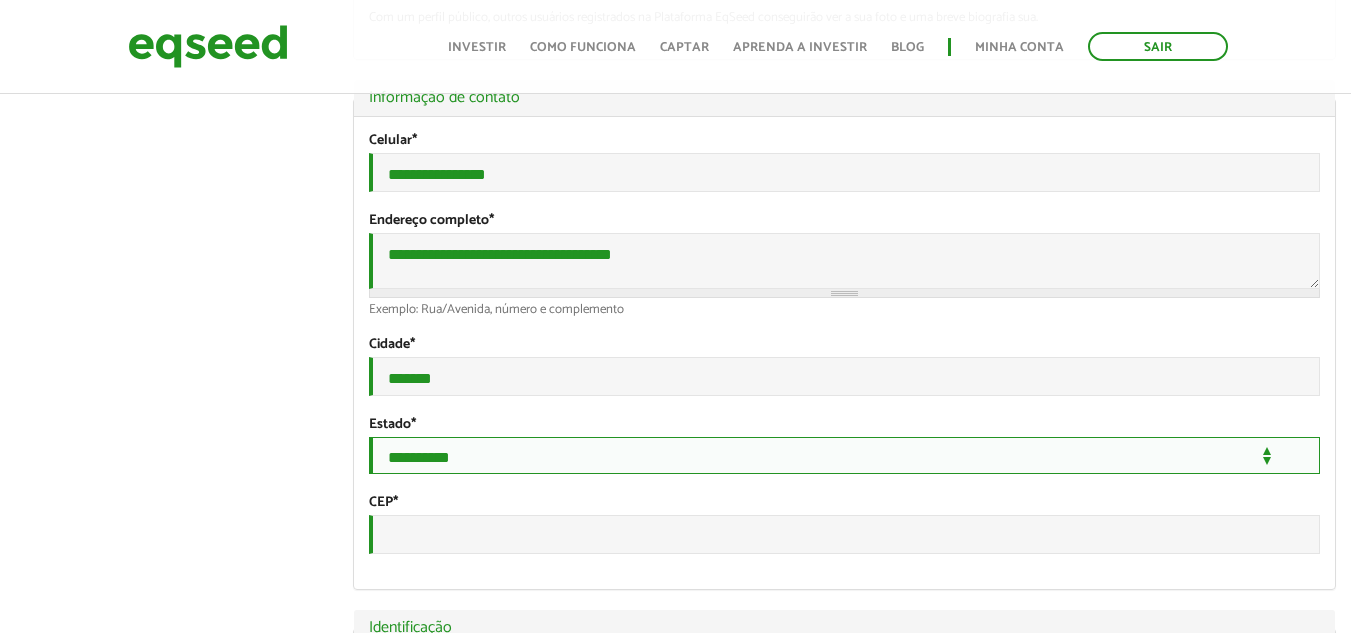 click on "**********" at bounding box center [844, 455] 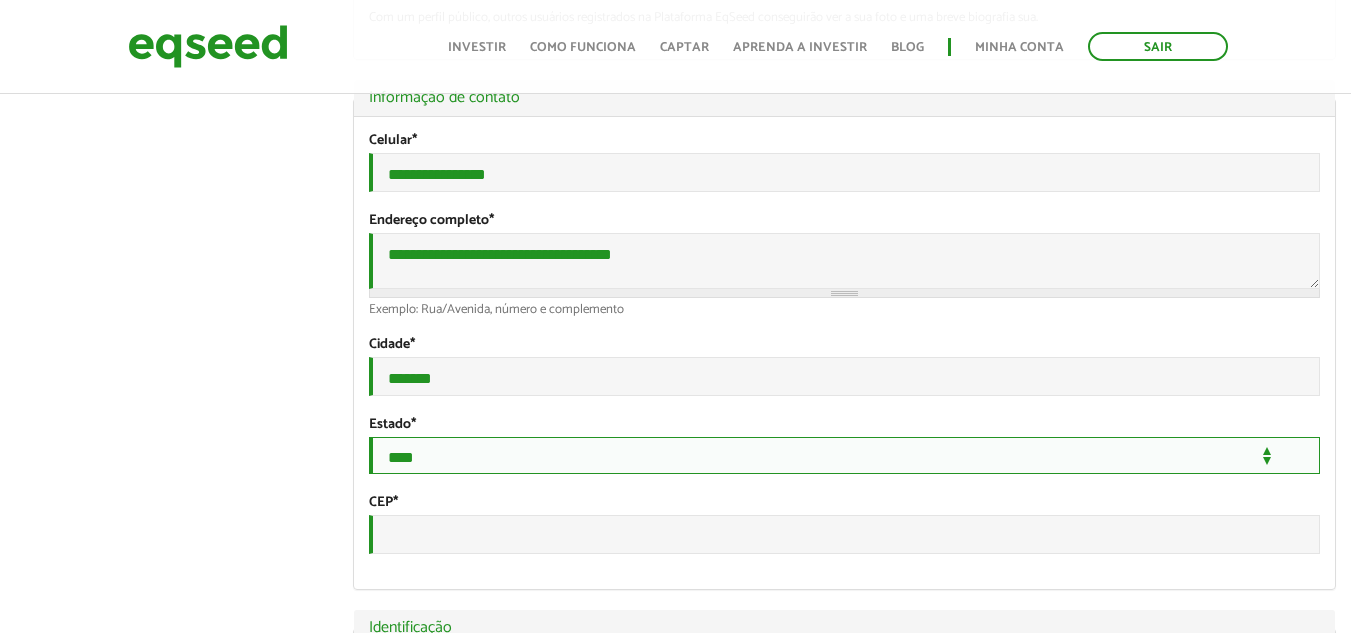 click on "**********" at bounding box center (844, 455) 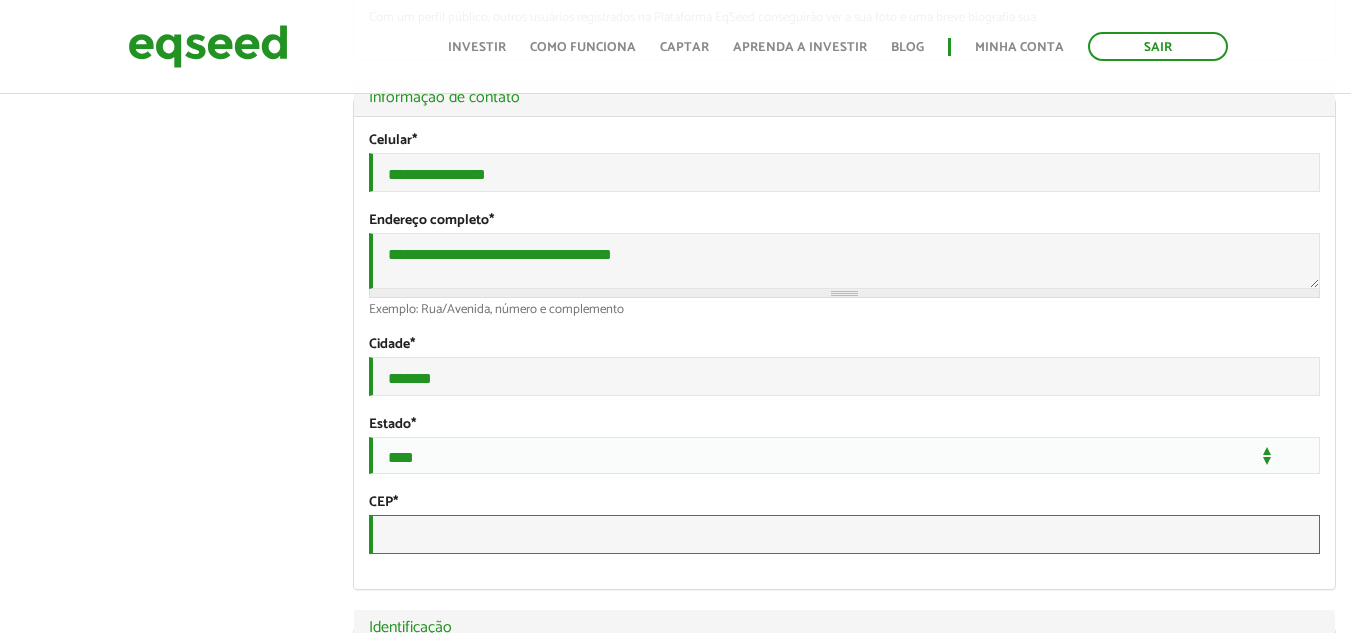 click on "CEP  *" at bounding box center [844, 534] 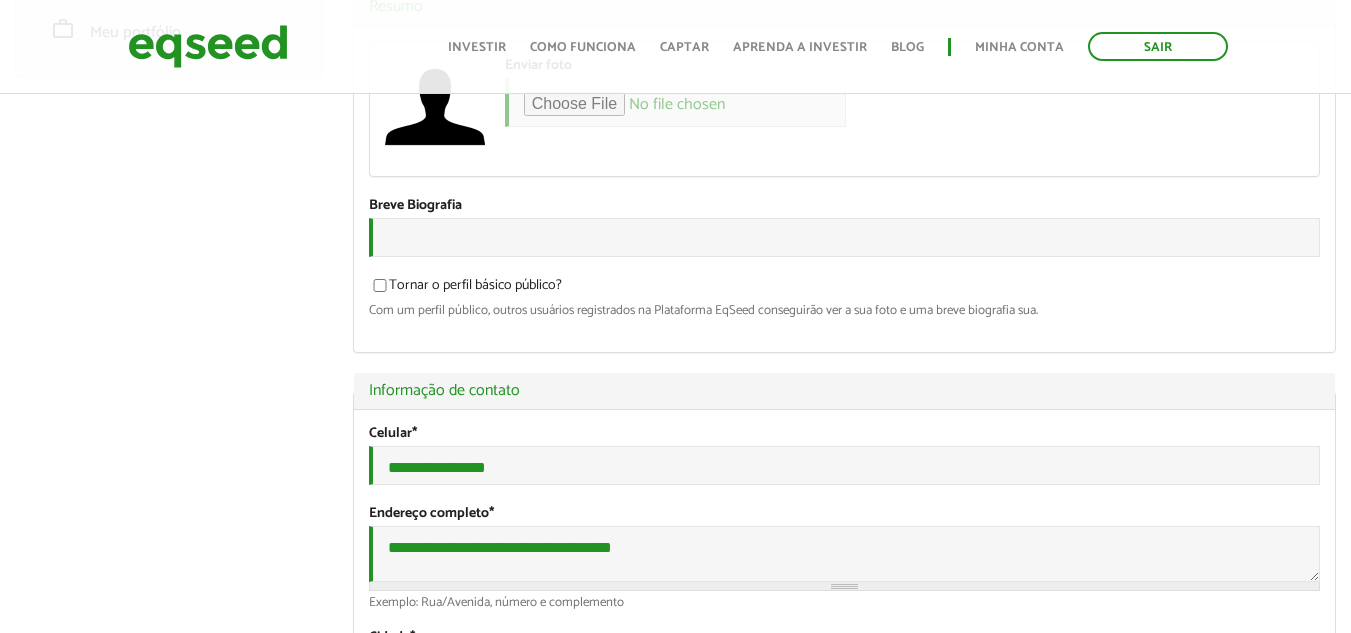 scroll, scrollTop: 133, scrollLeft: 0, axis: vertical 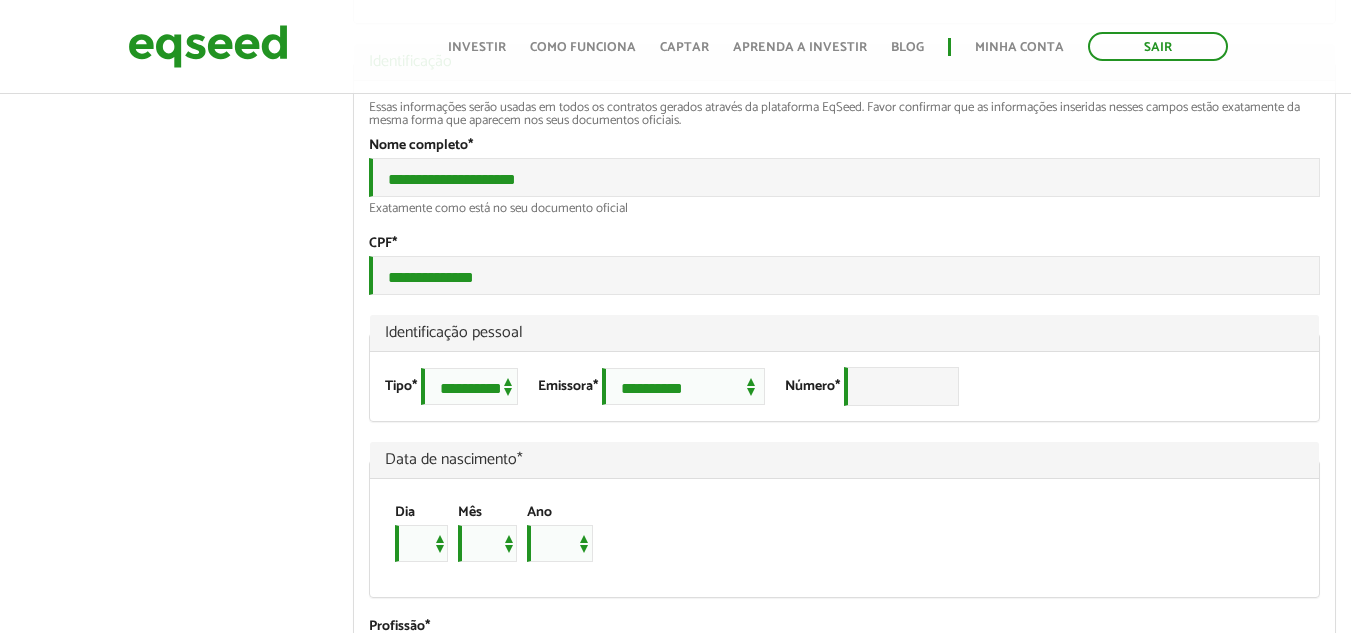type on "*********" 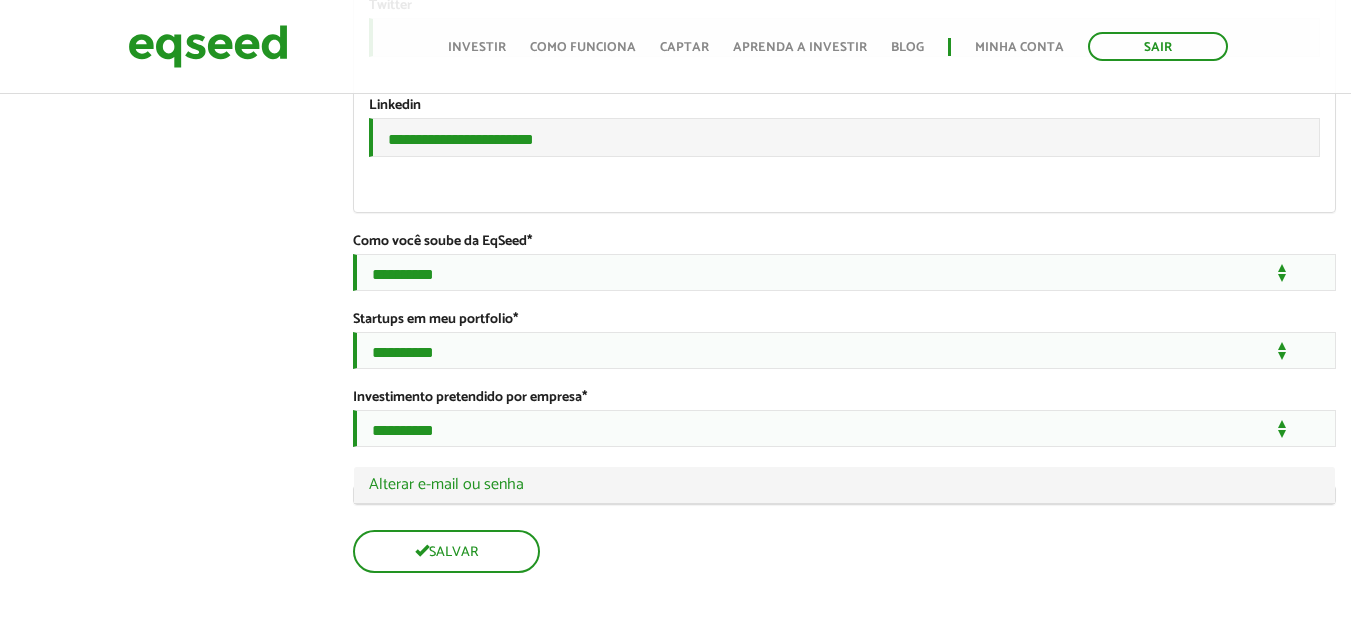 scroll, scrollTop: 3595, scrollLeft: 0, axis: vertical 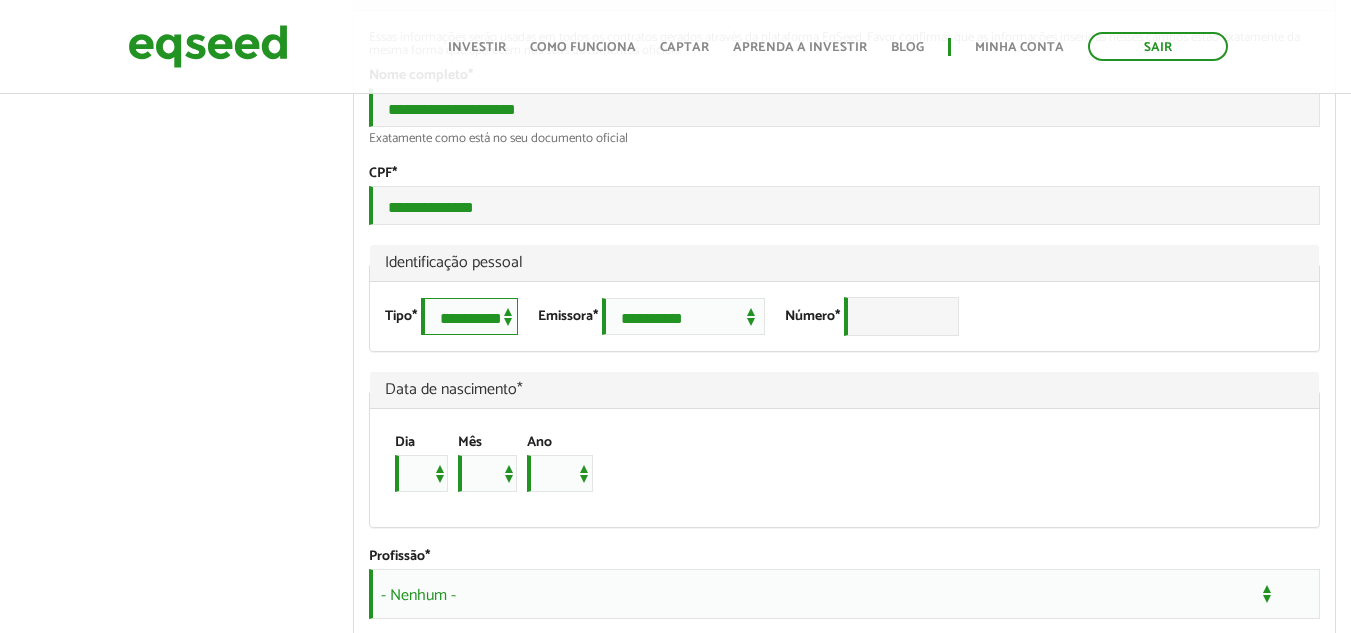 click on "**********" at bounding box center (469, 316) 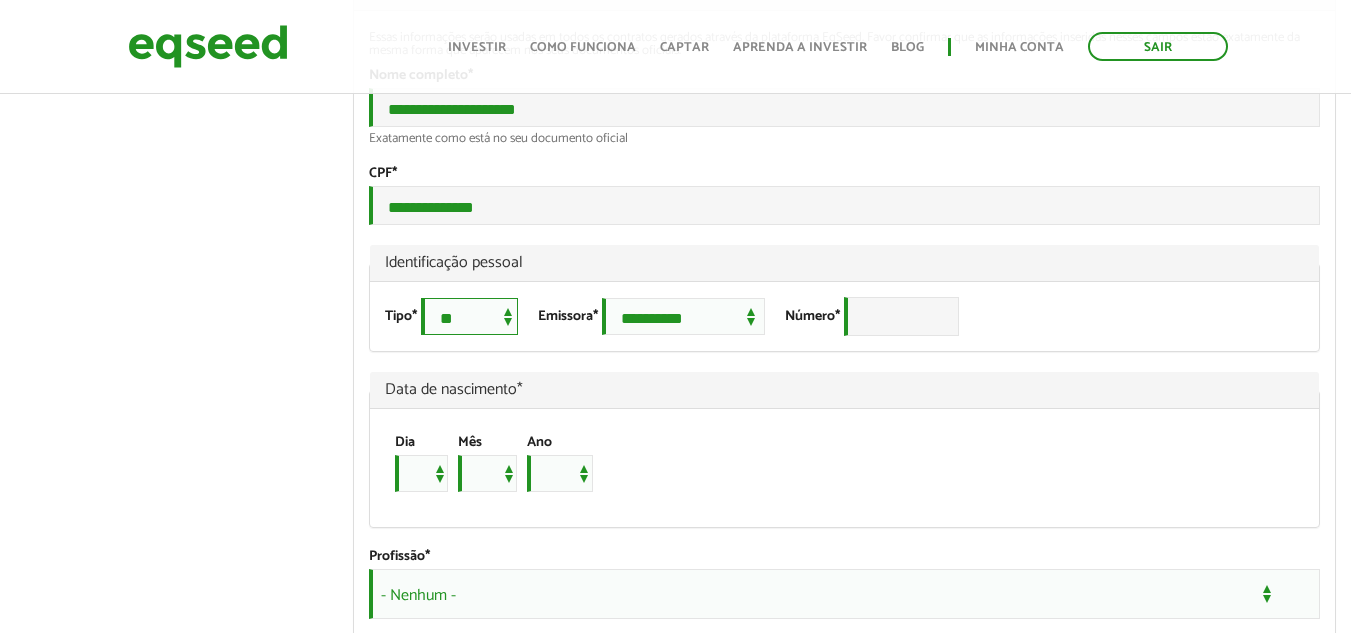 click on "**********" at bounding box center [469, 316] 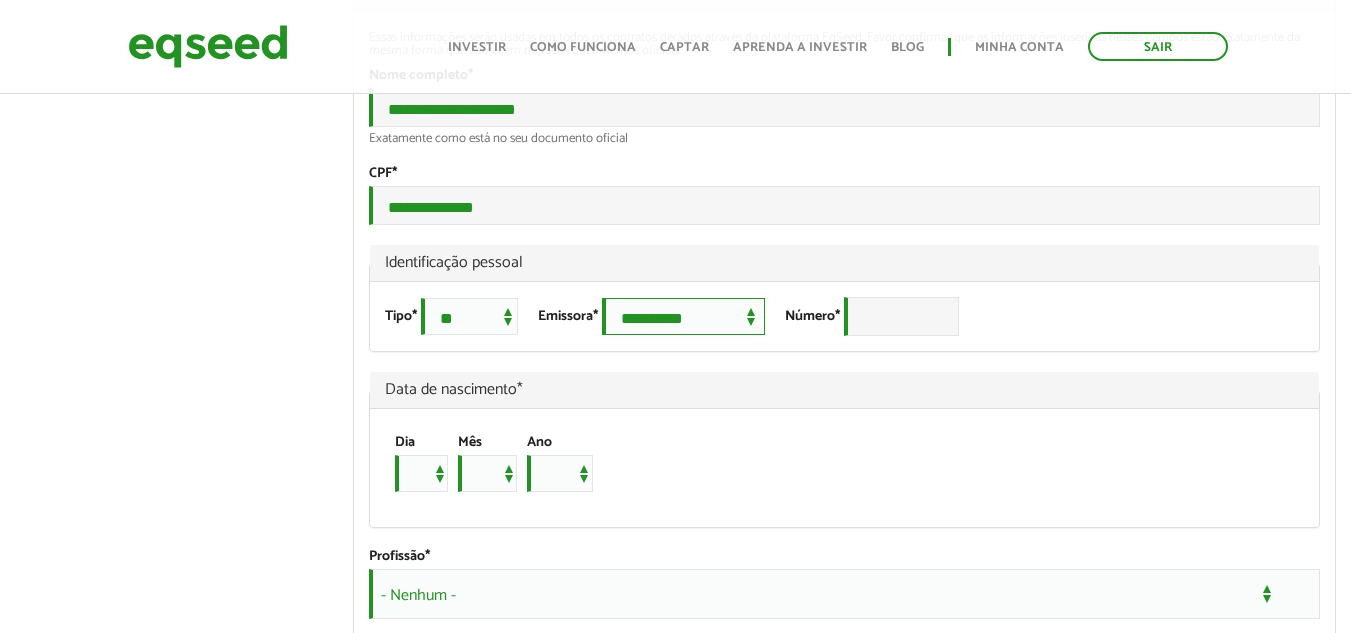 click on "**********" at bounding box center (683, 316) 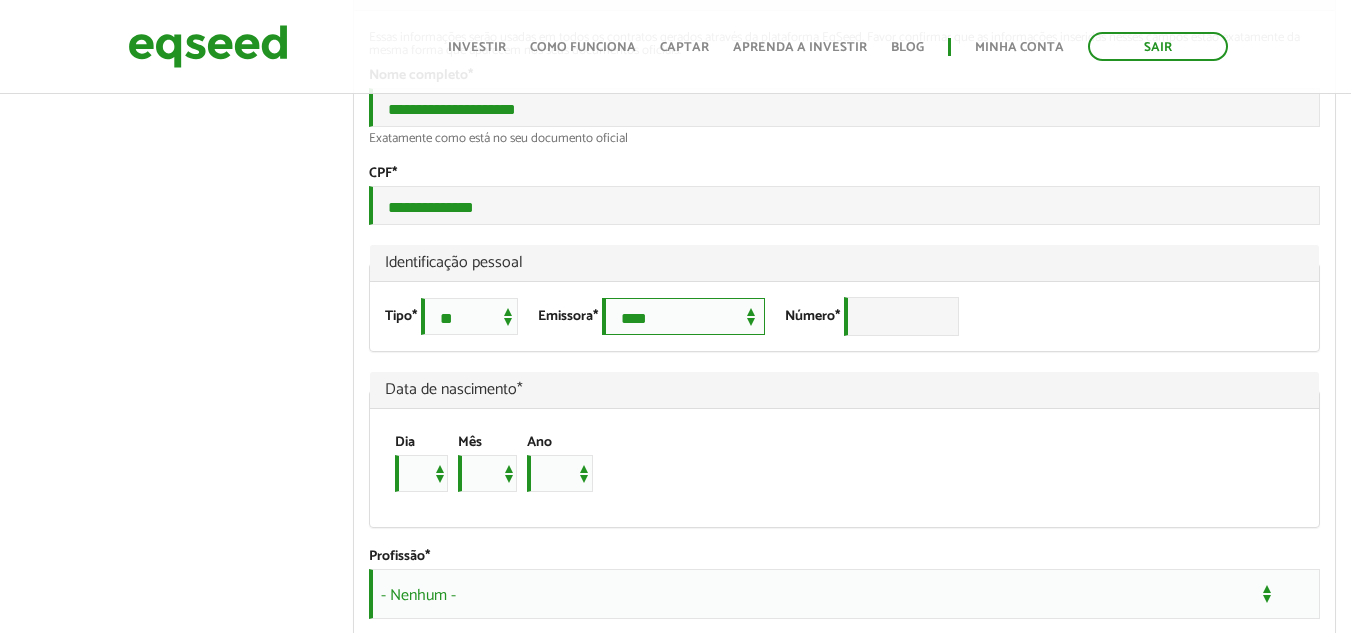 click on "**********" at bounding box center [683, 316] 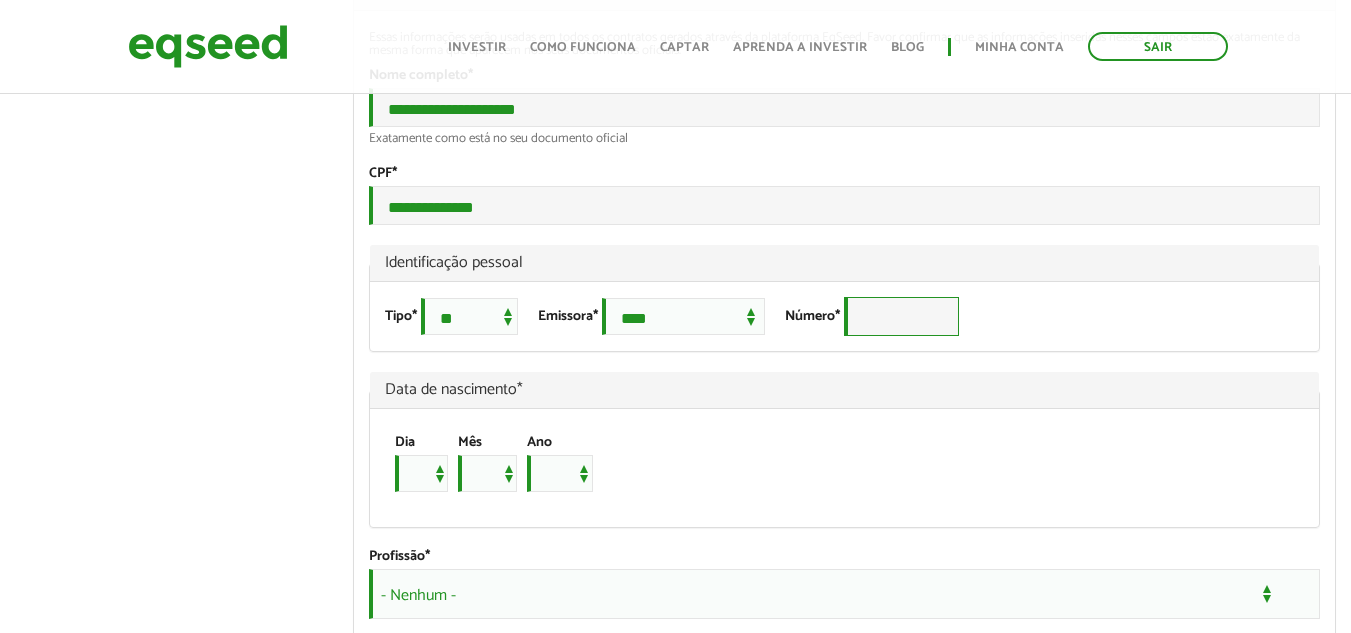 click on "Número  *" at bounding box center [901, 316] 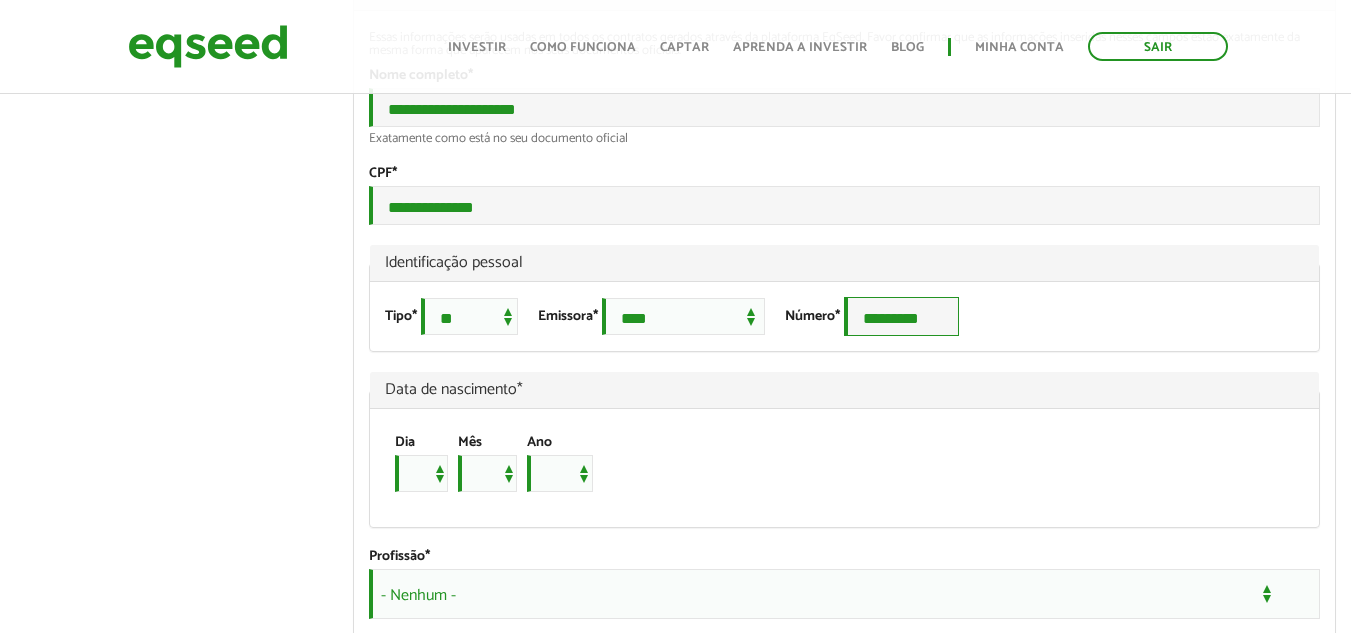 type on "*********" 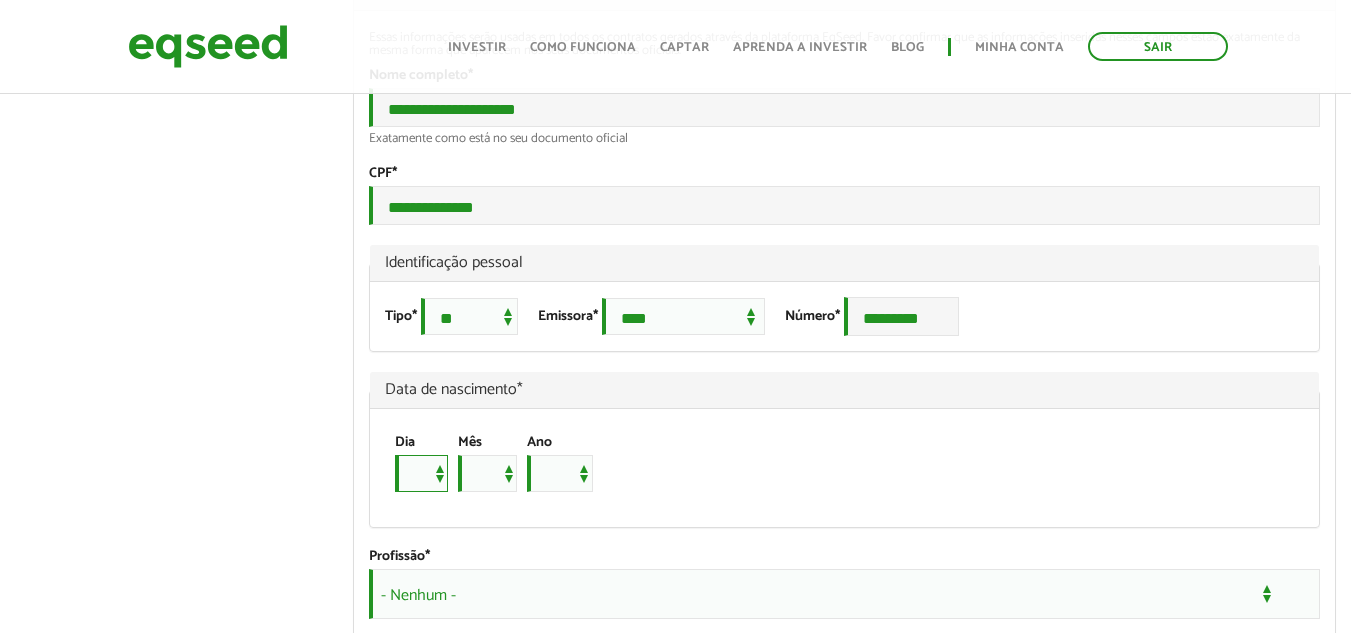 click on "* * * * * * * * * ** ** ** ** ** ** ** ** ** ** ** ** ** ** ** ** ** ** ** ** ** **" at bounding box center [421, 473] 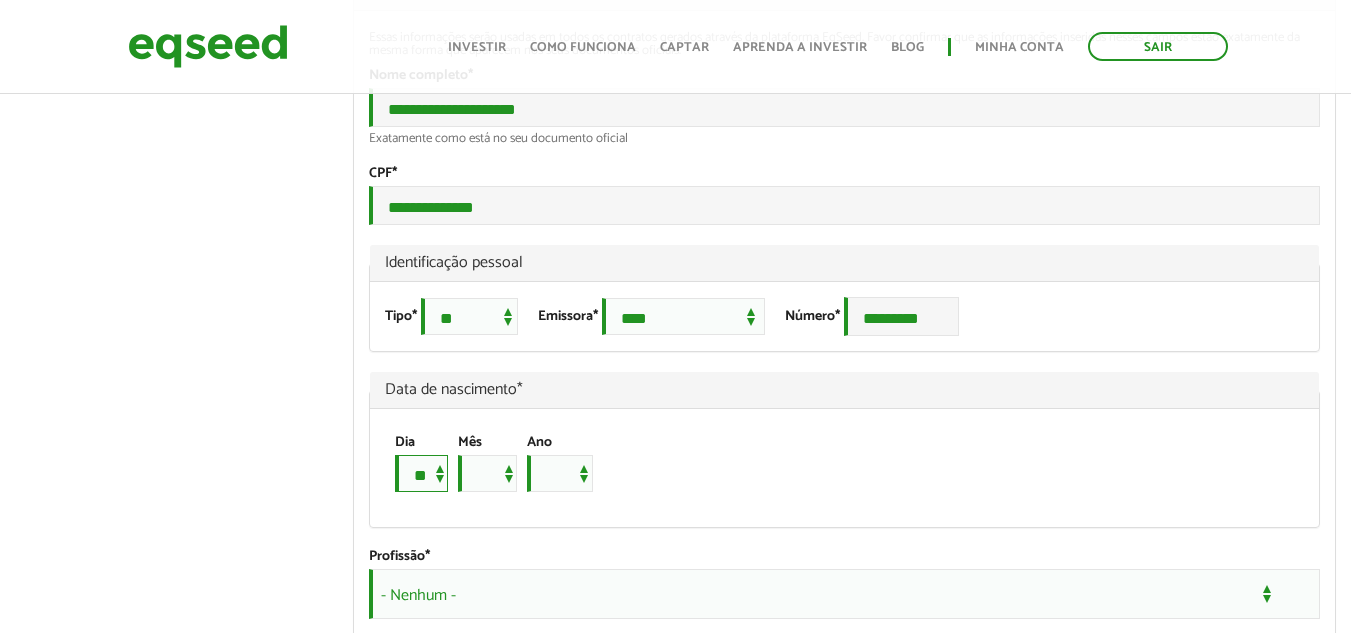 click on "* * * * * * * * * ** ** ** ** ** ** ** ** ** ** ** ** ** ** ** ** ** ** ** ** ** **" at bounding box center [421, 473] 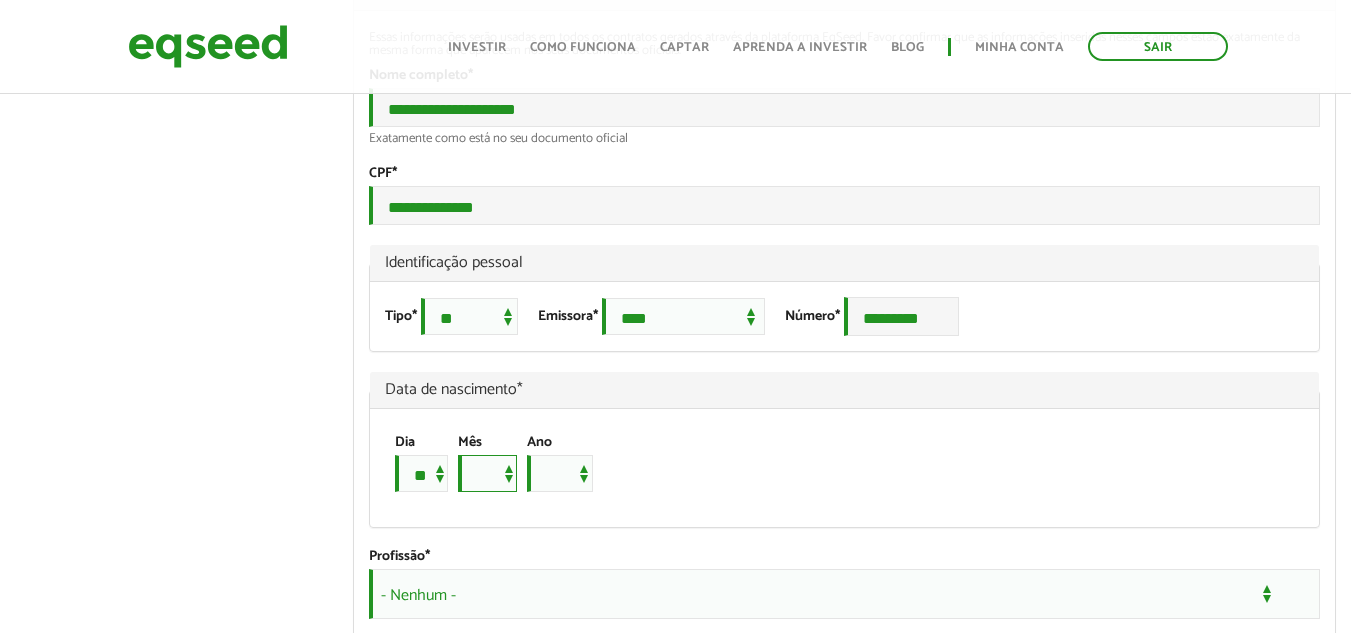 click on "*** *** *** *** *** *** *** *** *** *** *** ***" at bounding box center (487, 473) 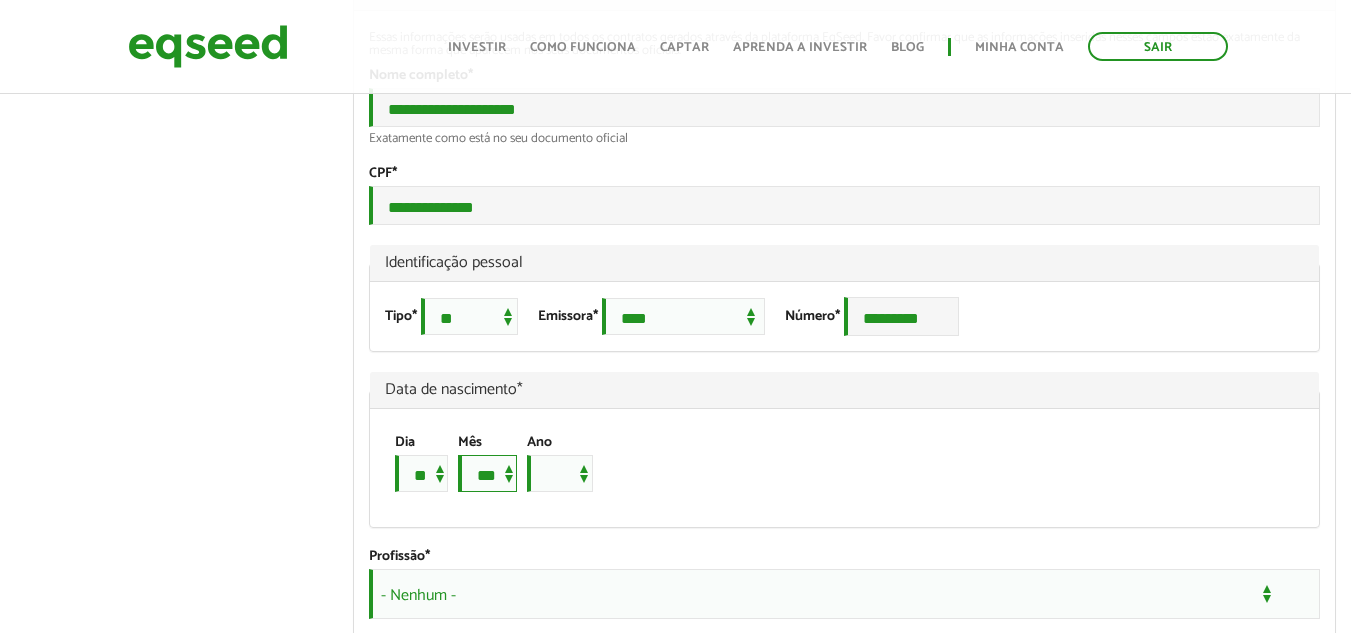 click on "*** *** *** *** *** *** *** *** *** *** *** ***" at bounding box center [487, 473] 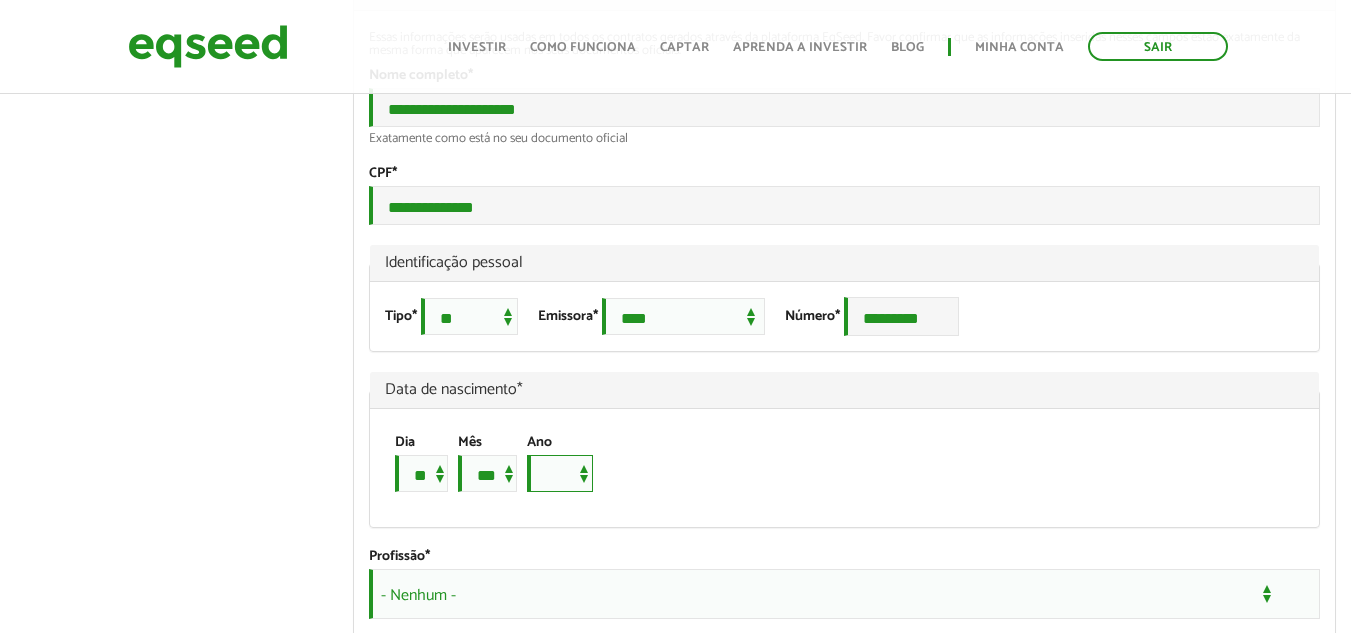click on "**** **** **** **** **** **** **** **** **** **** **** **** **** **** **** **** **** **** **** **** **** **** **** **** **** **** **** **** **** **** **** **** **** **** **** **** **** **** **** **** **** **** **** **** **** **** **** **** **** **** **** **** **** **** **** **** **** **** **** **** **** **** **** **** **** **** **** **** **** **** **** **** **** **** **** **** **** **** **** **** **** **** **** **** **** **** **** **** **** **** **** **** **** **** **** **** **** **** **** **** **** **** **** **** **** **** **** **** **** **** **** **** **** **** **** **** **** **** **** **** **** **** **** **** **** ****" at bounding box center [560, 473] 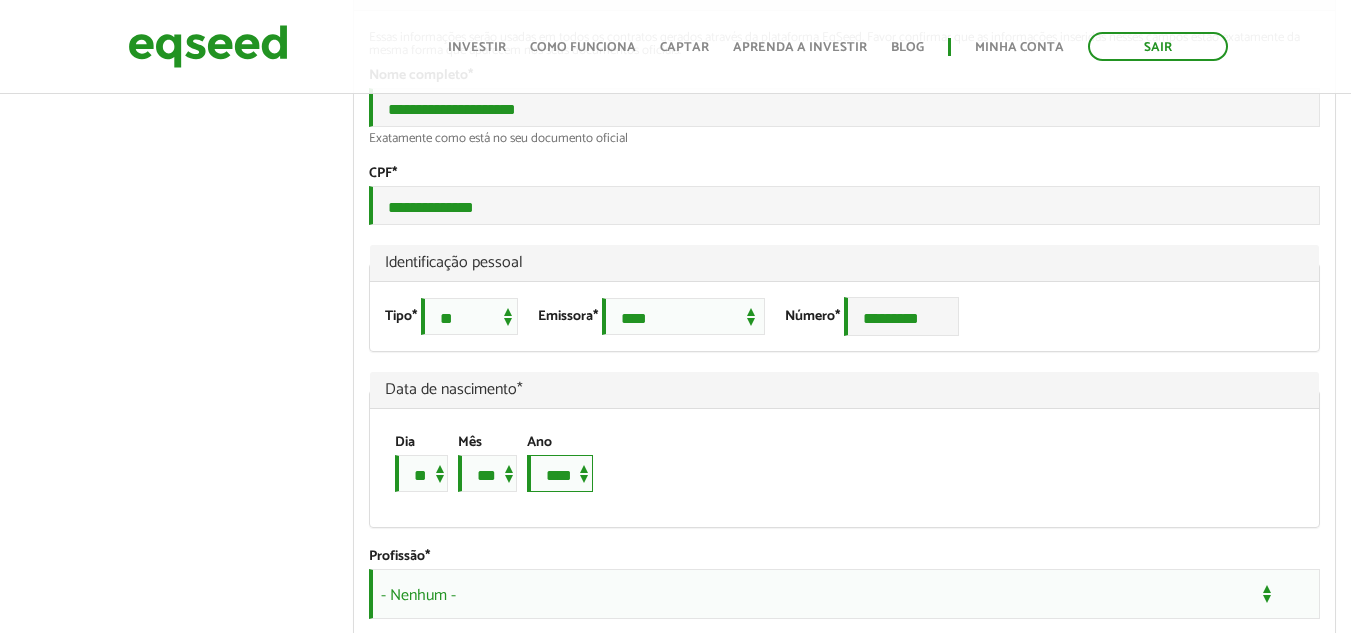 click on "**** **** **** **** **** **** **** **** **** **** **** **** **** **** **** **** **** **** **** **** **** **** **** **** **** **** **** **** **** **** **** **** **** **** **** **** **** **** **** **** **** **** **** **** **** **** **** **** **** **** **** **** **** **** **** **** **** **** **** **** **** **** **** **** **** **** **** **** **** **** **** **** **** **** **** **** **** **** **** **** **** **** **** **** **** **** **** **** **** **** **** **** **** **** **** **** **** **** **** **** **** **** **** **** **** **** **** **** **** **** **** **** **** **** **** **** **** **** **** **** **** **** **** **** **** ****" at bounding box center [560, 473] 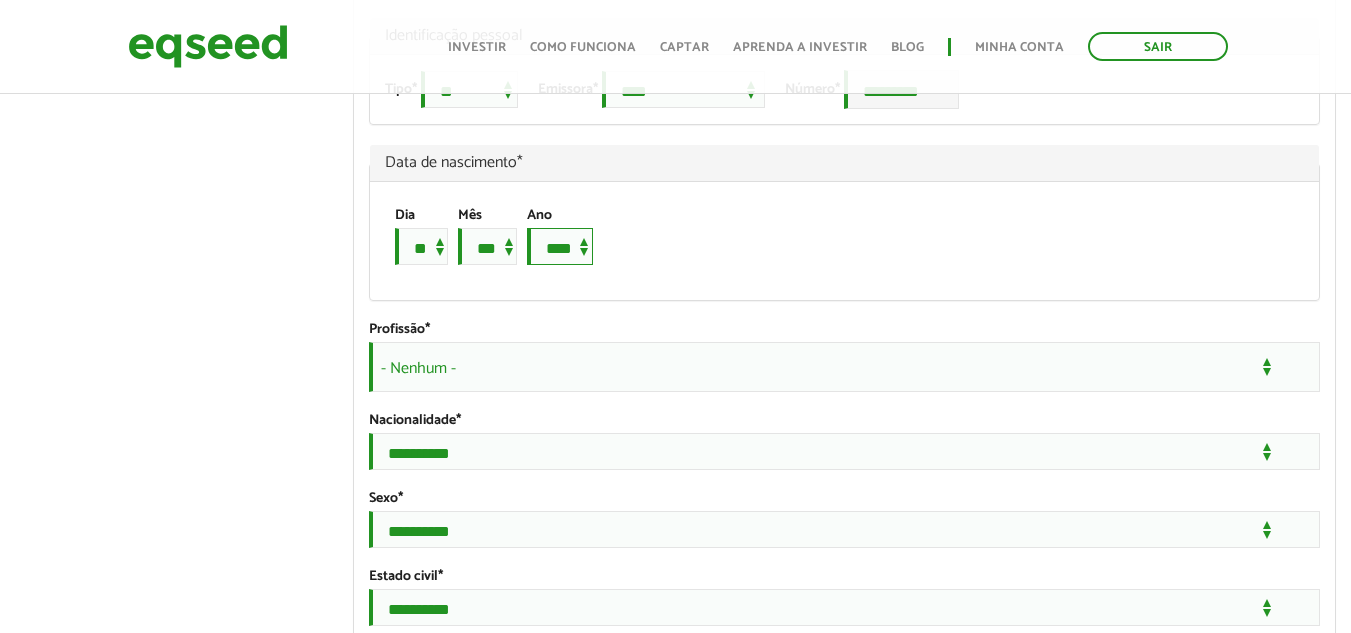 scroll, scrollTop: 1450, scrollLeft: 0, axis: vertical 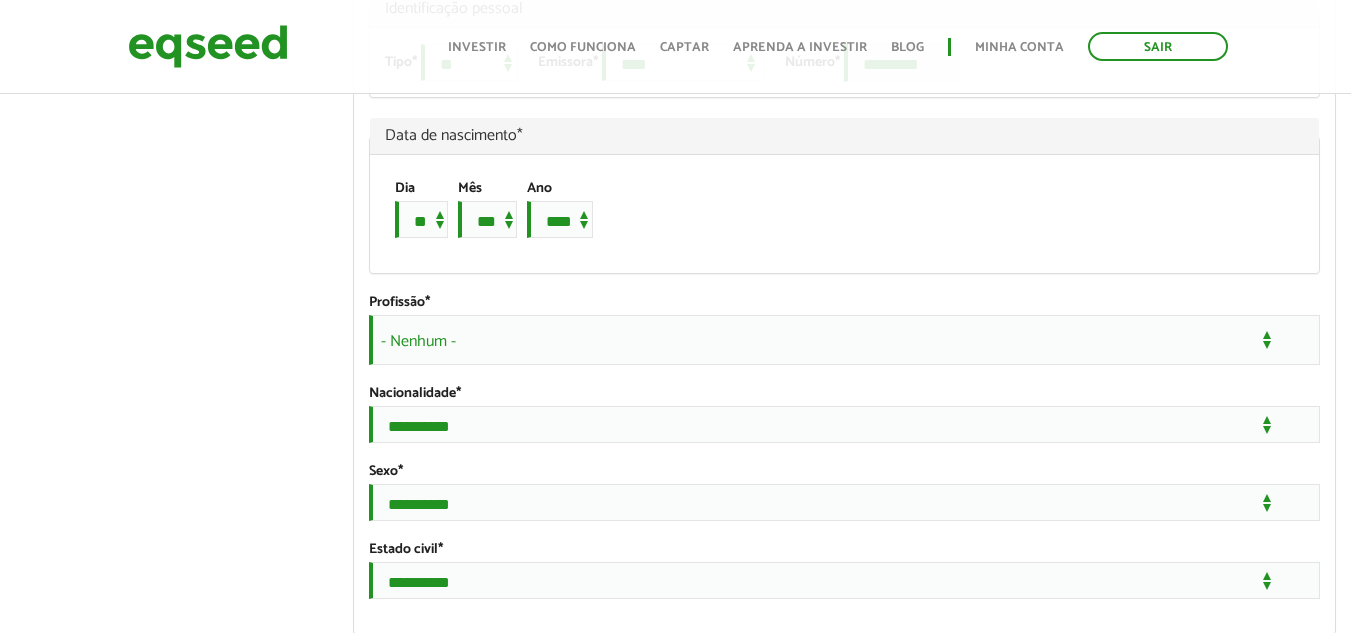 click on "- Nenhum -" at bounding box center (844, 340) 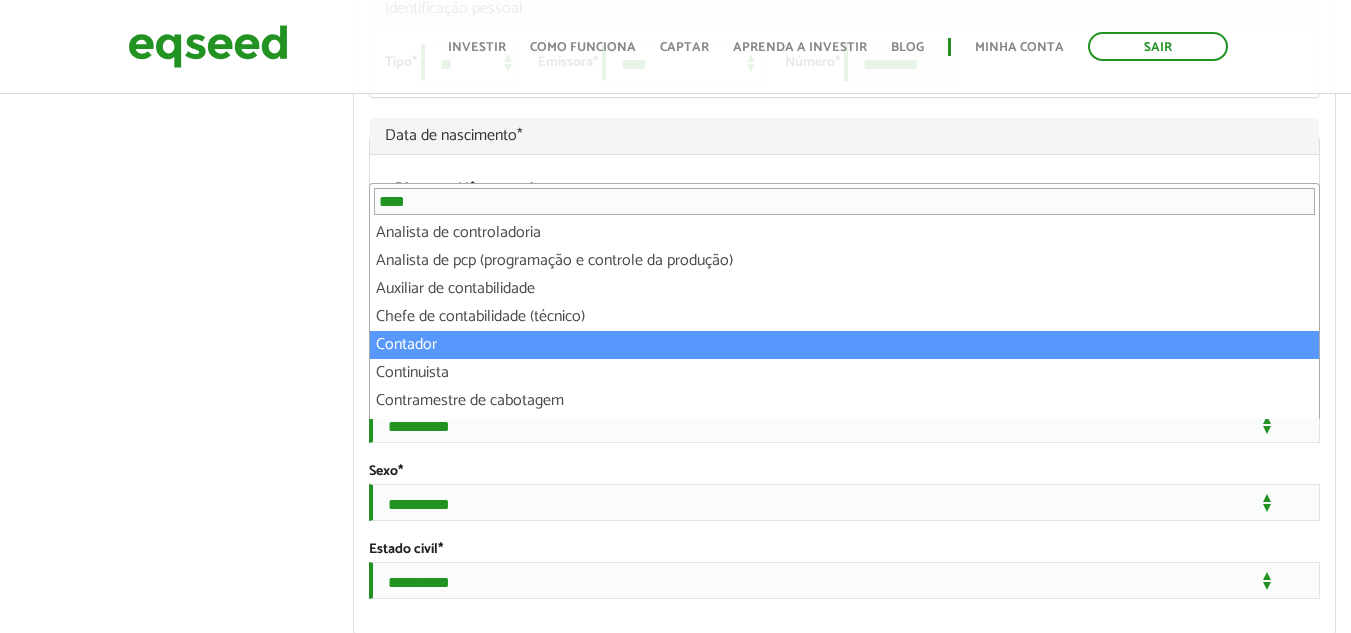 type on "****" 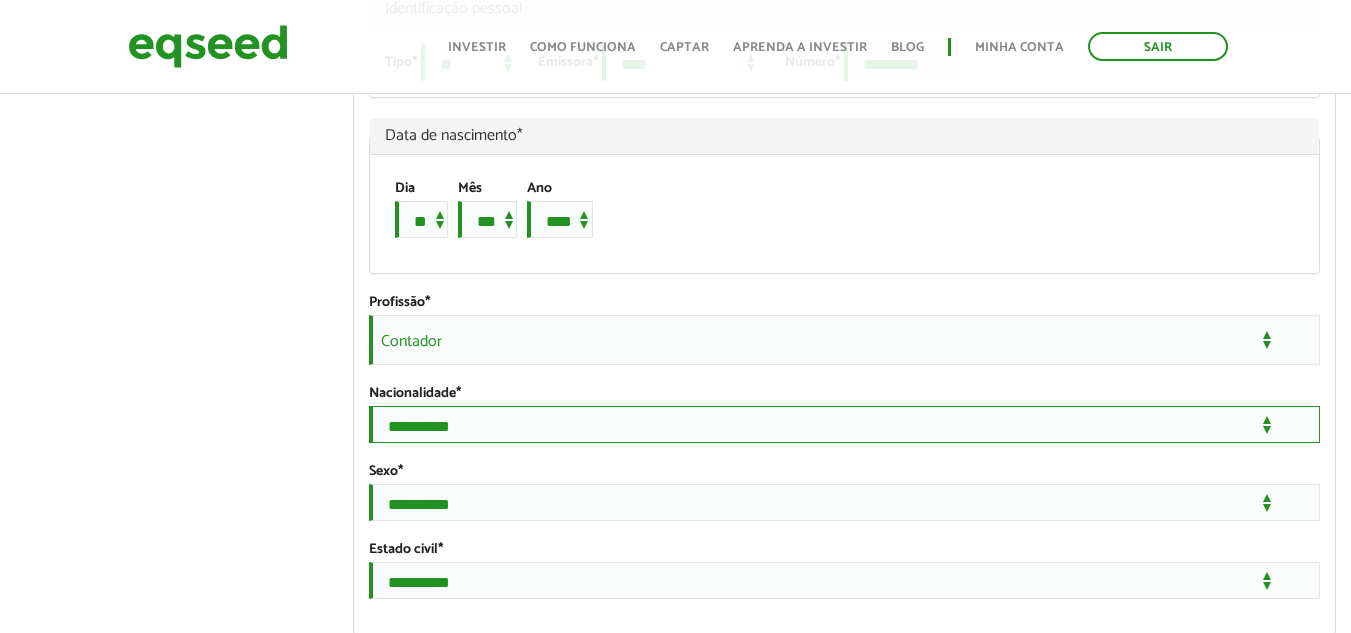 click on "**********" at bounding box center (844, 424) 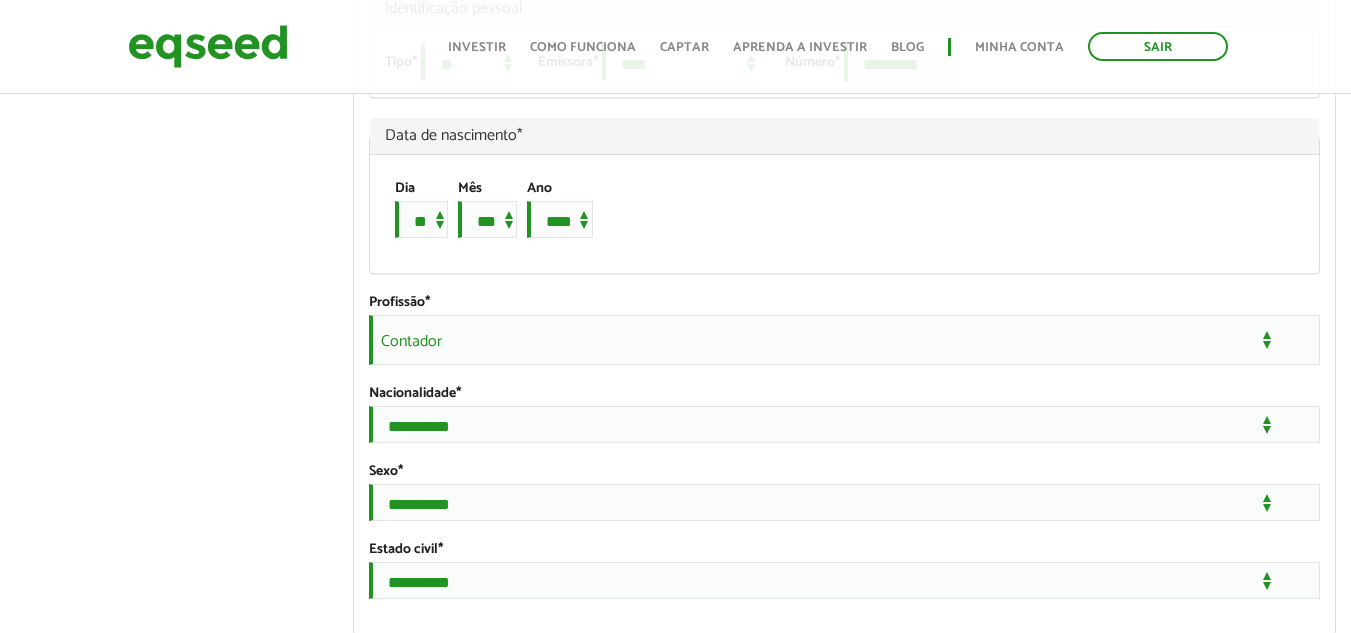 click on "**********" at bounding box center [675, 571] 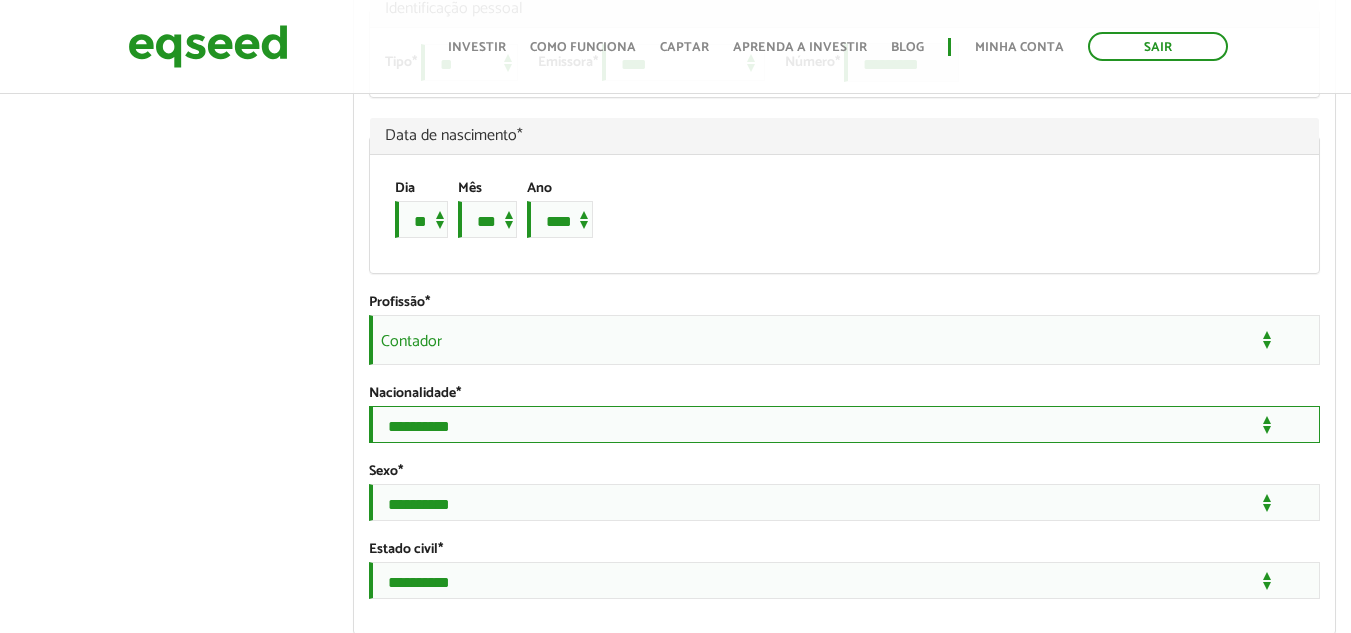 click on "**********" at bounding box center (844, 424) 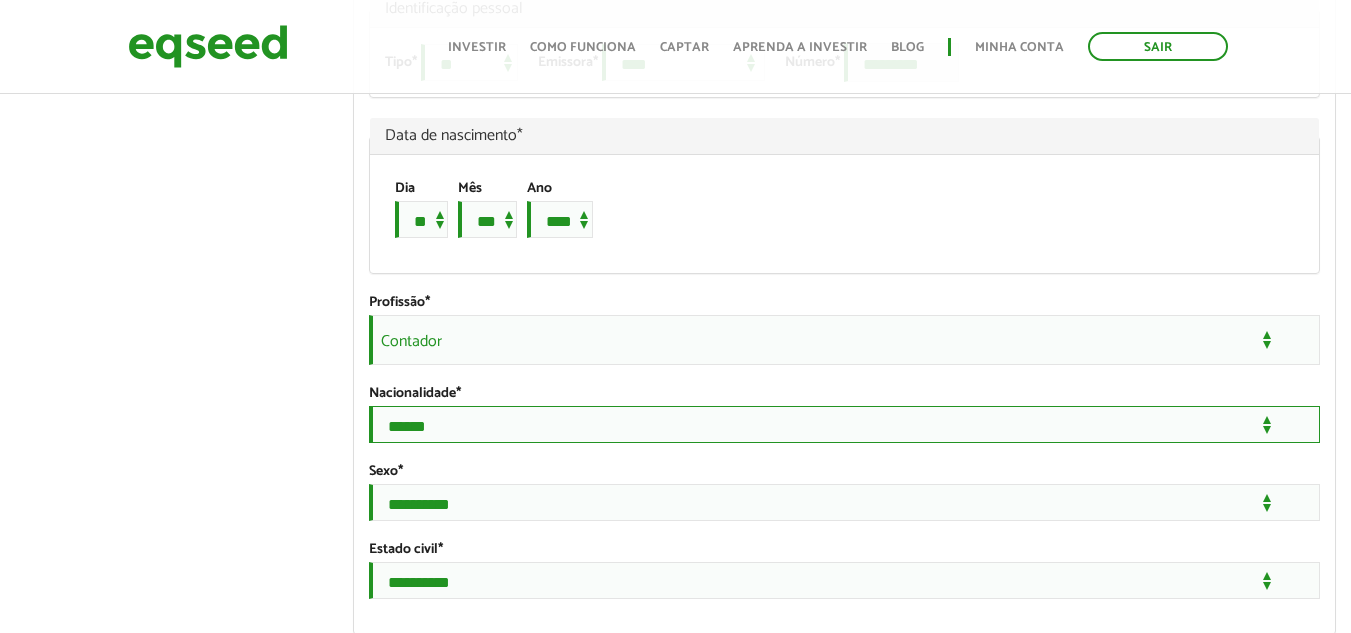 click on "**********" at bounding box center (844, 424) 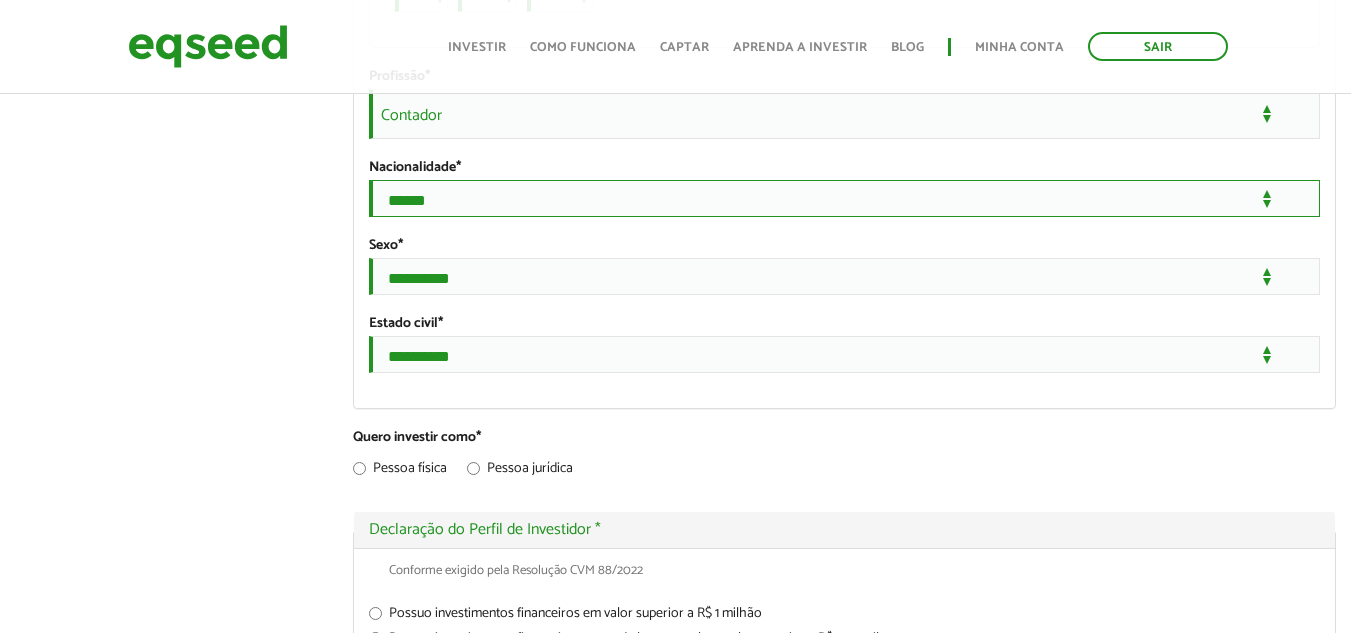 scroll, scrollTop: 1703, scrollLeft: 0, axis: vertical 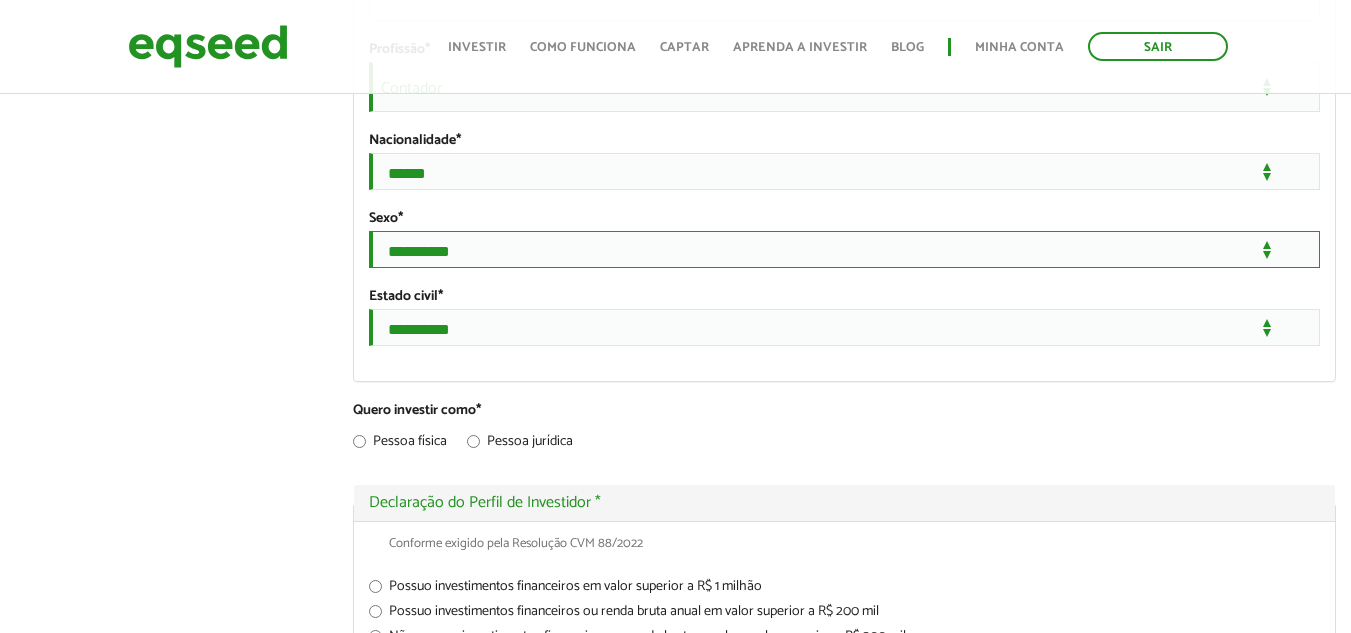 click on "**********" at bounding box center [844, 249] 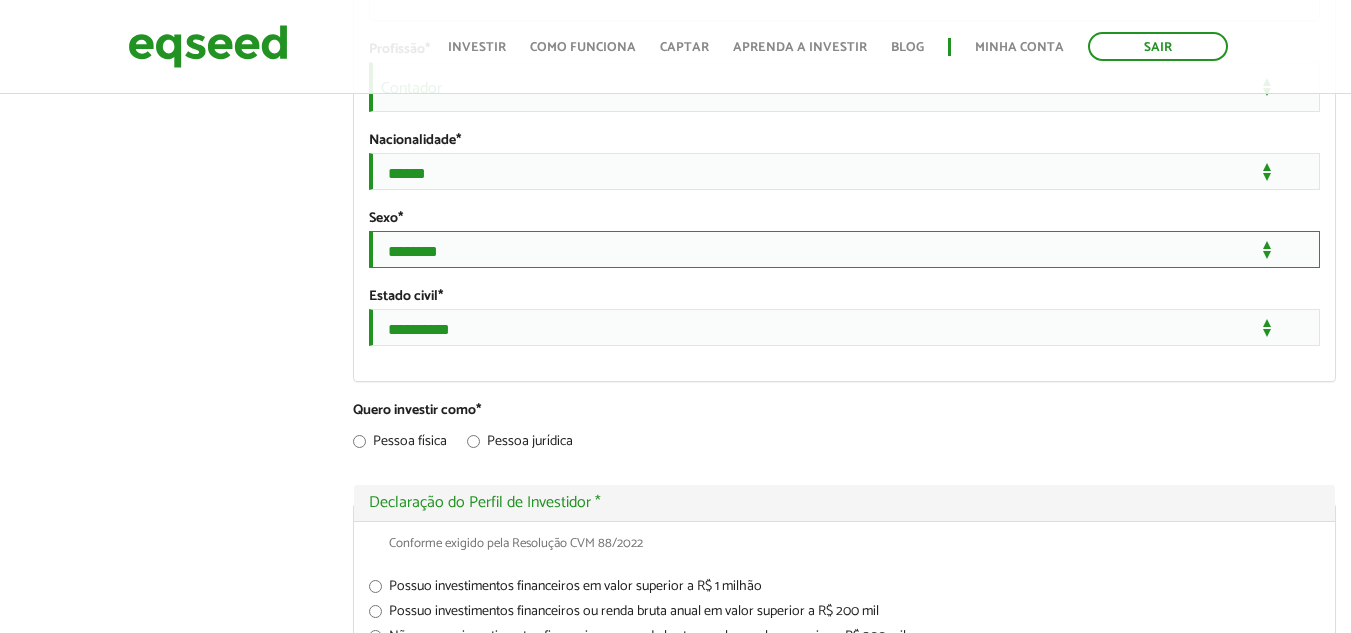 click on "**********" at bounding box center (844, 249) 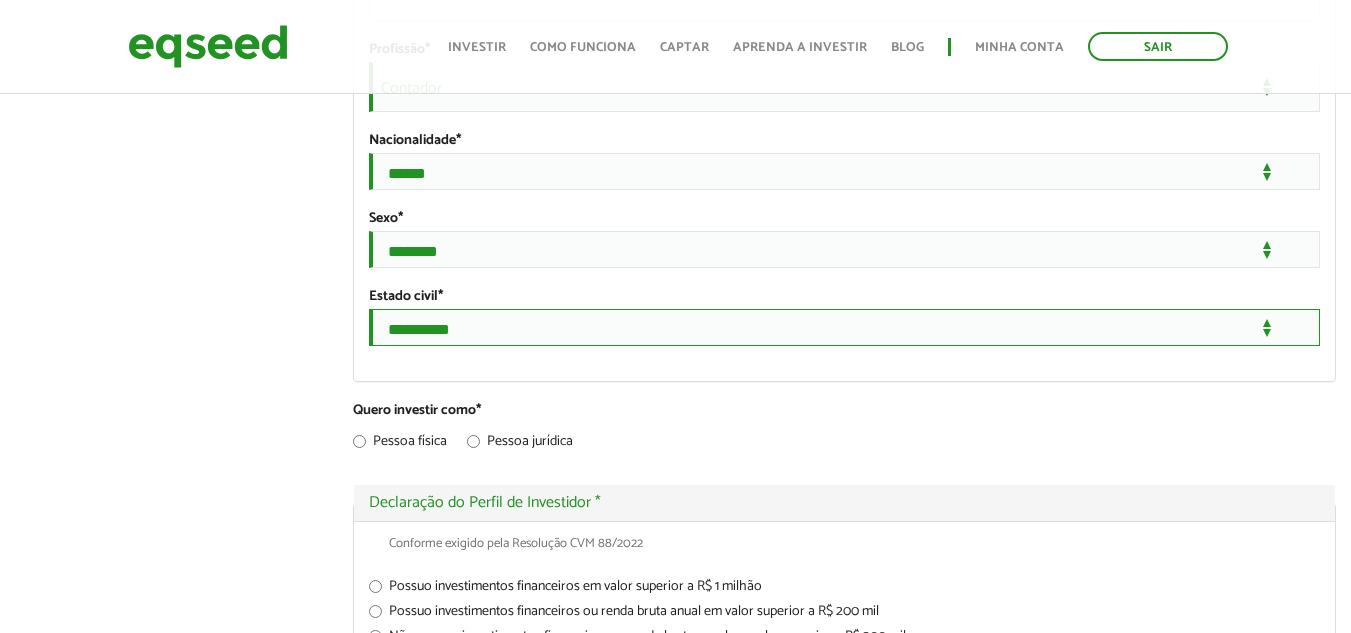 click on "**********" at bounding box center (844, 327) 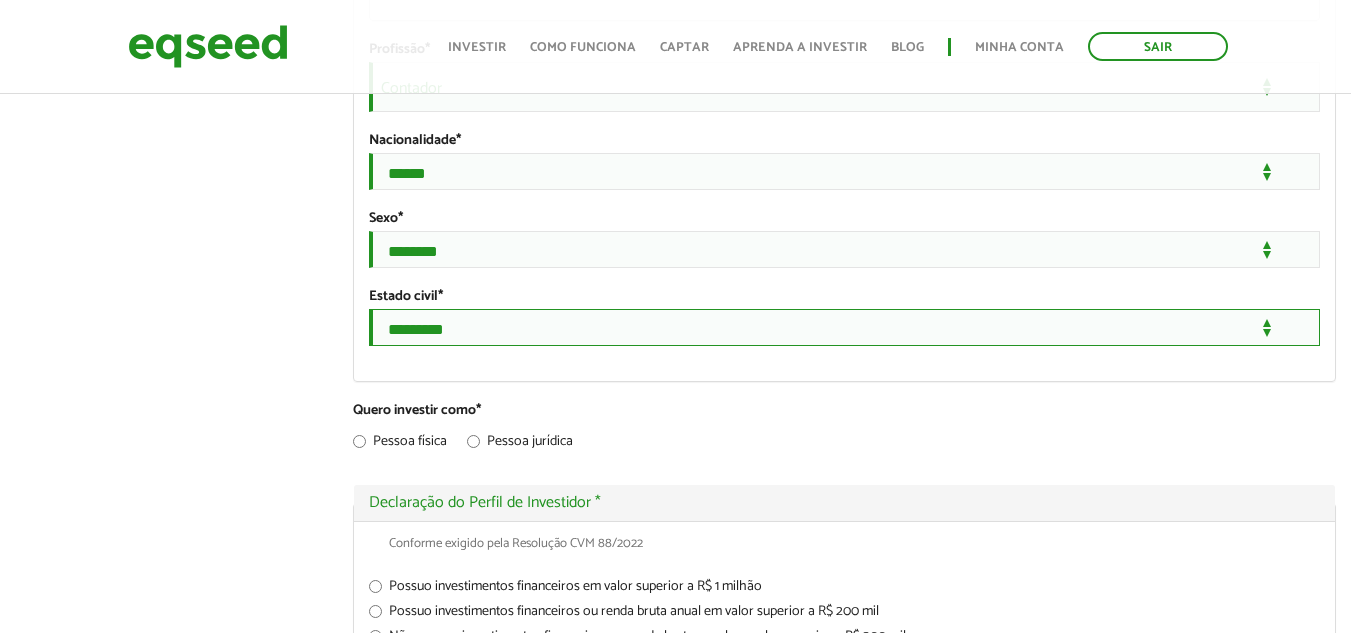 click on "**********" at bounding box center (844, 327) 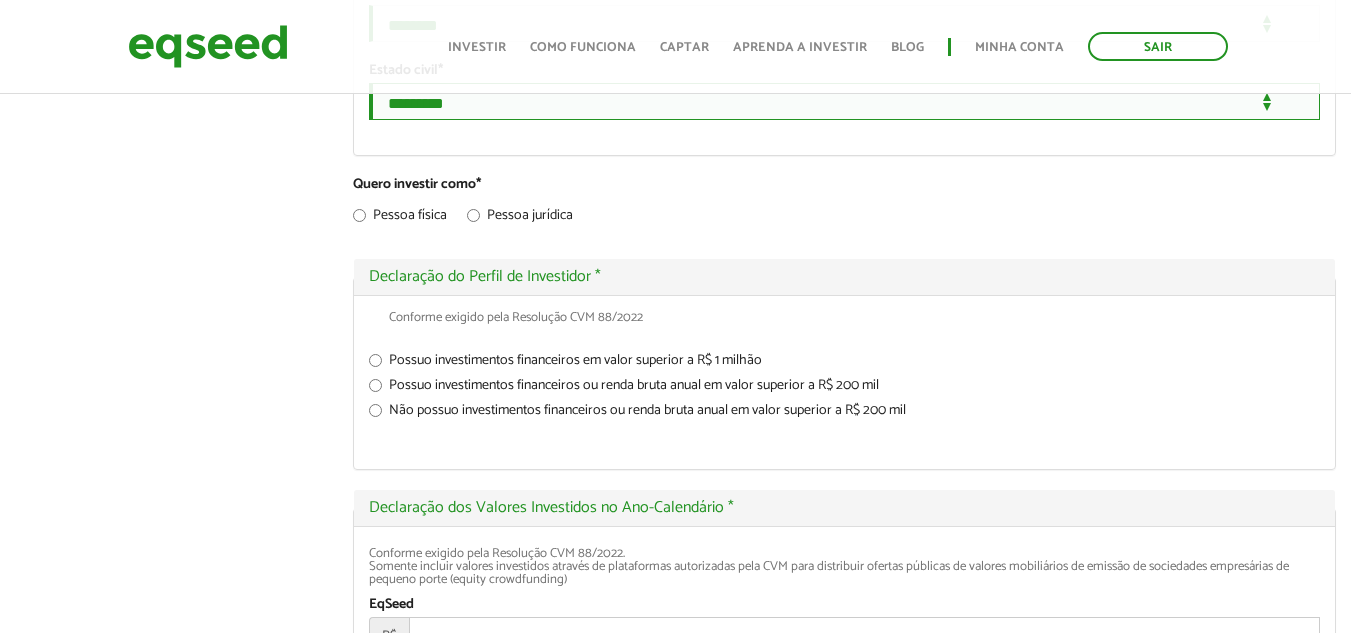 scroll, scrollTop: 2023, scrollLeft: 0, axis: vertical 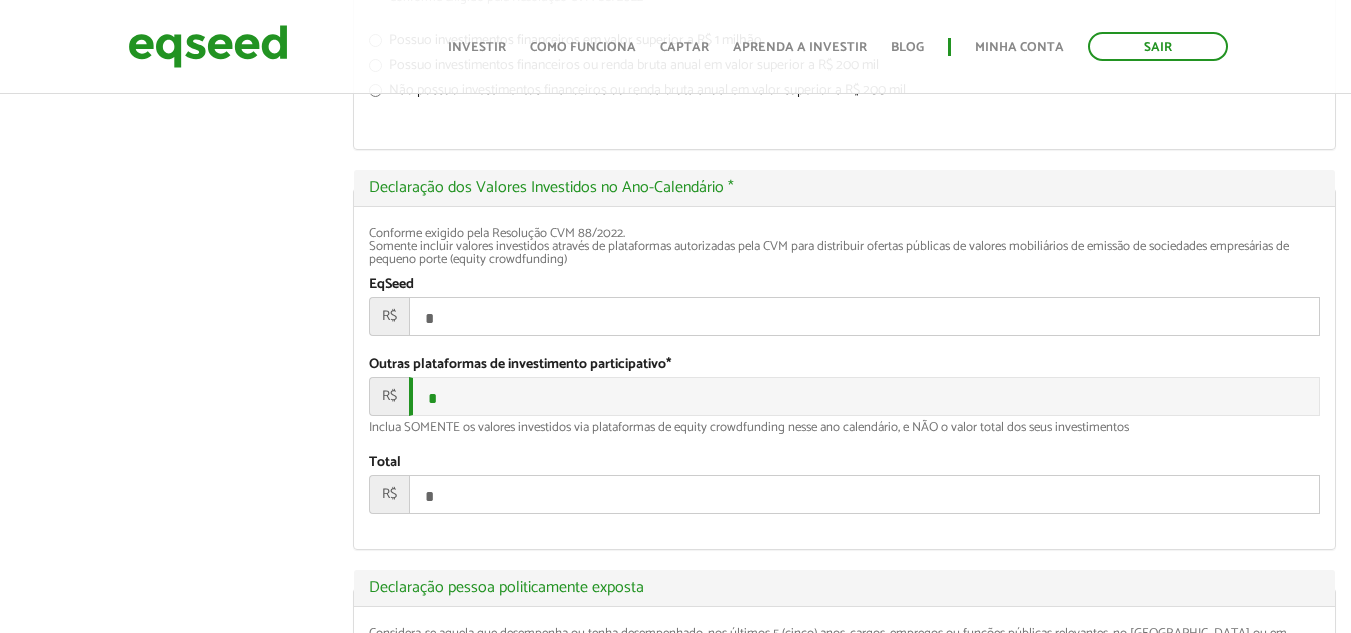 click on "*" at bounding box center (864, 316) 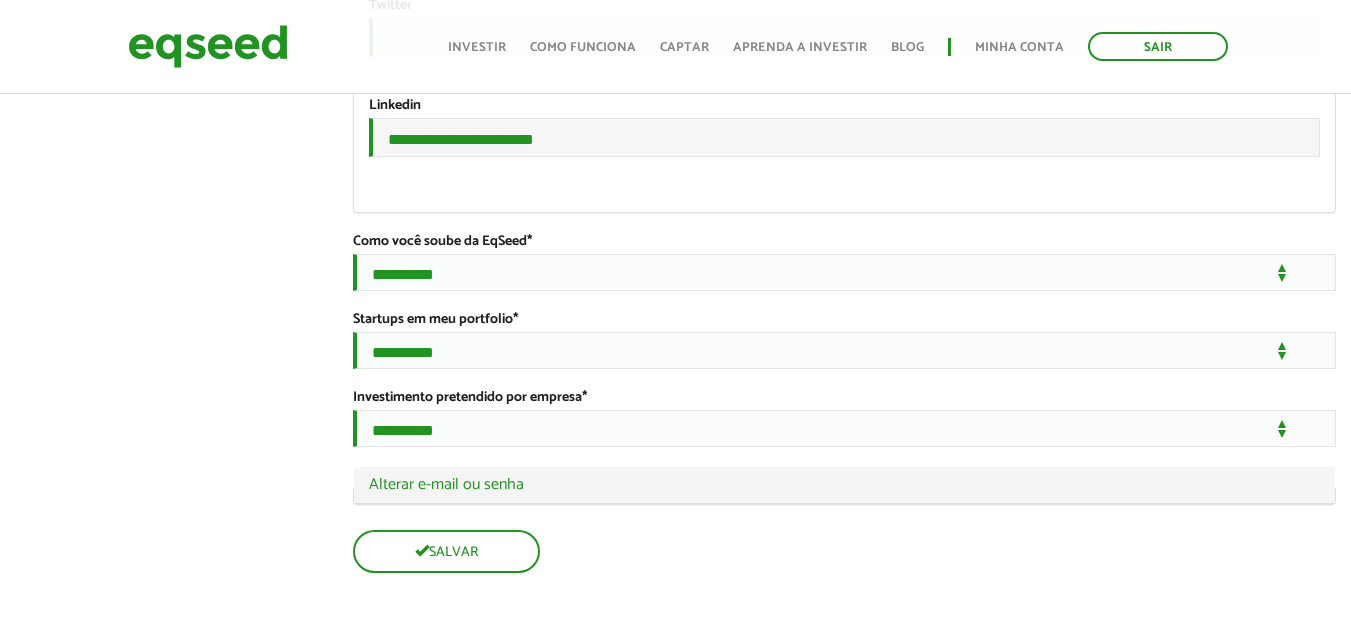 scroll, scrollTop: 3595, scrollLeft: 0, axis: vertical 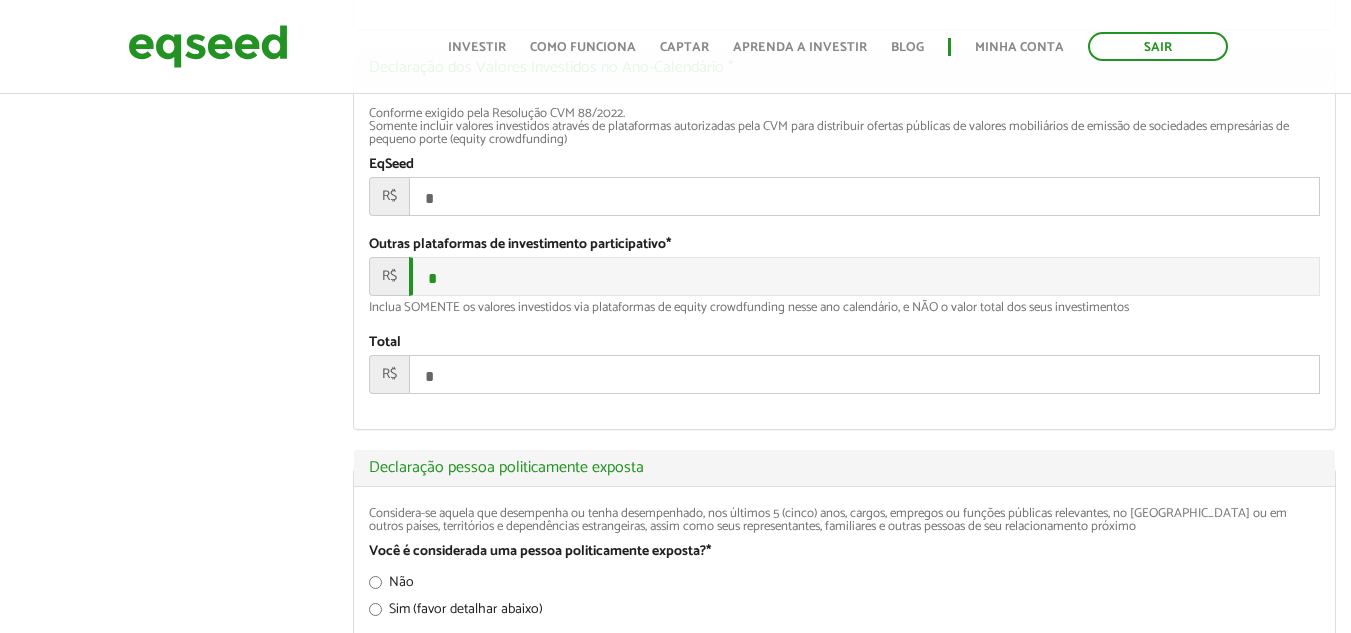 click on "*" at bounding box center [864, 196] 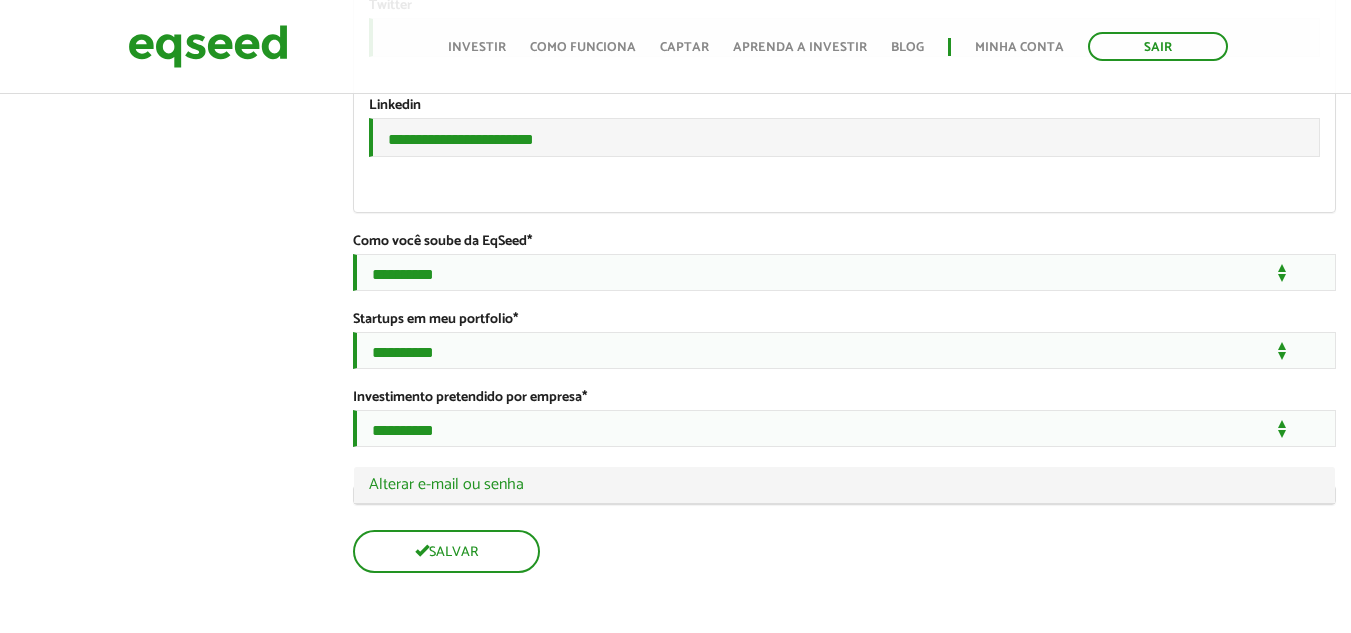 scroll, scrollTop: 3595, scrollLeft: 0, axis: vertical 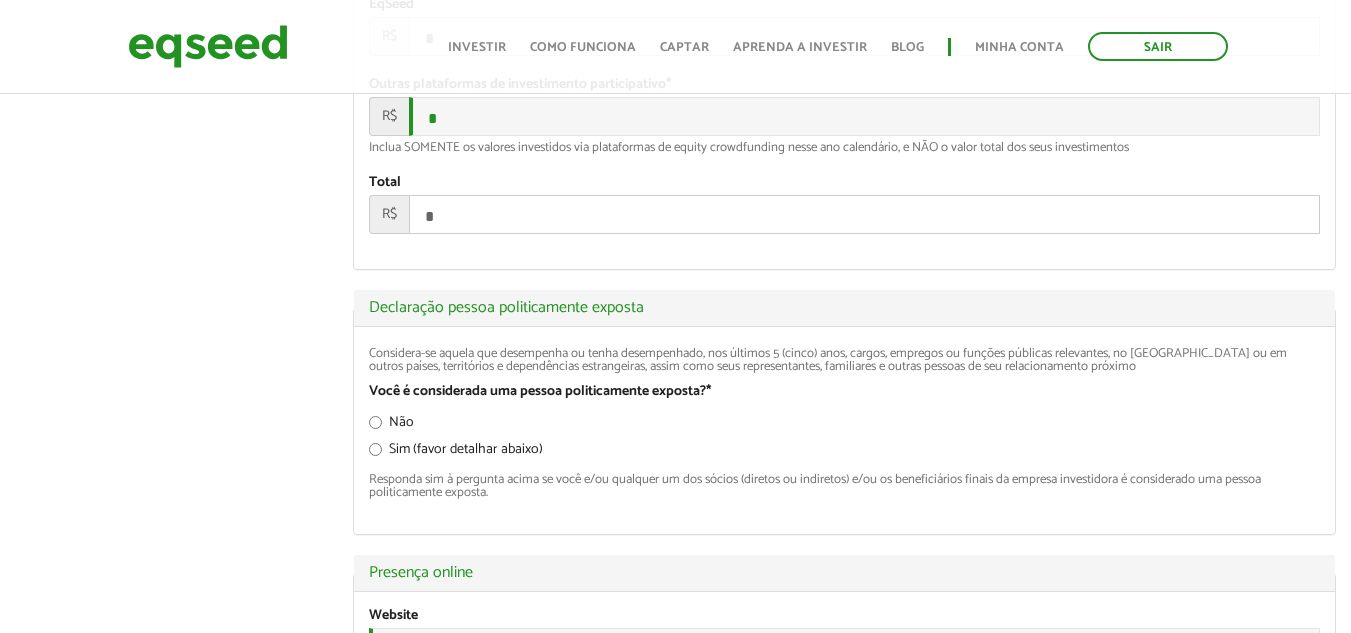 click on "*" at bounding box center [864, 36] 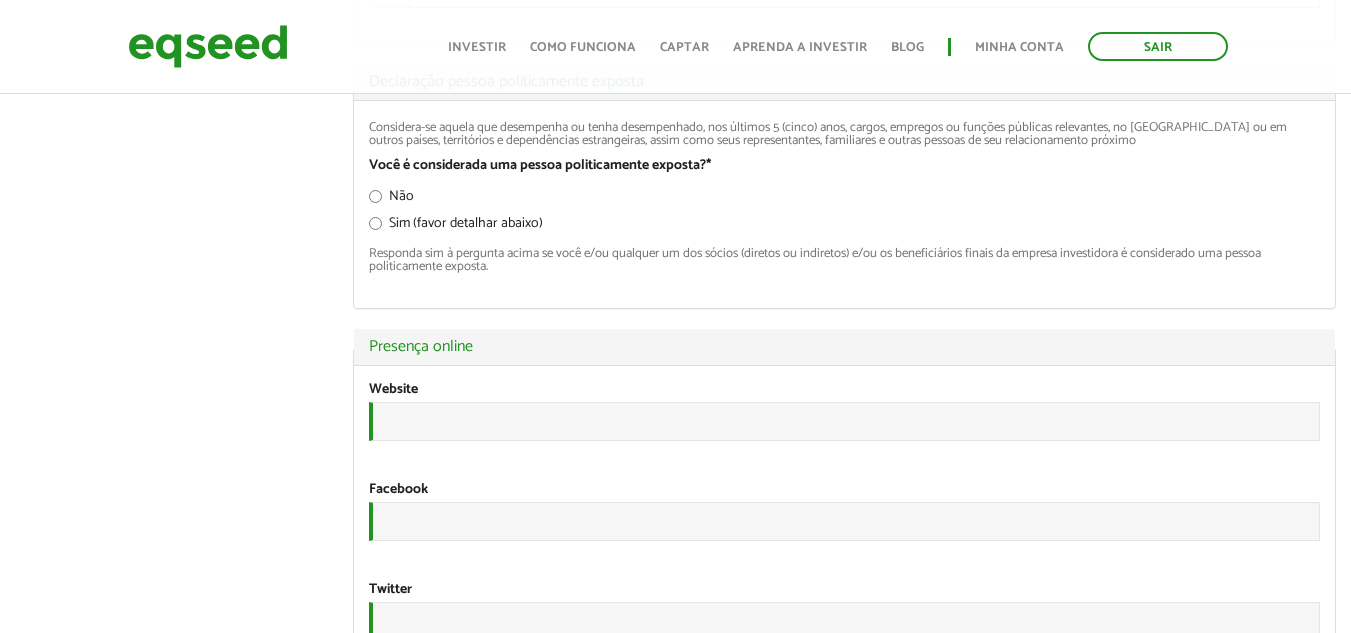scroll, scrollTop: 2769, scrollLeft: 0, axis: vertical 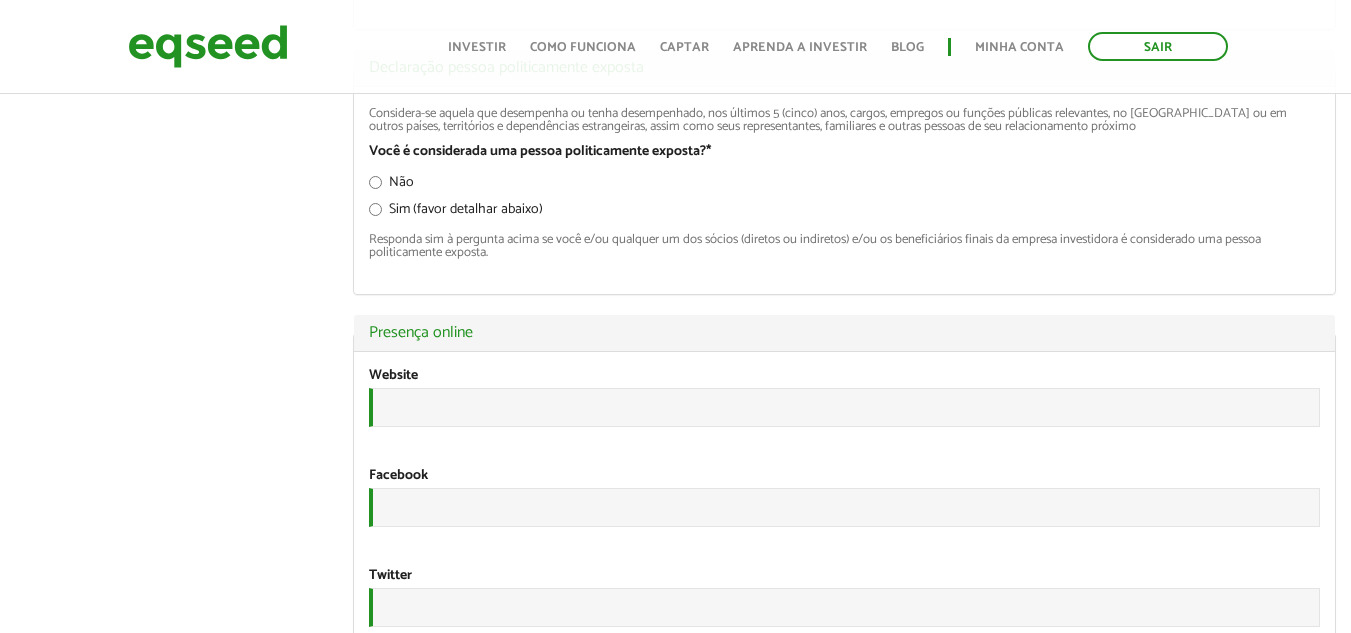 click on "Não" at bounding box center (391, 186) 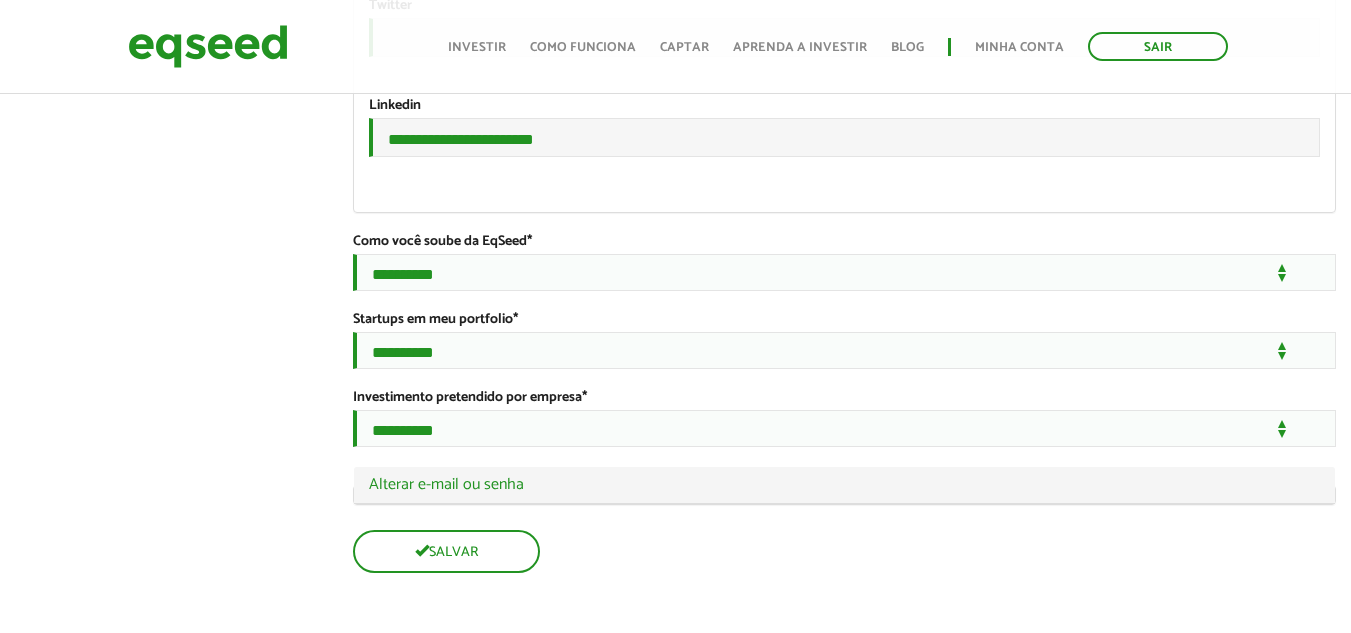 scroll, scrollTop: 3475, scrollLeft: 0, axis: vertical 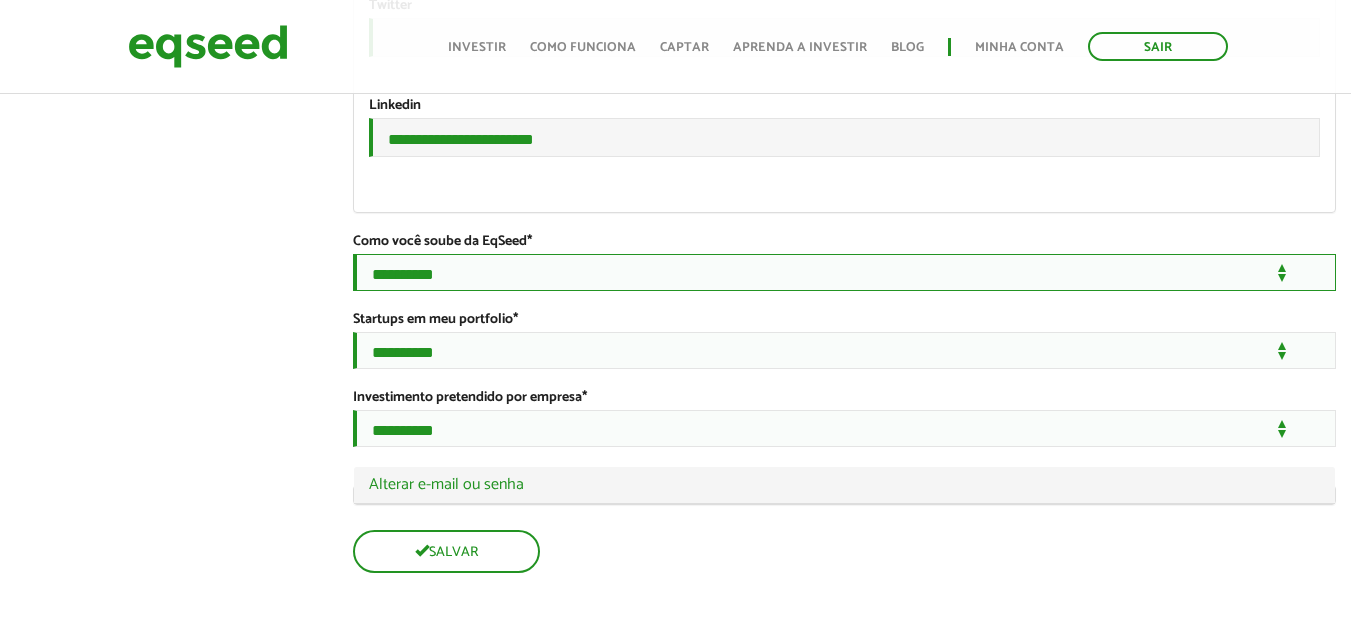 click on "**********" at bounding box center [844, 272] 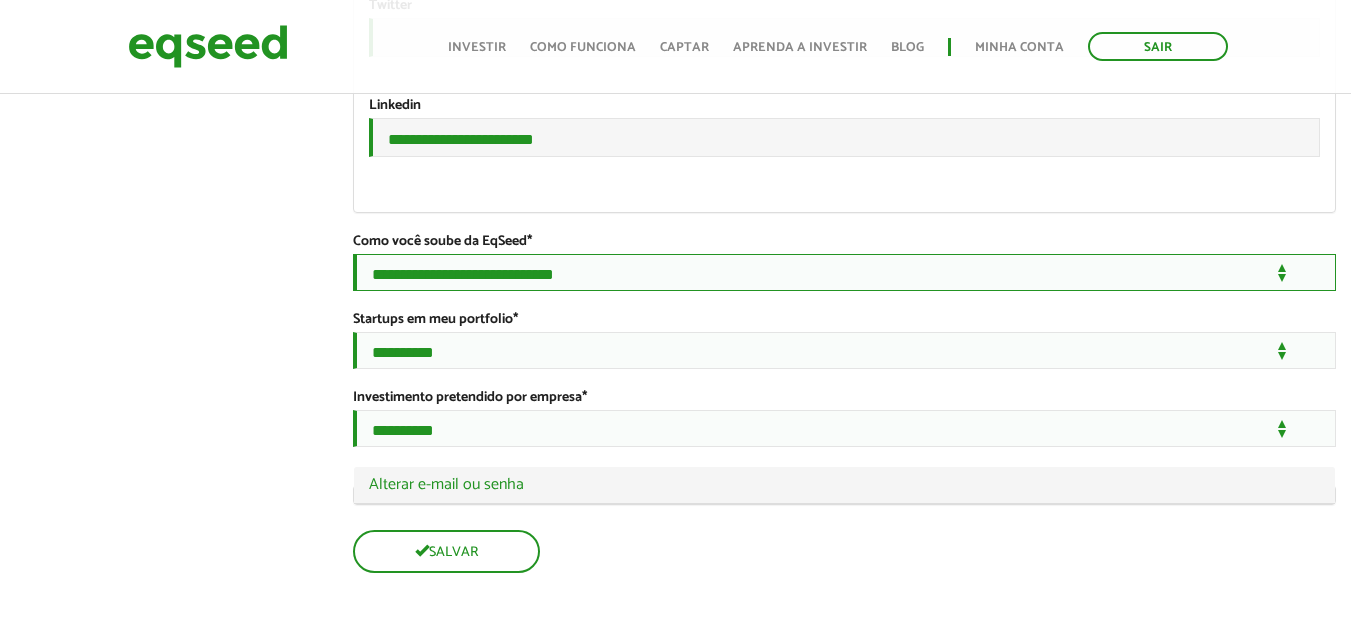click on "**********" at bounding box center (844, 272) 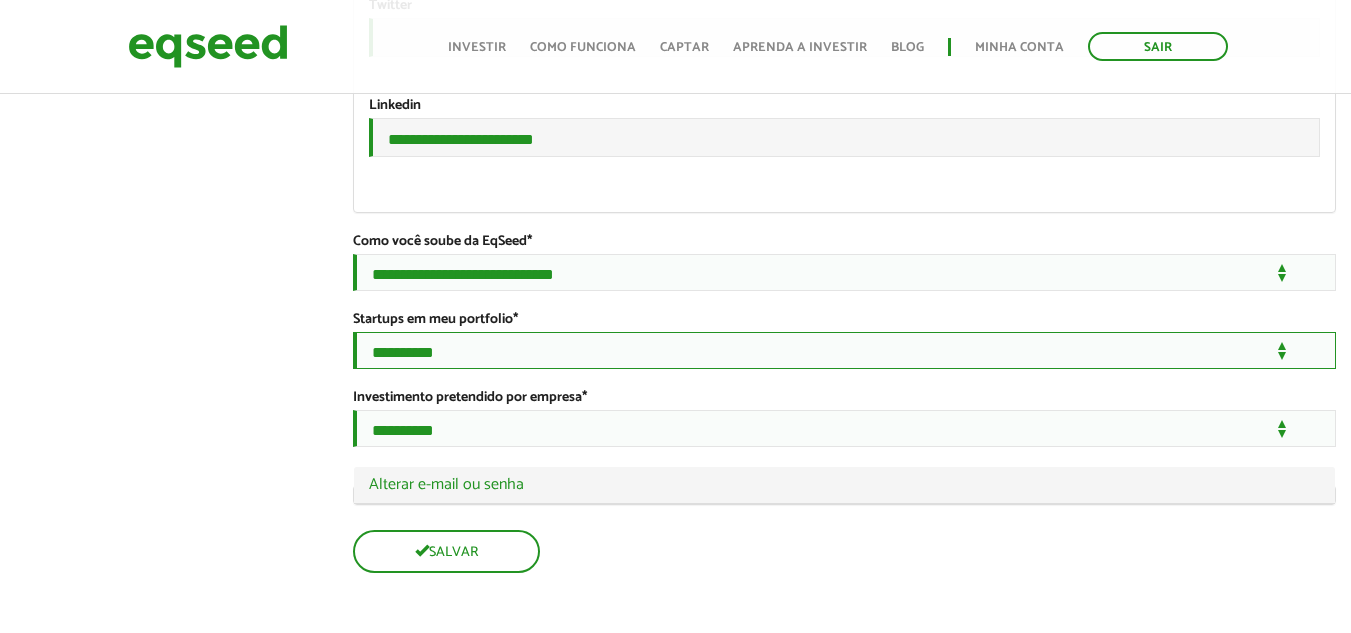 click on "**********" at bounding box center (844, 350) 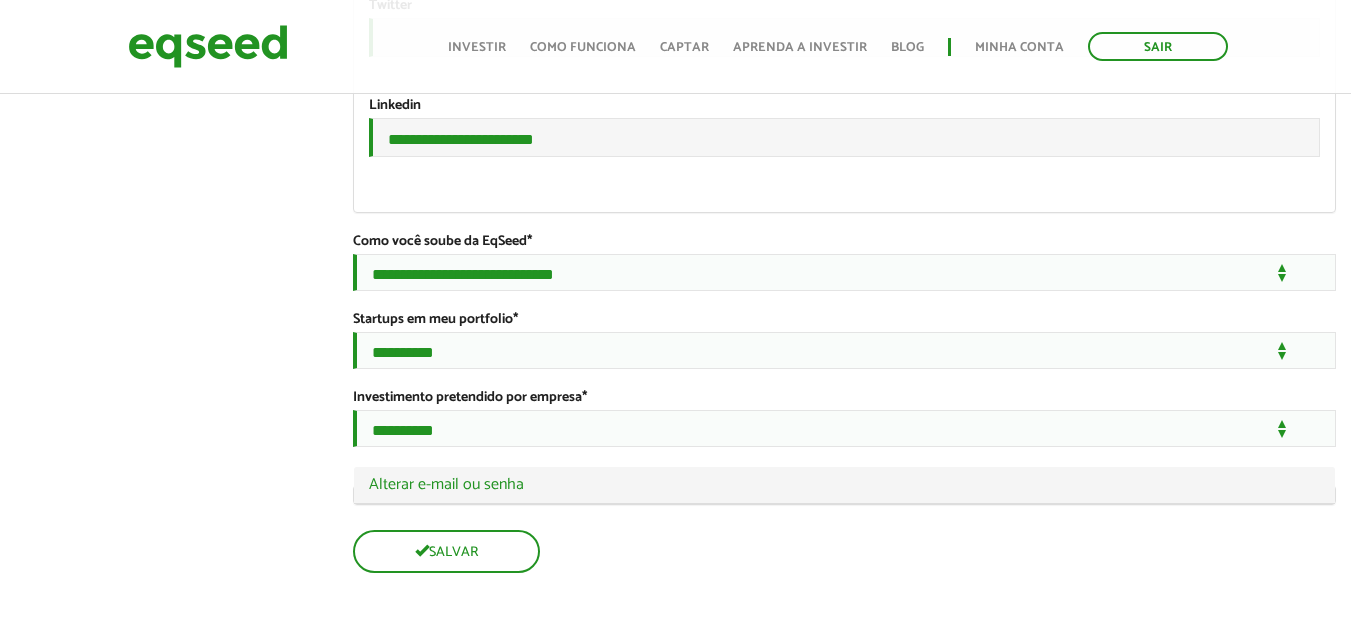 click on "**********" at bounding box center (675, -1318) 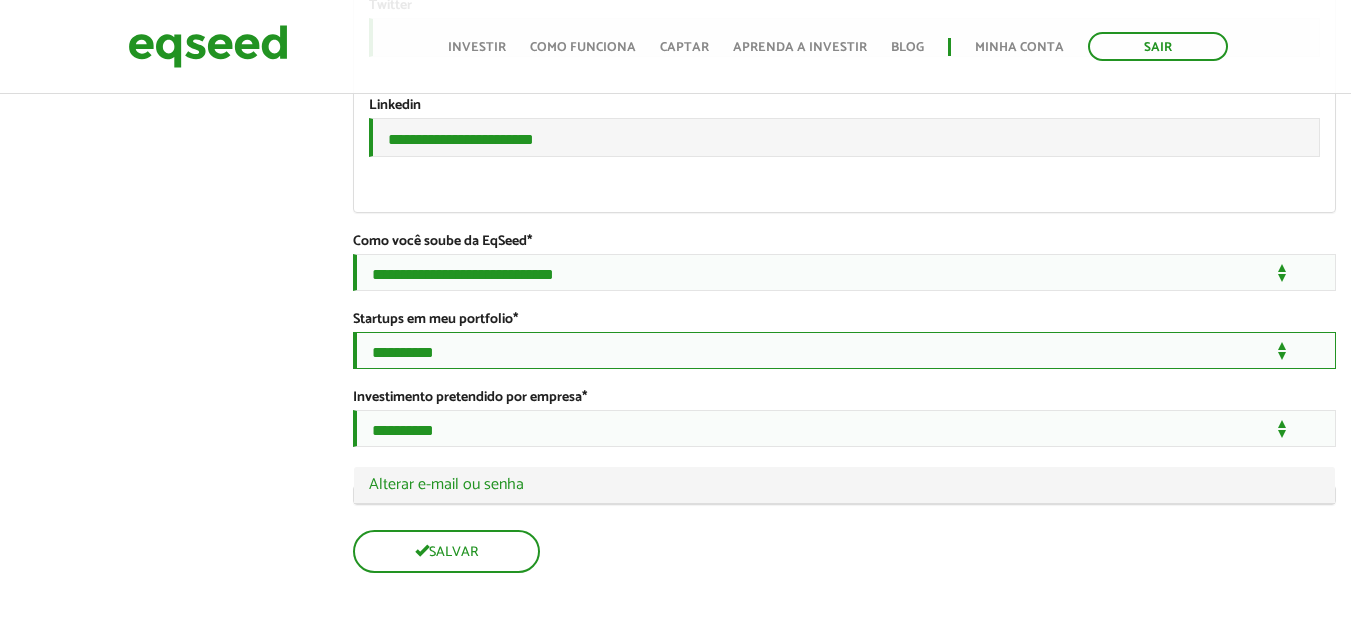 click on "**********" at bounding box center [844, 350] 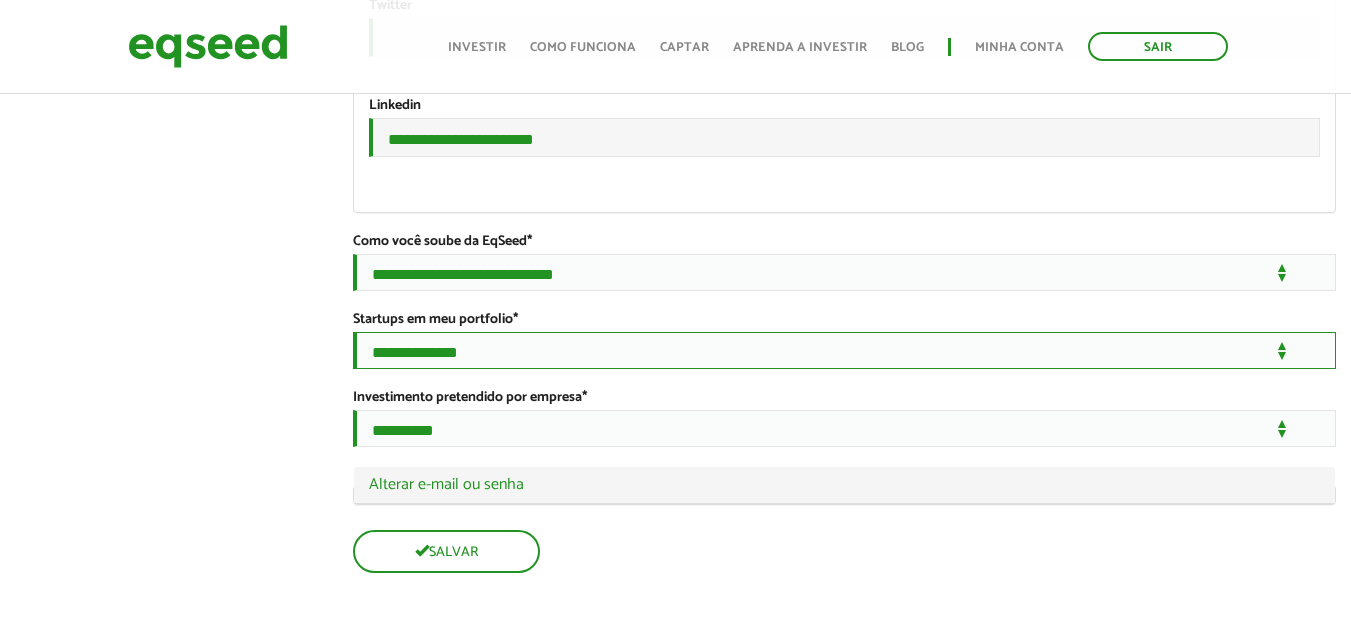 click on "**********" at bounding box center [844, 350] 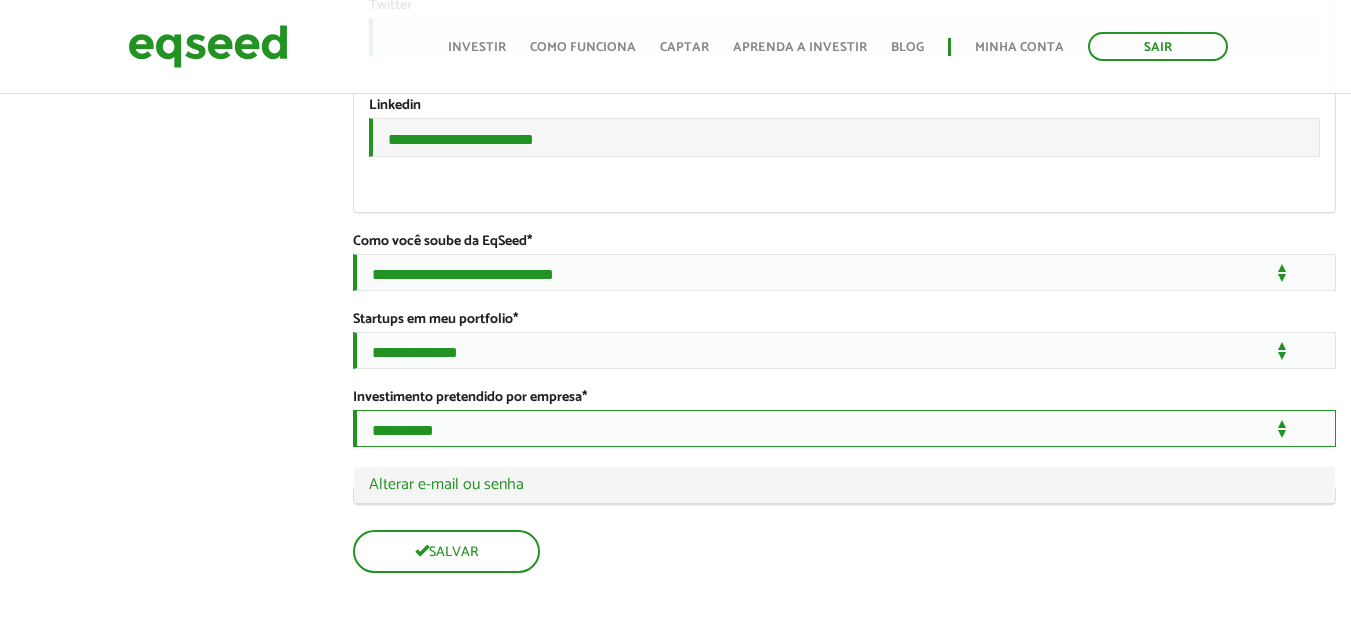 click on "**********" at bounding box center (844, 428) 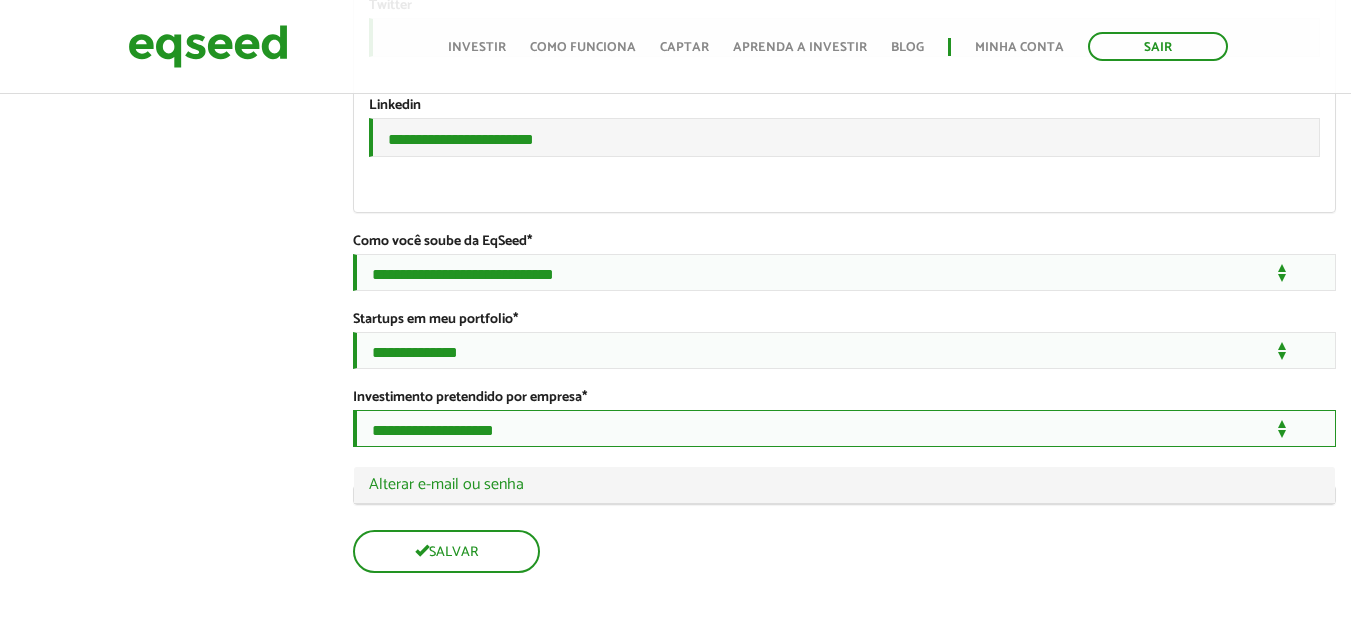 click on "**********" at bounding box center [844, 428] 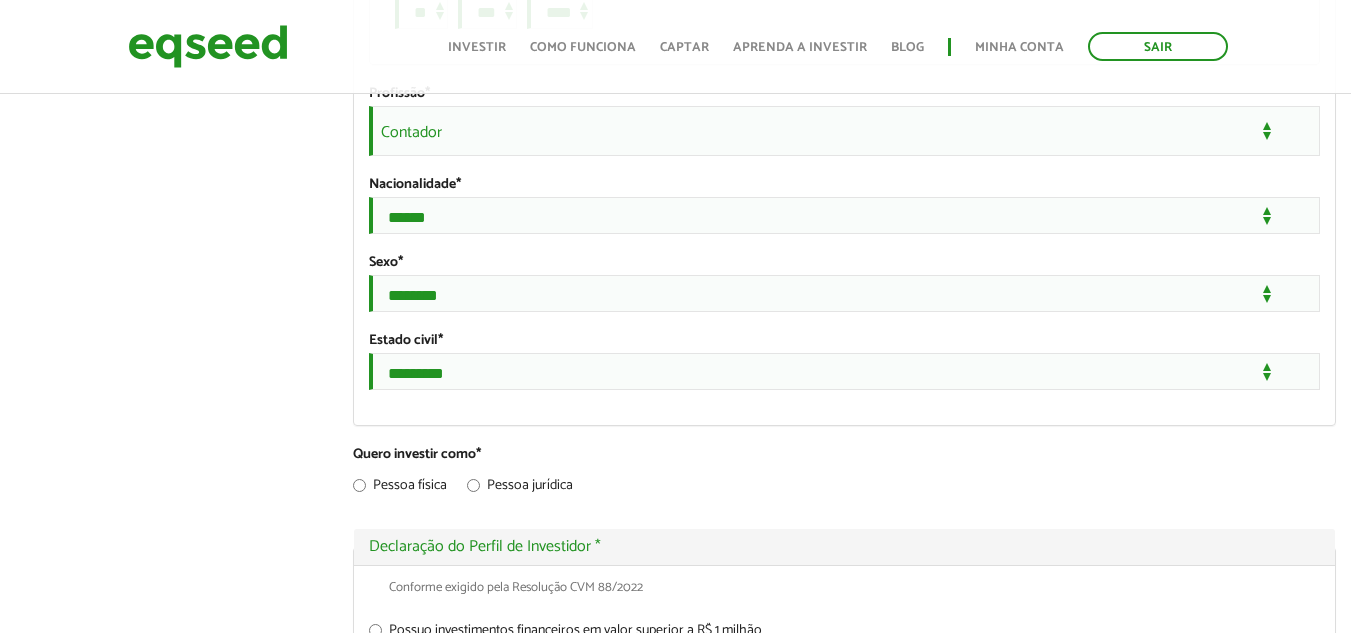 scroll, scrollTop: 2212, scrollLeft: 0, axis: vertical 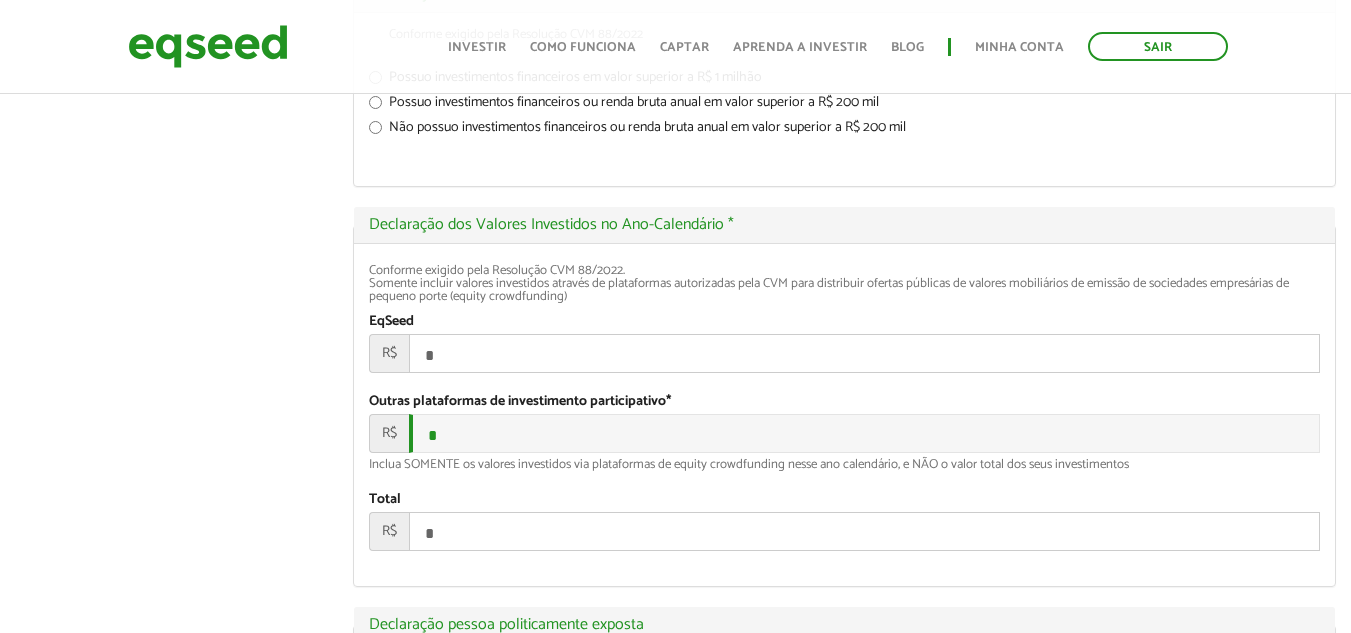 click on "**********" at bounding box center [844, -191] 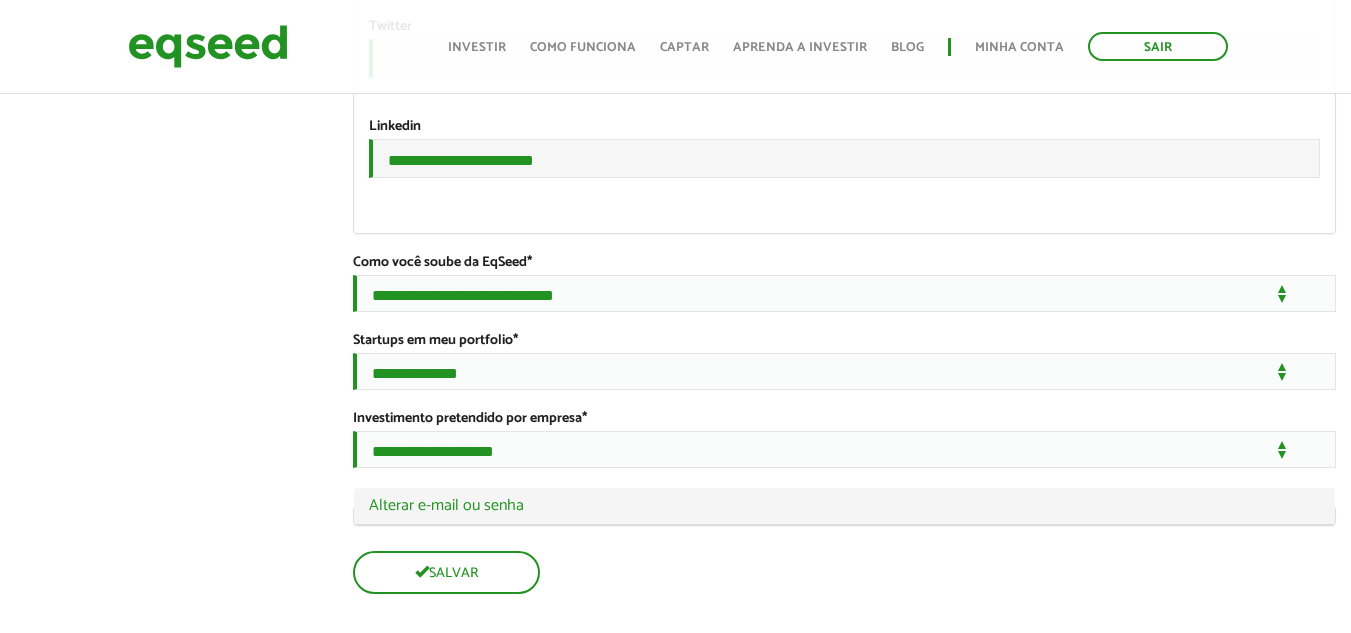 scroll, scrollTop: 3595, scrollLeft: 0, axis: vertical 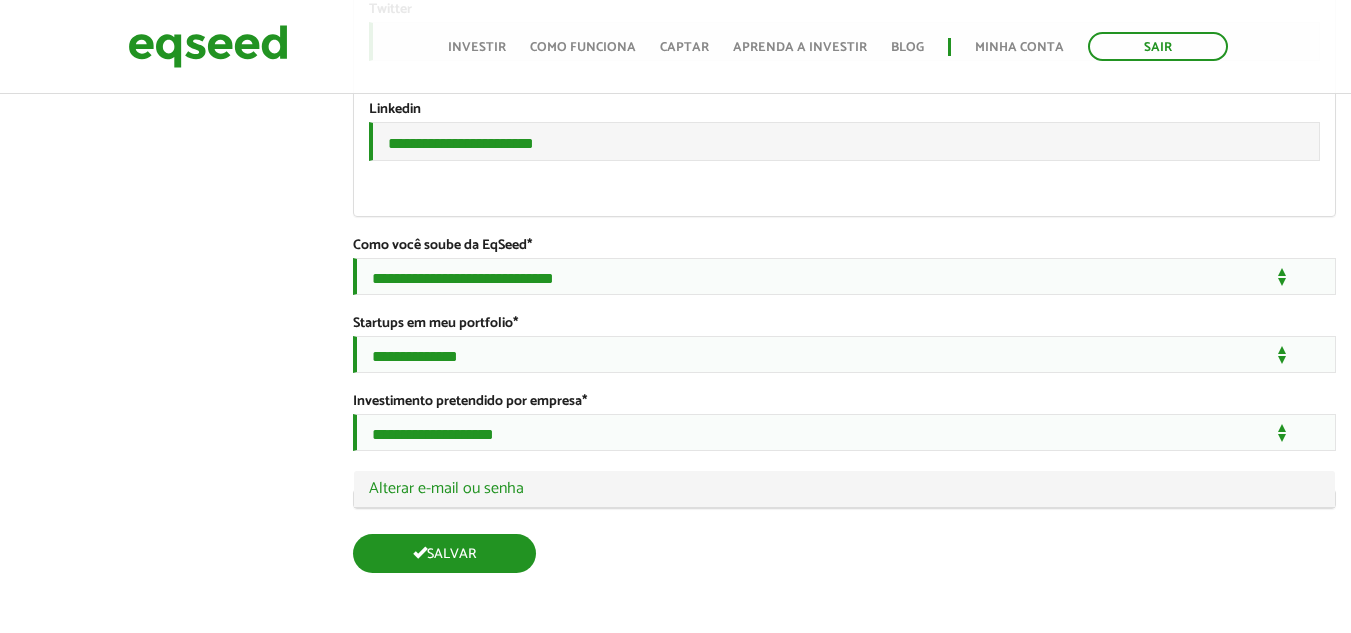 click on "Salvar" at bounding box center (444, 553) 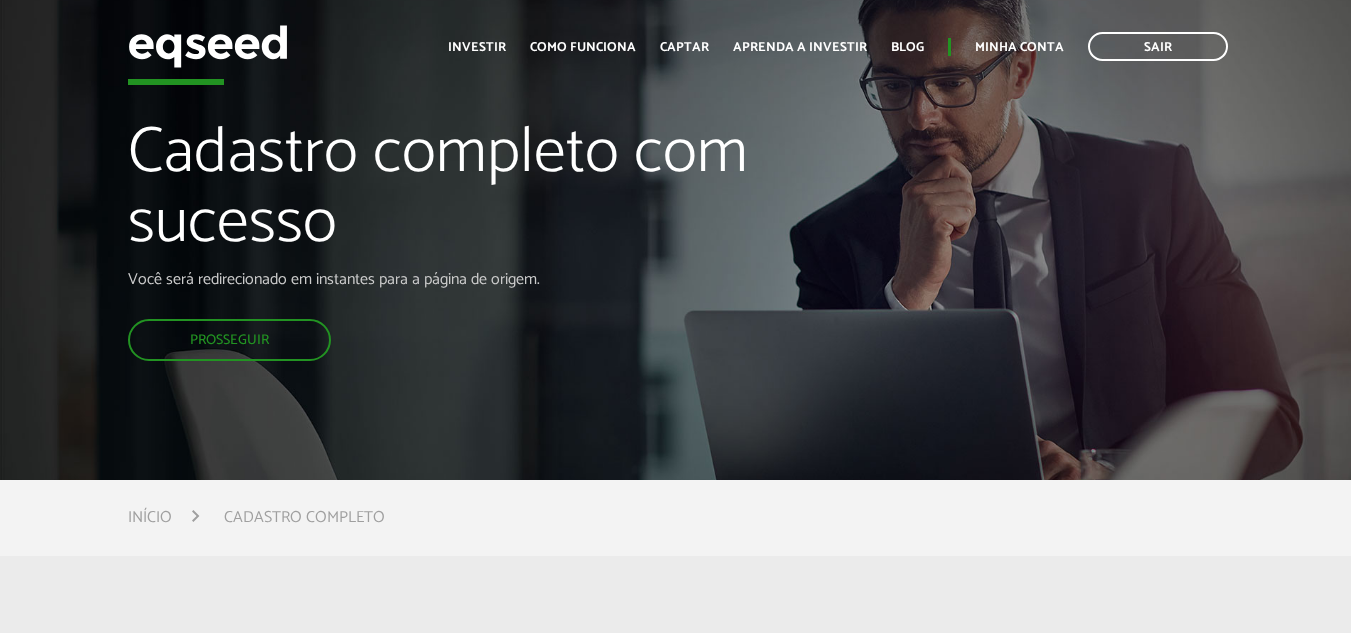 scroll, scrollTop: 0, scrollLeft: 0, axis: both 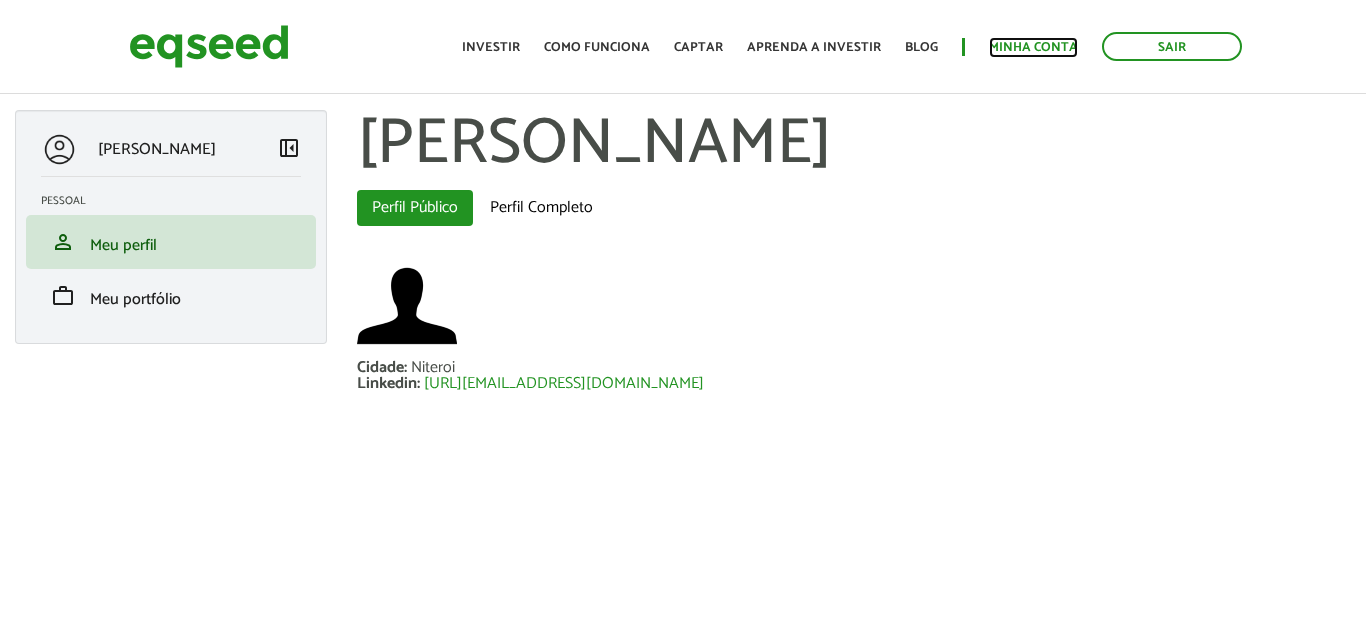 click on "Minha conta" at bounding box center (1033, 47) 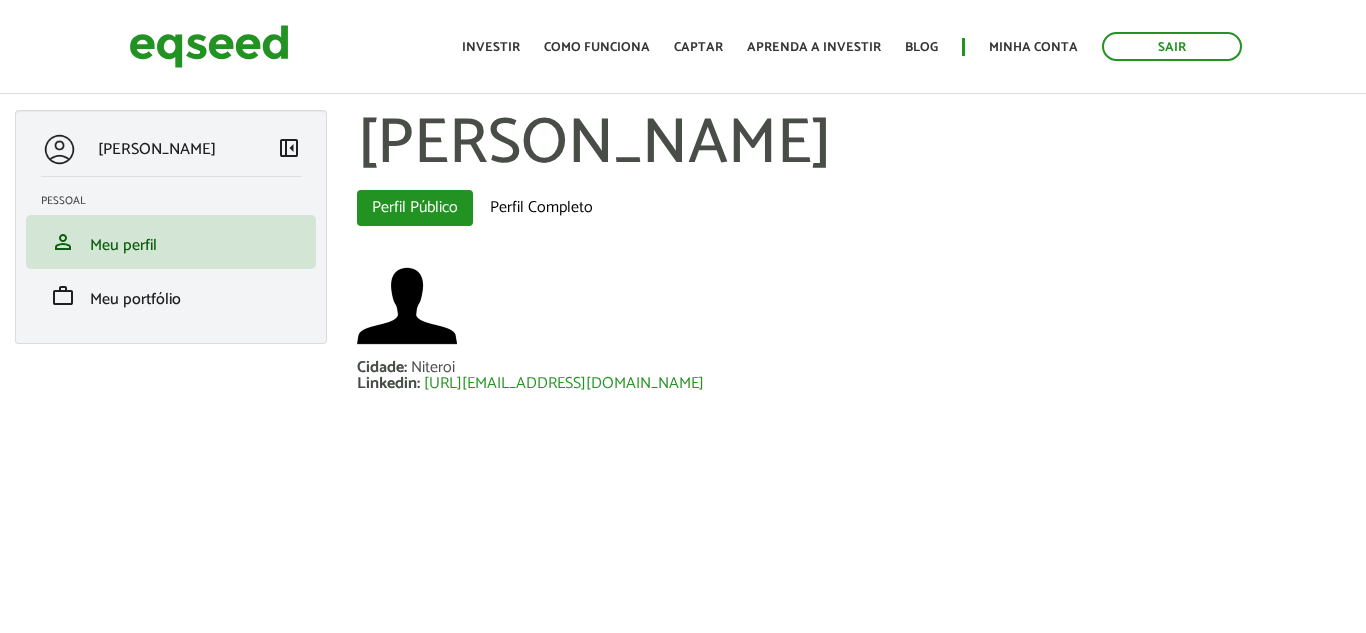 scroll, scrollTop: 0, scrollLeft: 0, axis: both 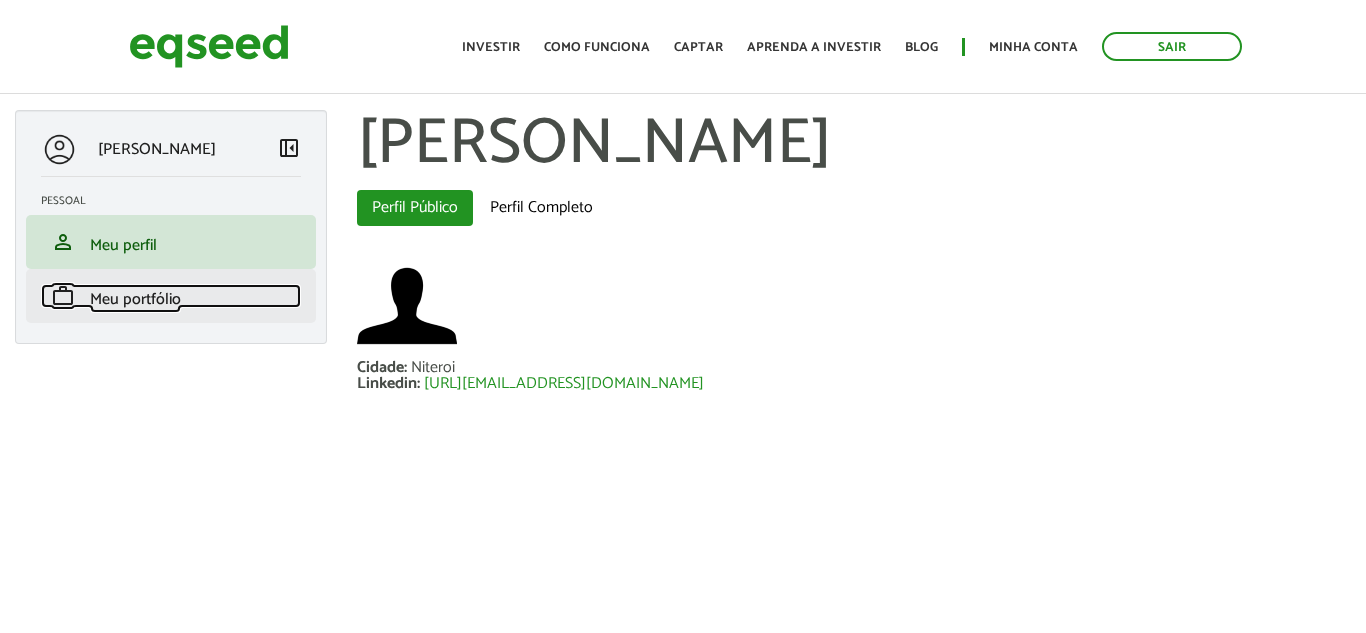 click on "Meu portfólio" at bounding box center (135, 299) 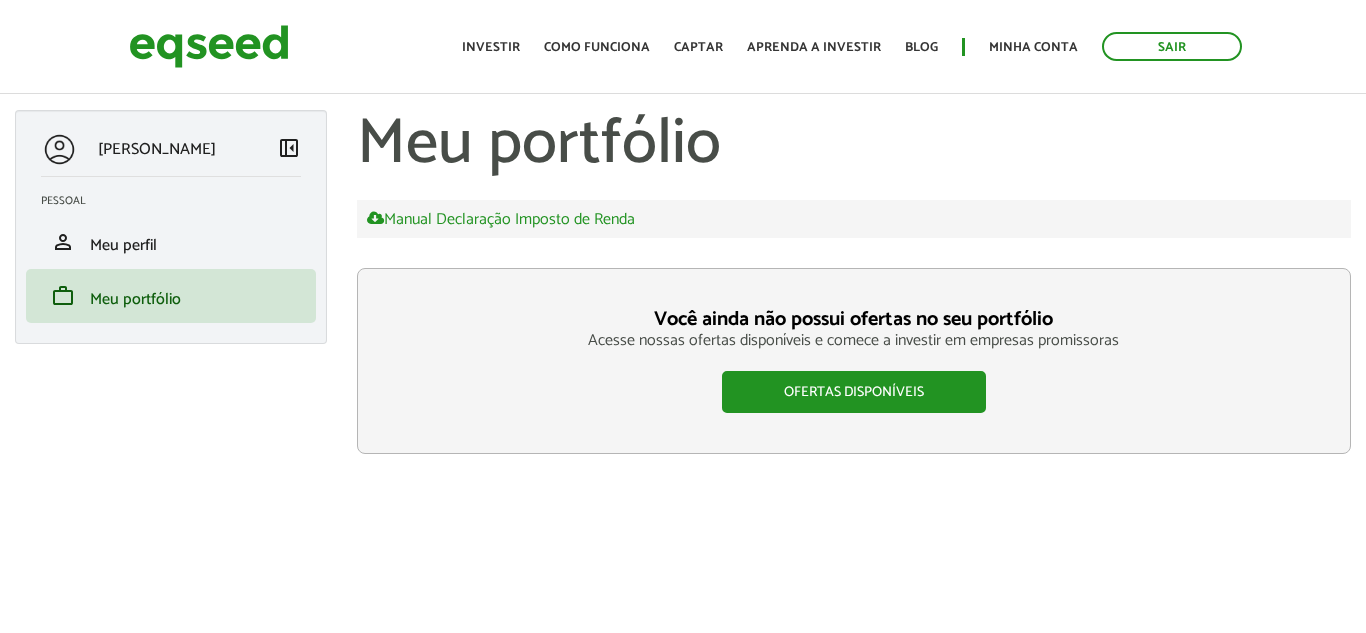 scroll, scrollTop: 0, scrollLeft: 0, axis: both 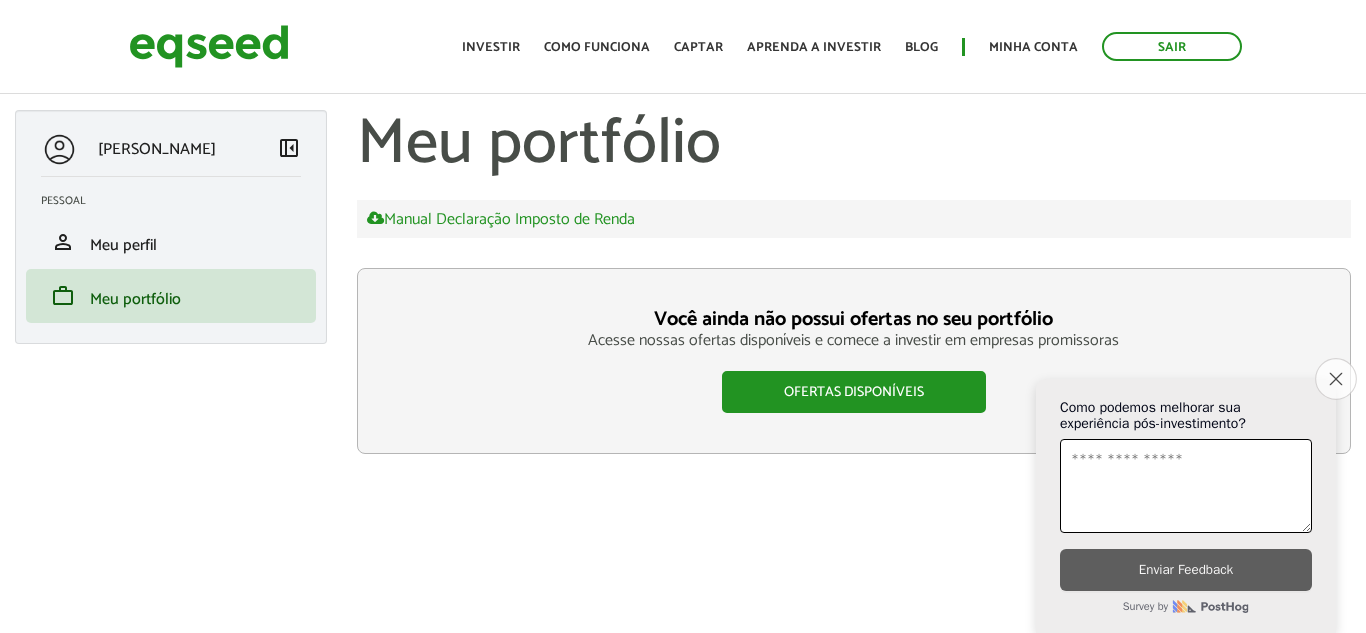 click on "Close survey" at bounding box center (1336, 379) 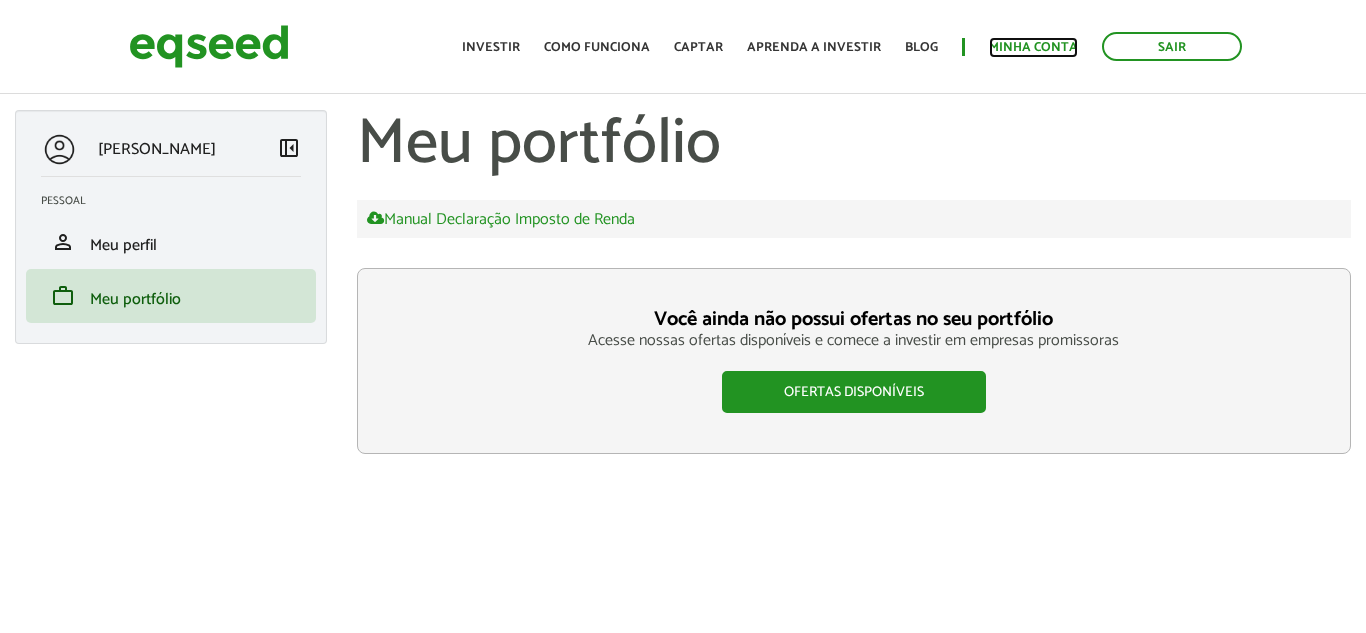 click on "Minha conta" at bounding box center [1033, 47] 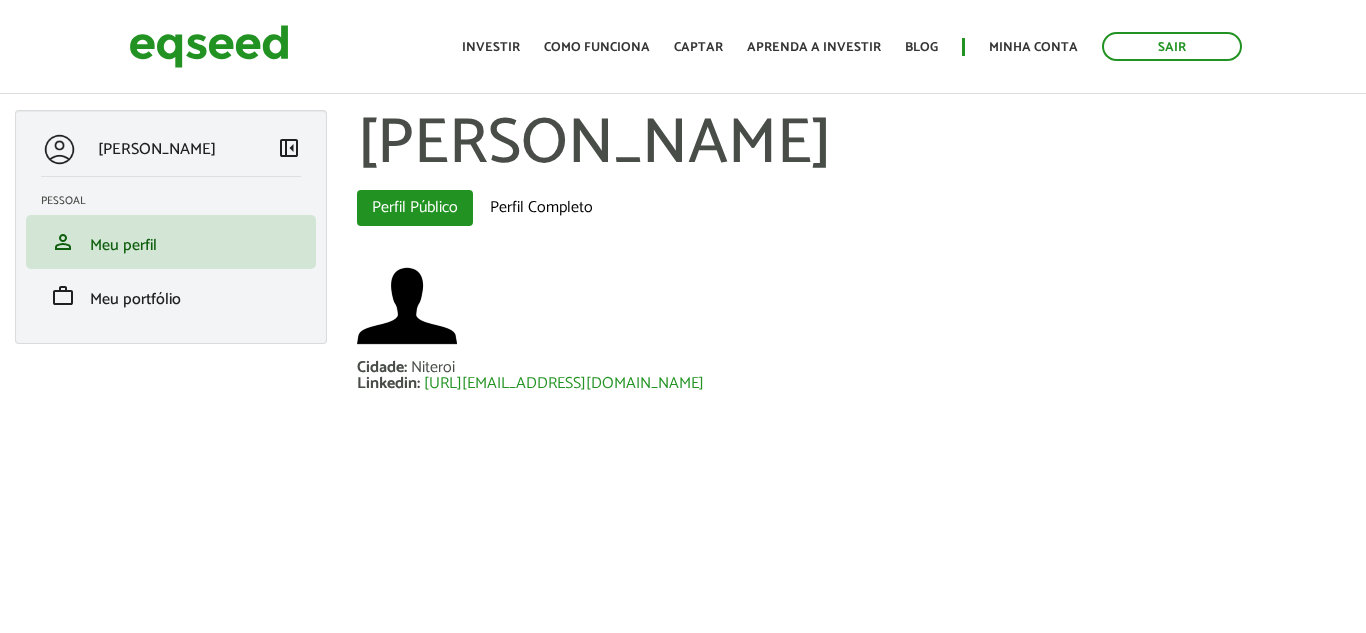 scroll, scrollTop: 0, scrollLeft: 0, axis: both 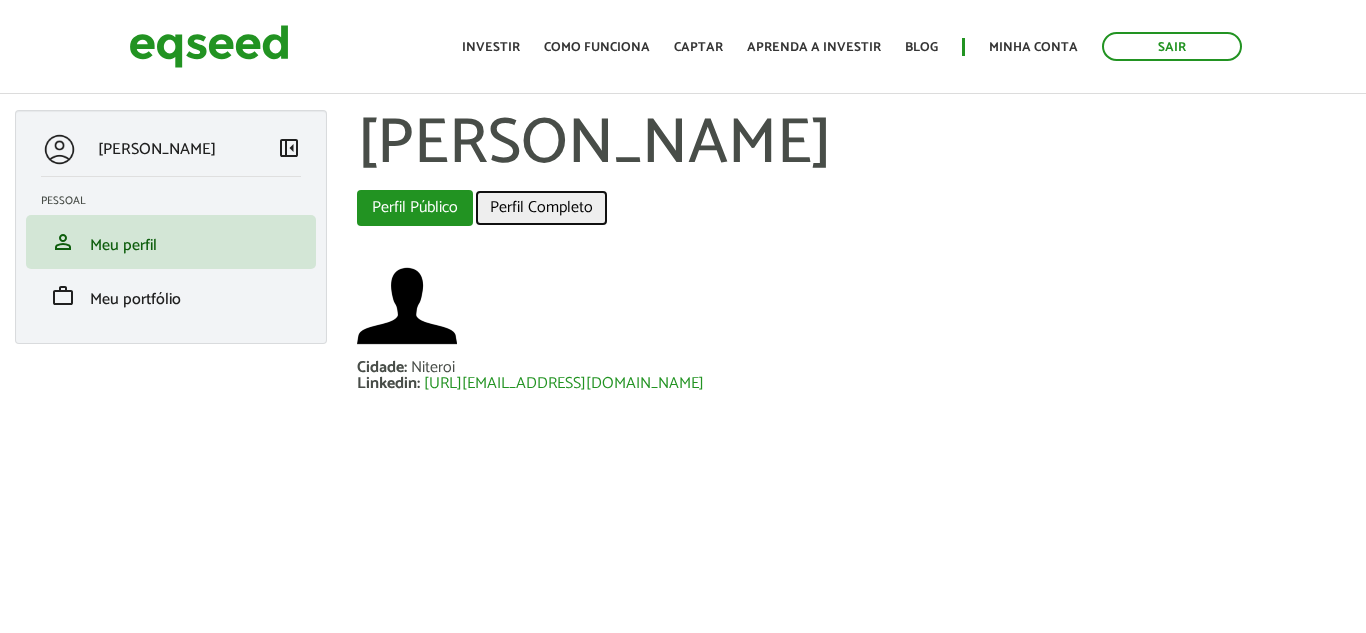 click on "Perfil Completo" at bounding box center [541, 208] 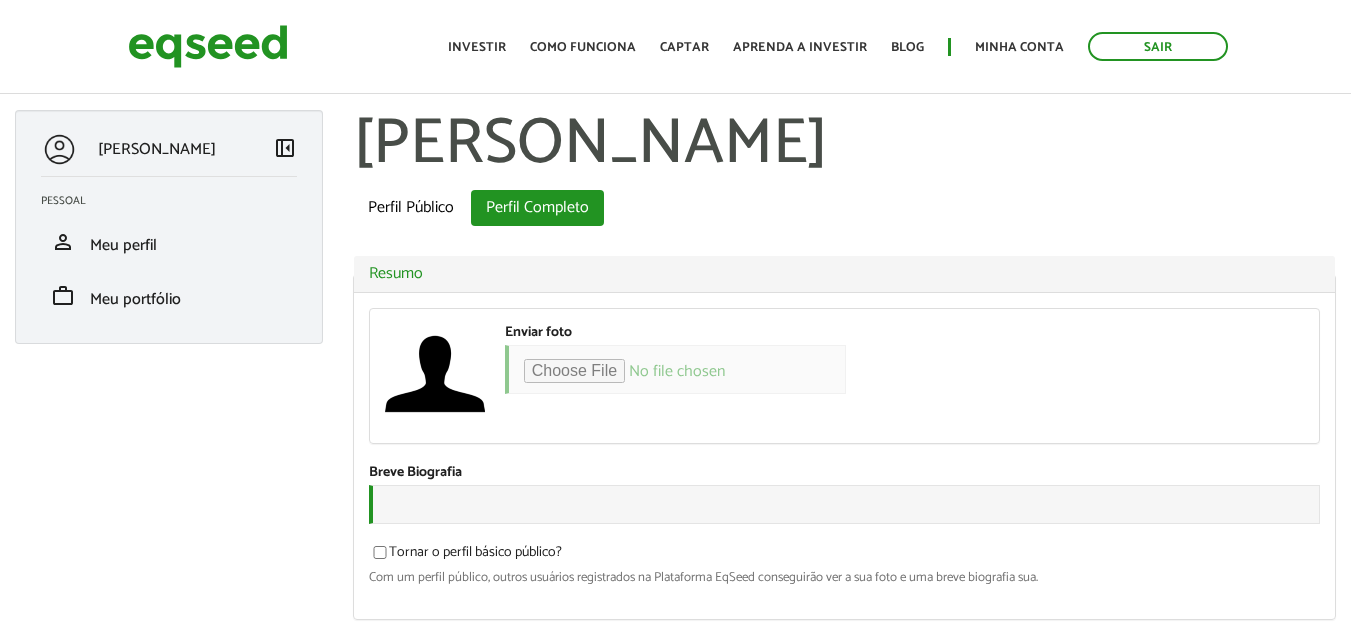 scroll, scrollTop: 0, scrollLeft: 0, axis: both 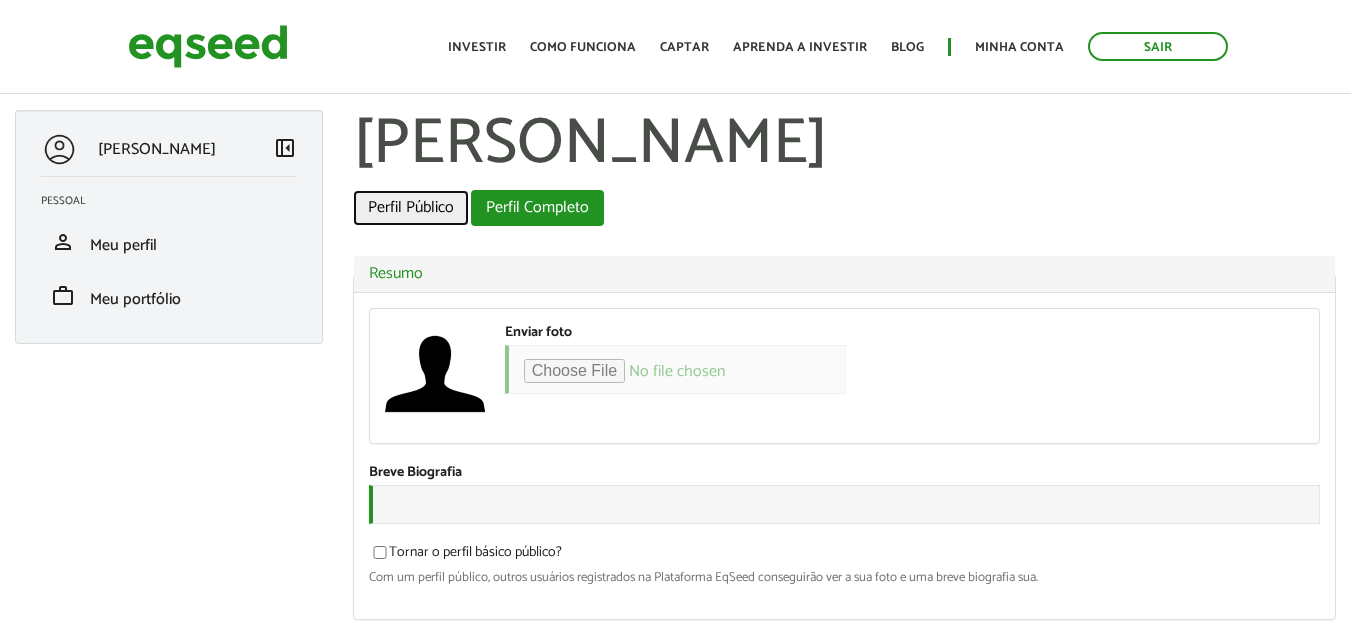 click on "Perfil Público" at bounding box center (411, 208) 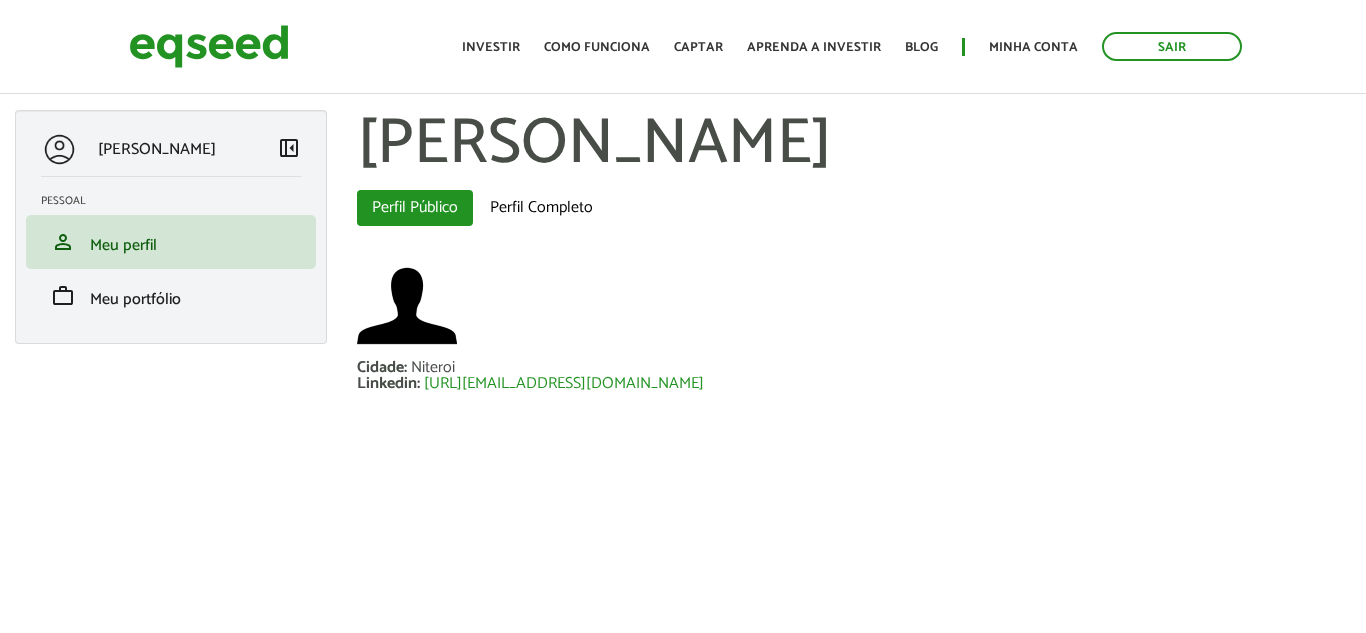 scroll, scrollTop: 0, scrollLeft: 0, axis: both 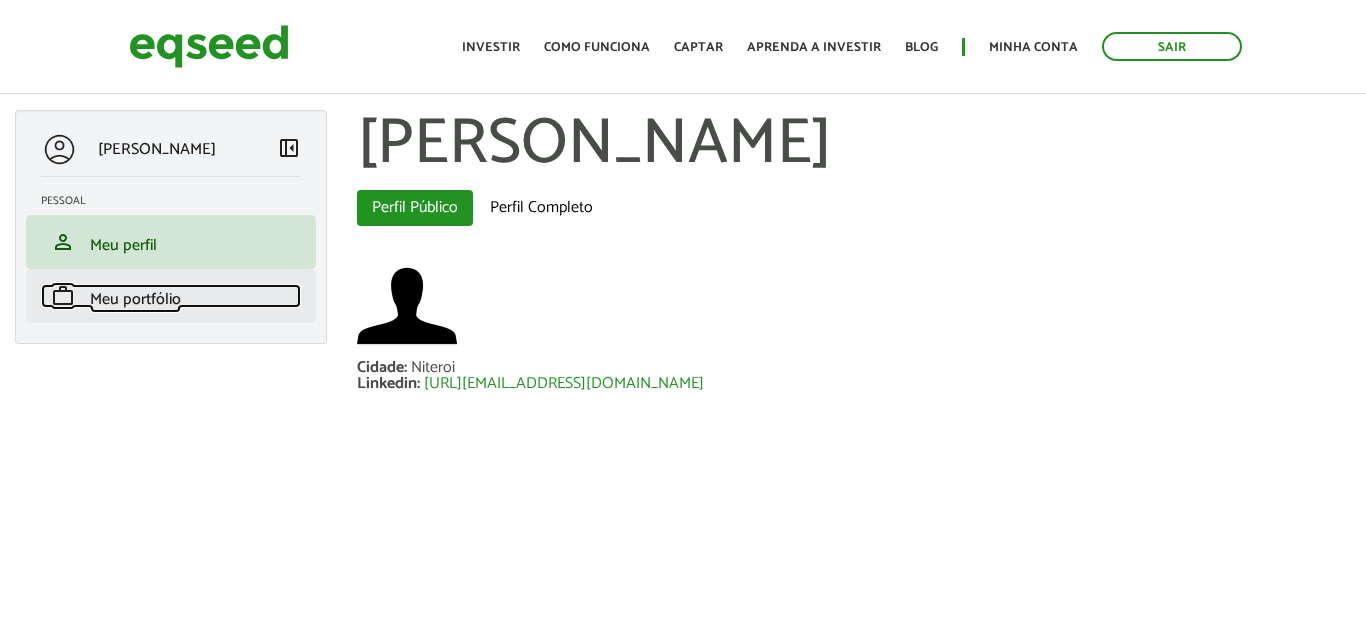 click on "Meu portfólio" at bounding box center (135, 299) 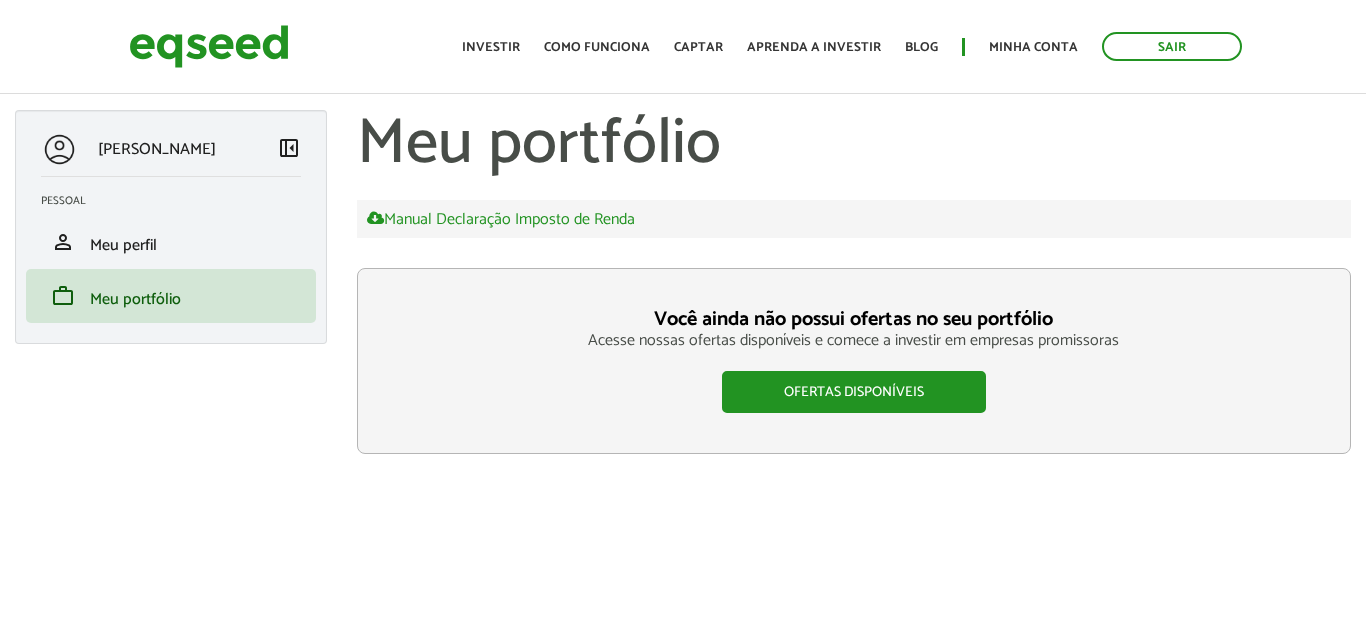 scroll, scrollTop: 0, scrollLeft: 0, axis: both 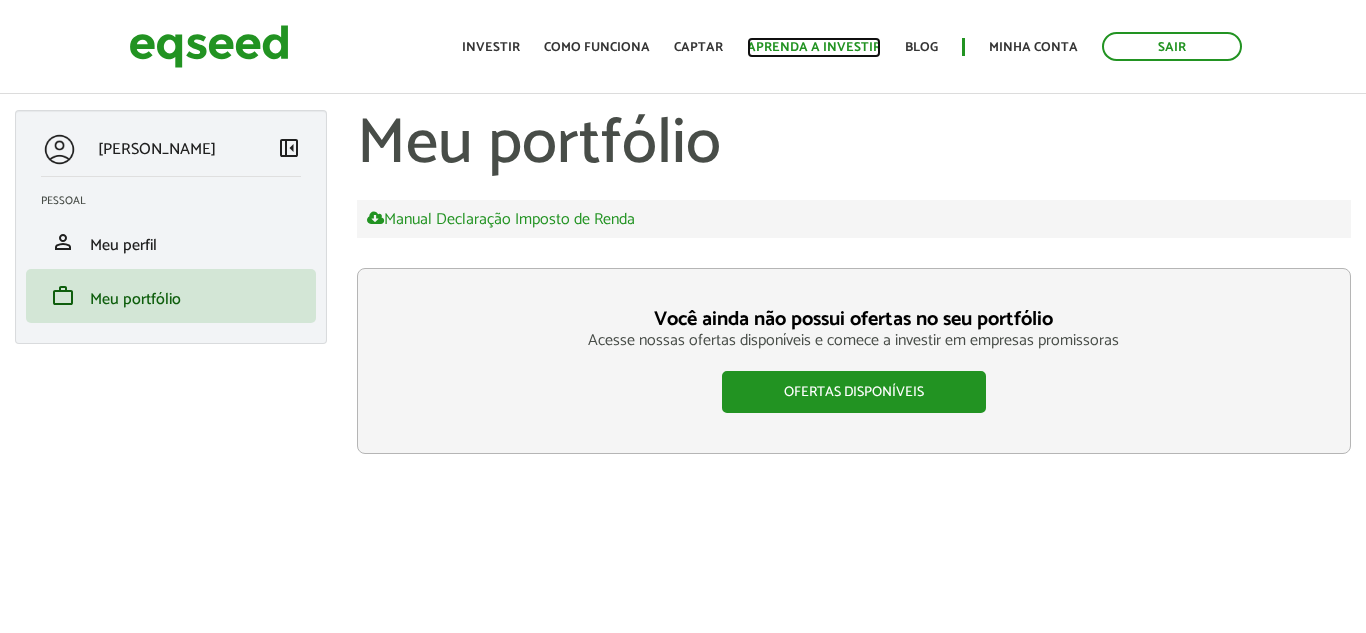 click on "Aprenda a investir" at bounding box center [814, 47] 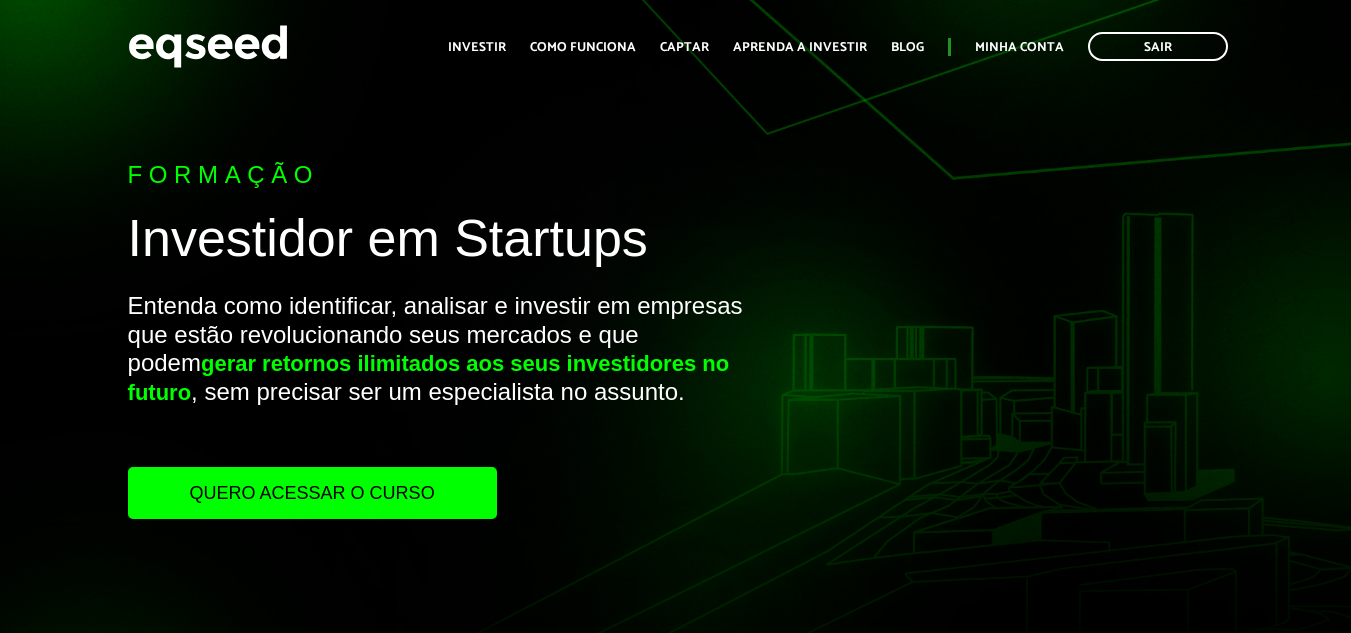 scroll, scrollTop: 0, scrollLeft: 0, axis: both 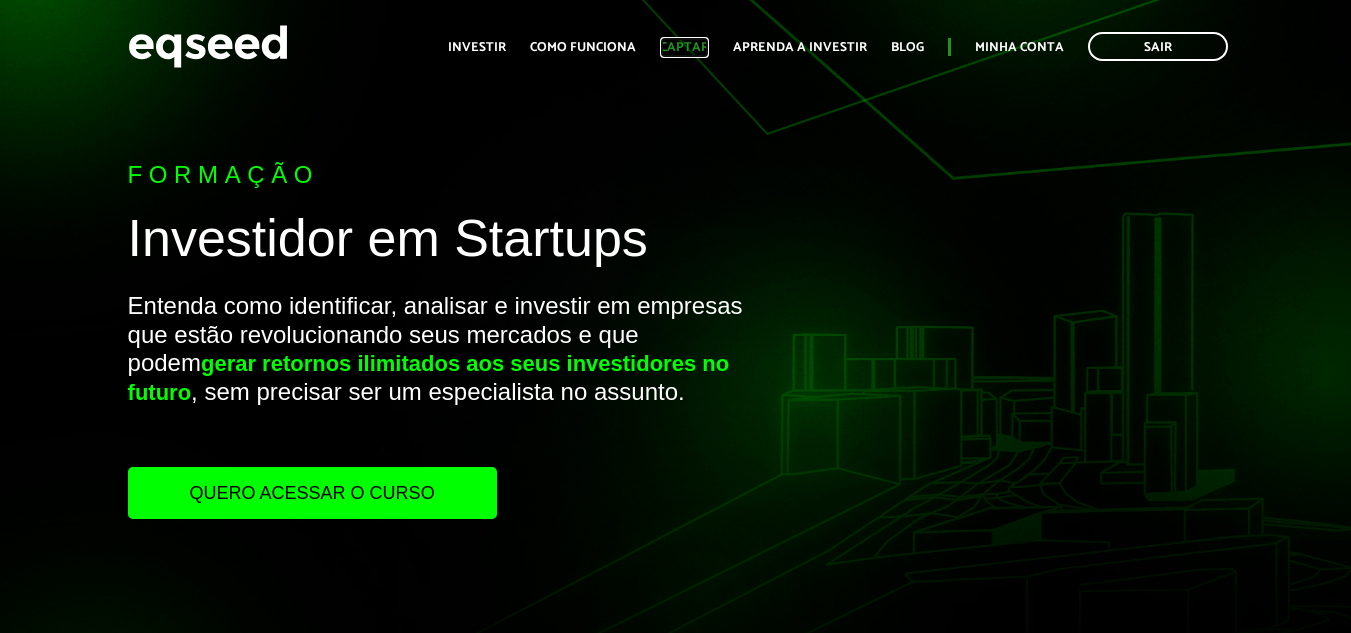 click on "Captar" at bounding box center (684, 47) 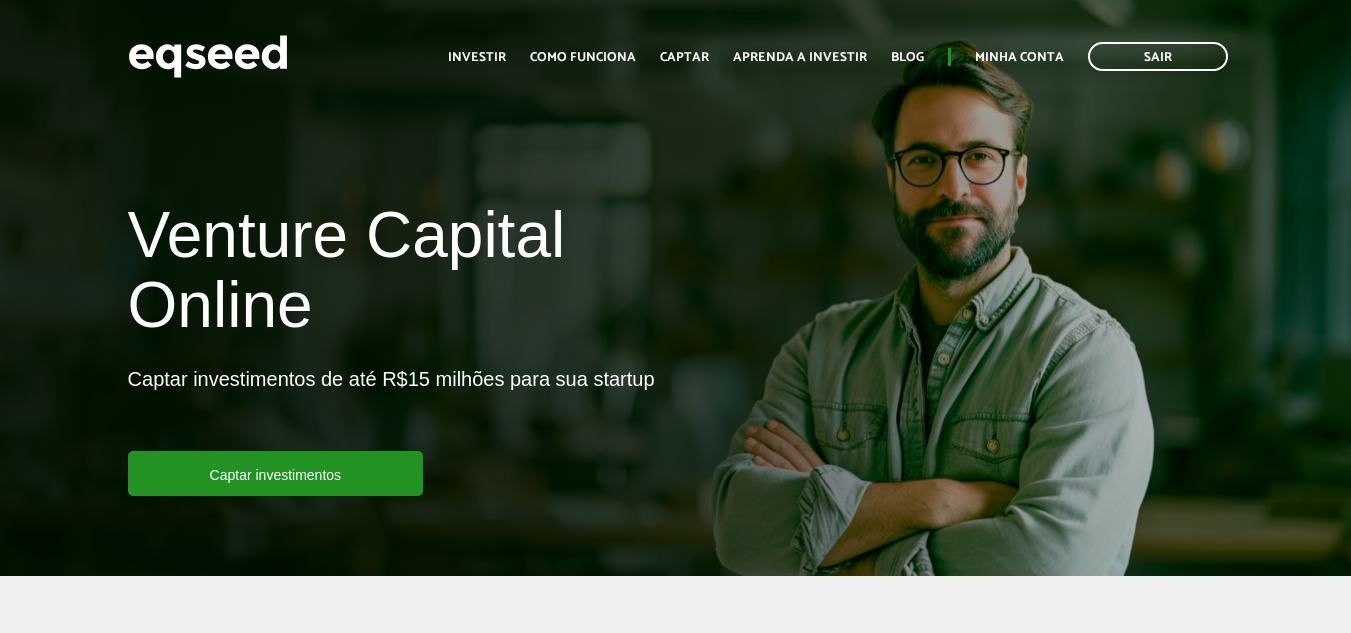 scroll, scrollTop: 0, scrollLeft: 0, axis: both 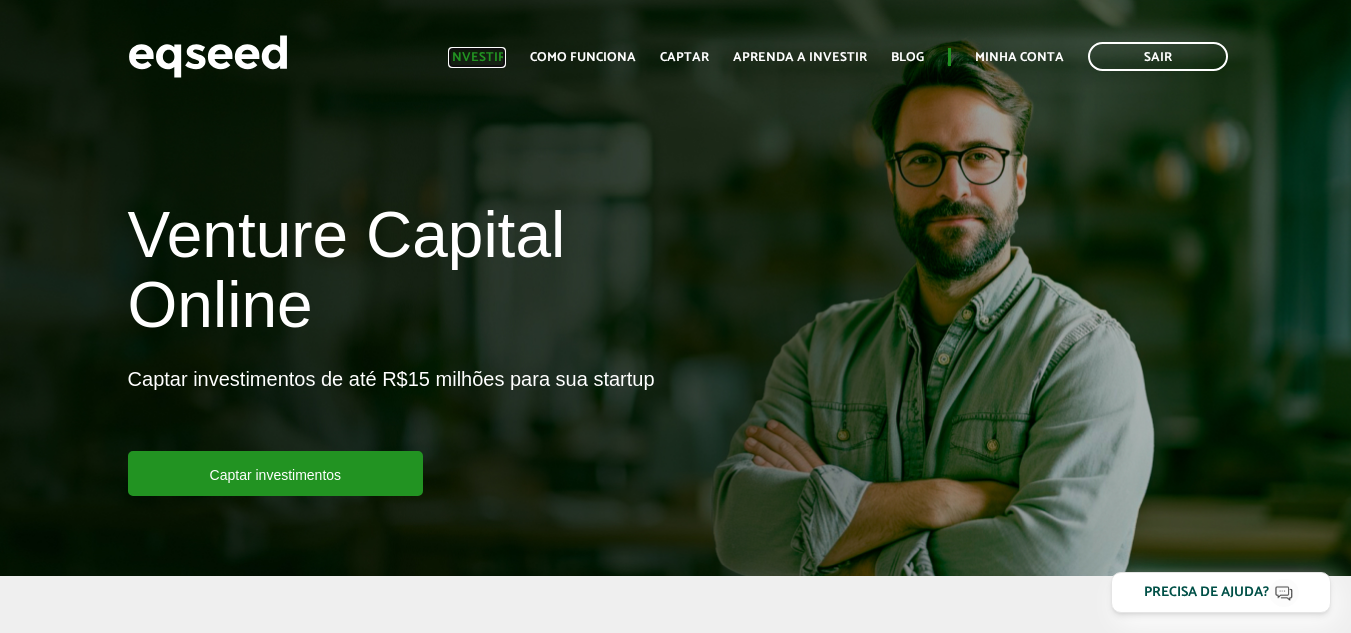 click on "Investir" at bounding box center (477, 57) 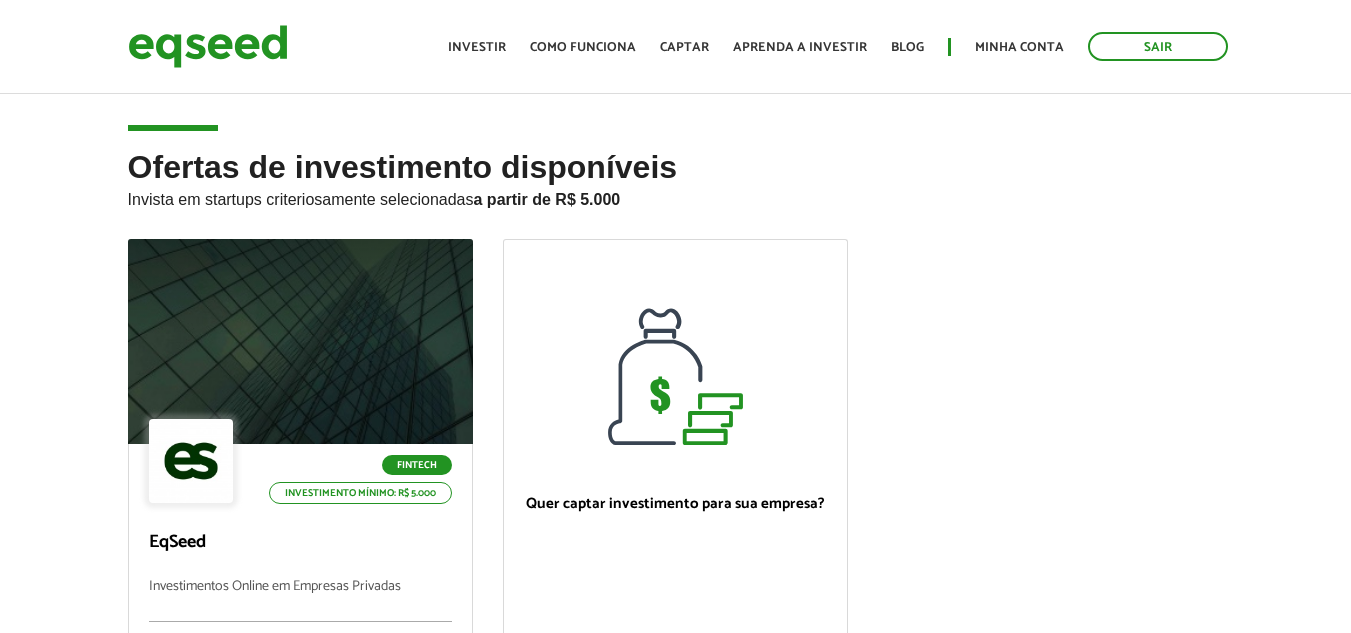 scroll, scrollTop: 0, scrollLeft: 0, axis: both 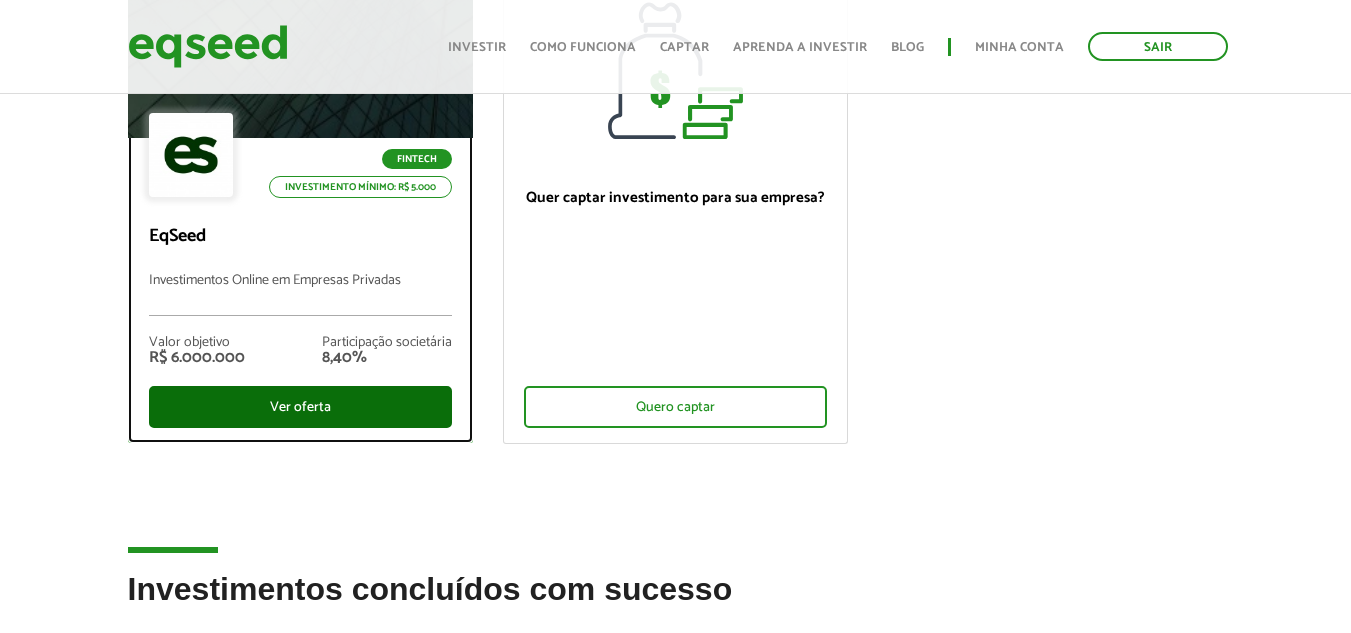 click on "Ver oferta" at bounding box center (300, 407) 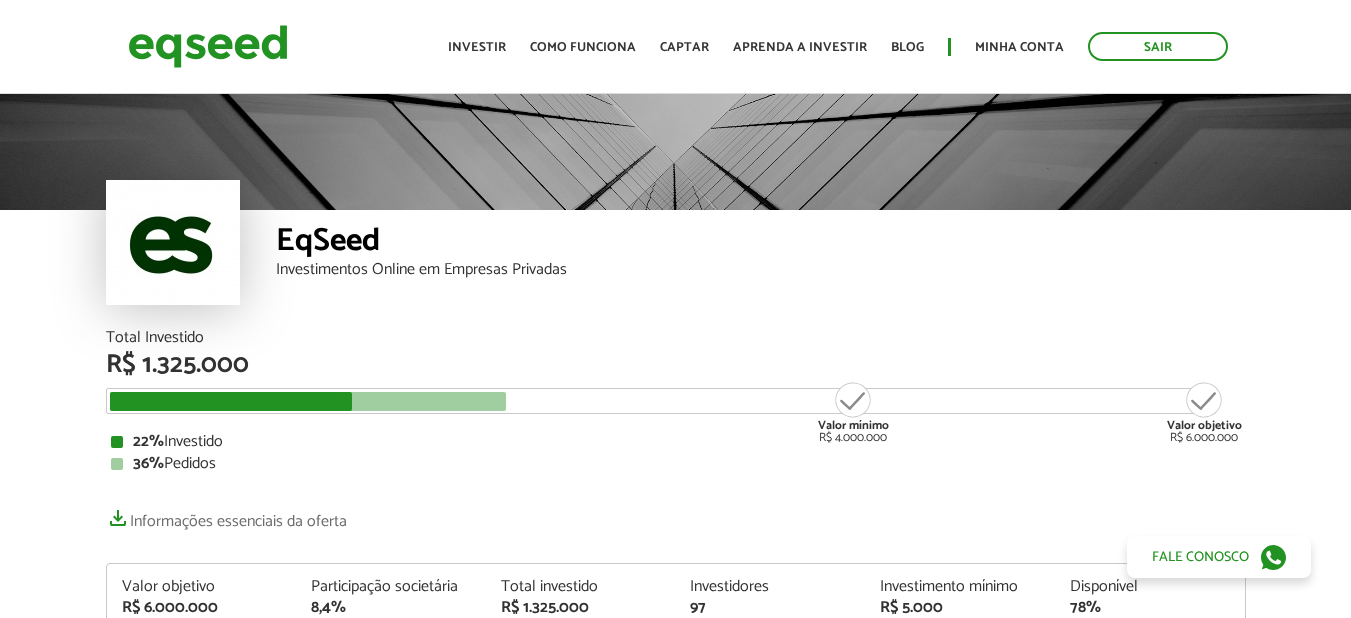 scroll, scrollTop: 0, scrollLeft: 0, axis: both 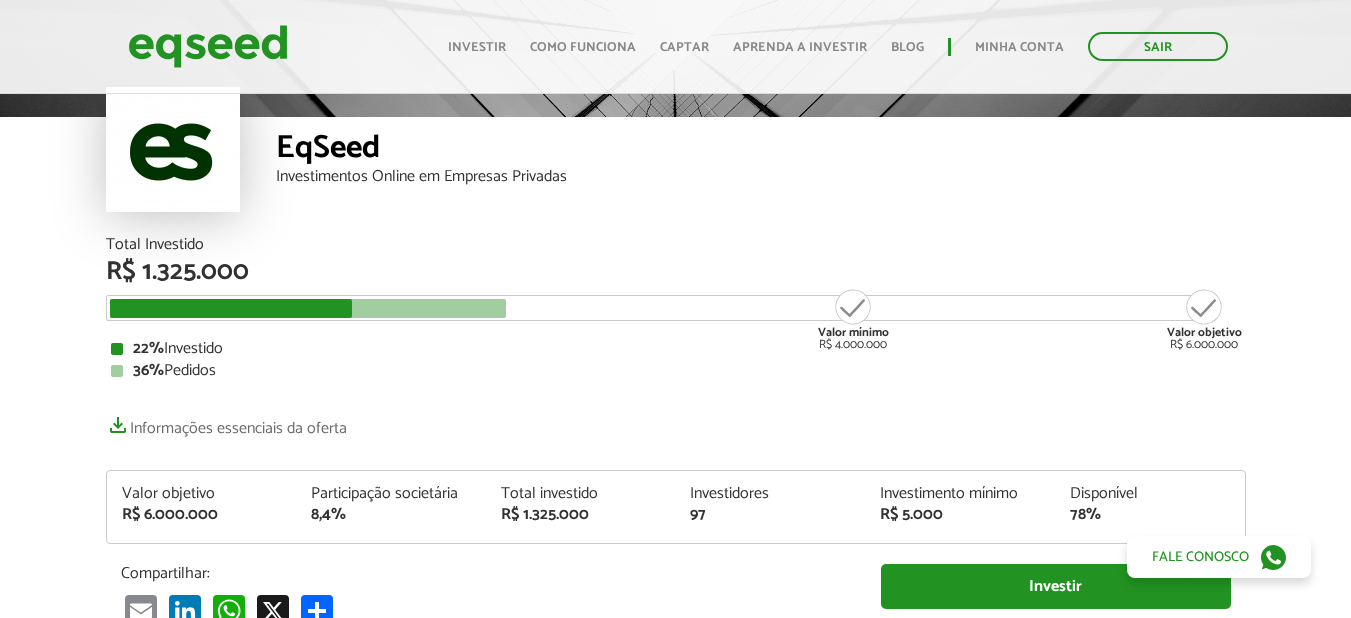 click on "78%" at bounding box center [1150, 515] 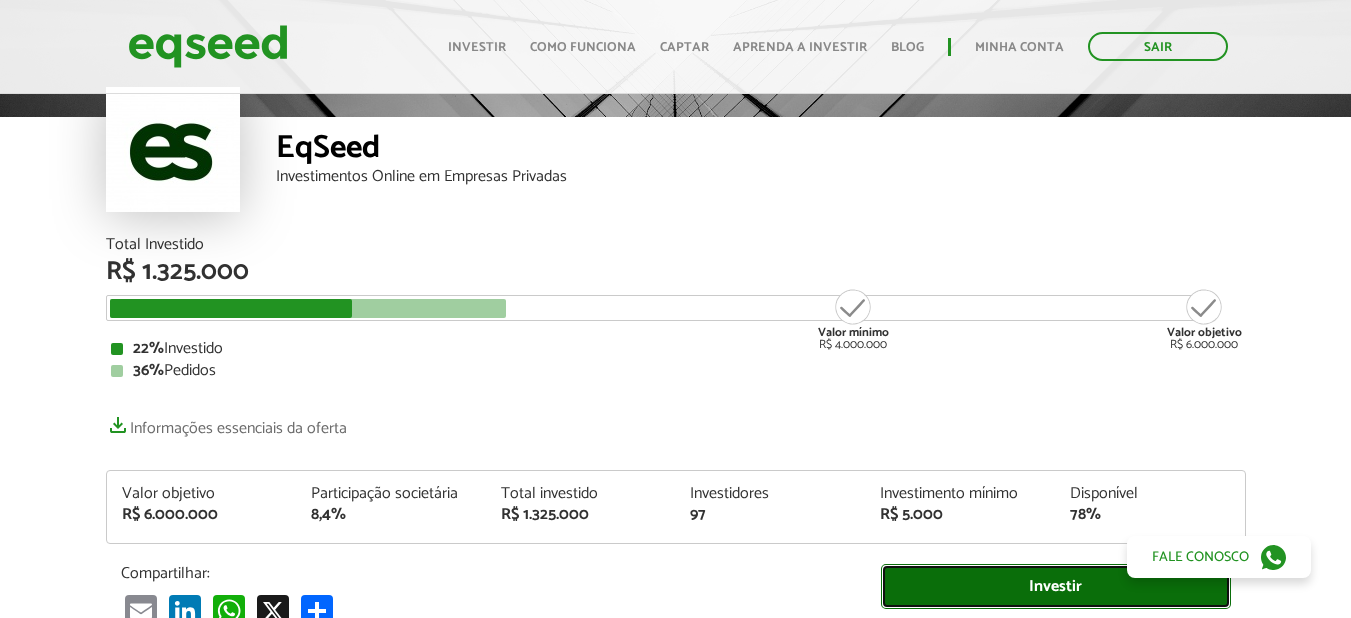 click on "Investir" at bounding box center [1056, 586] 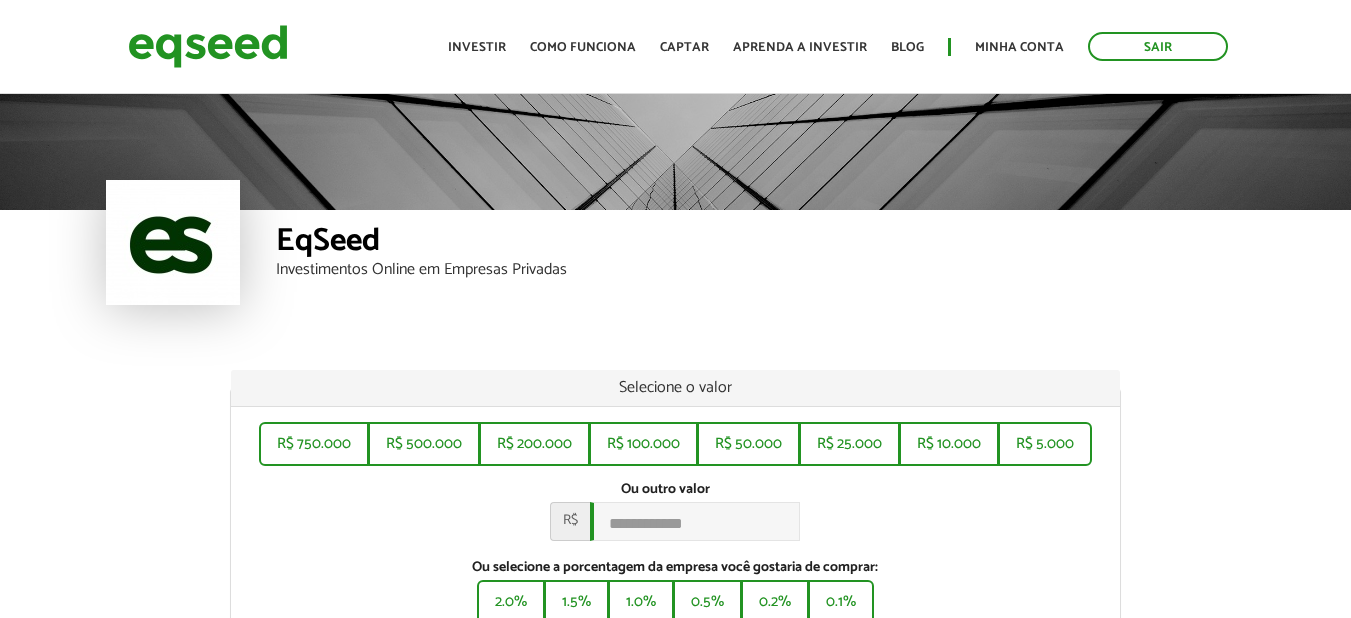 scroll, scrollTop: 0, scrollLeft: 0, axis: both 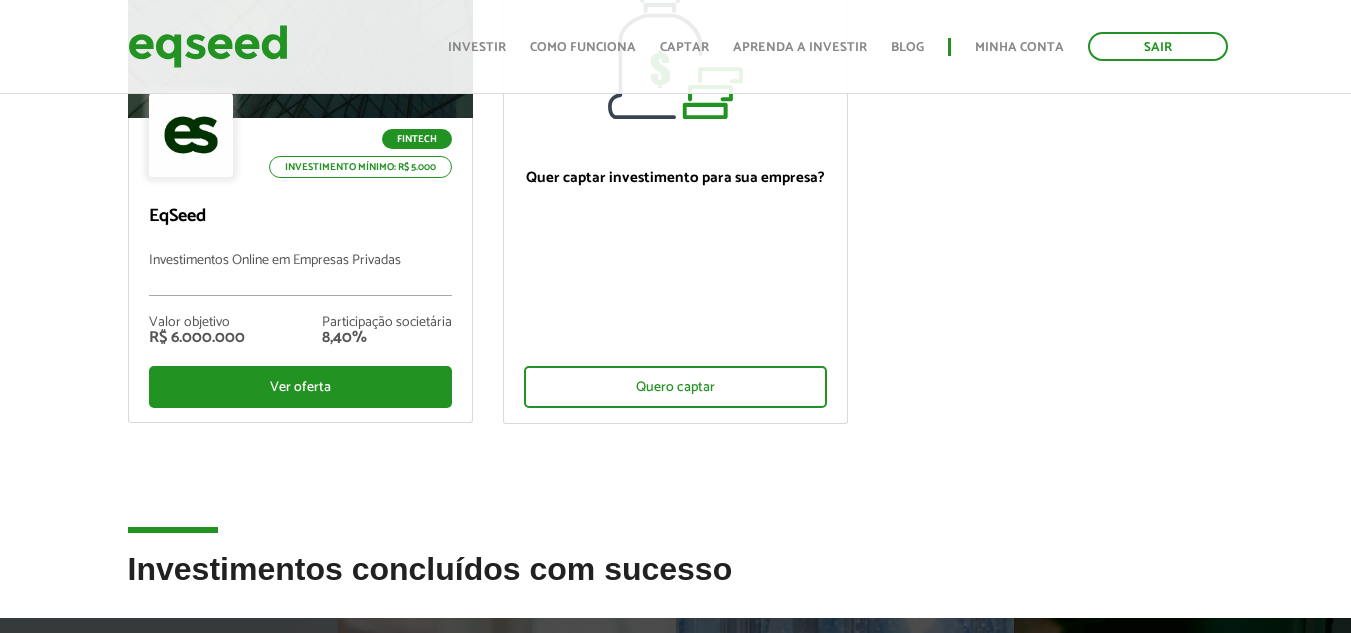 click on "Fintech
Investimento mínimo: R$ 5.000
EqSeed
Investimentos Online em Empresas Privadas
Valor objetivo
R$ 6.000.000
Participação societária
8,40%
Ver oferta
Quer captar investimento para sua empresa?
Quero captar" at bounding box center (676, 185) 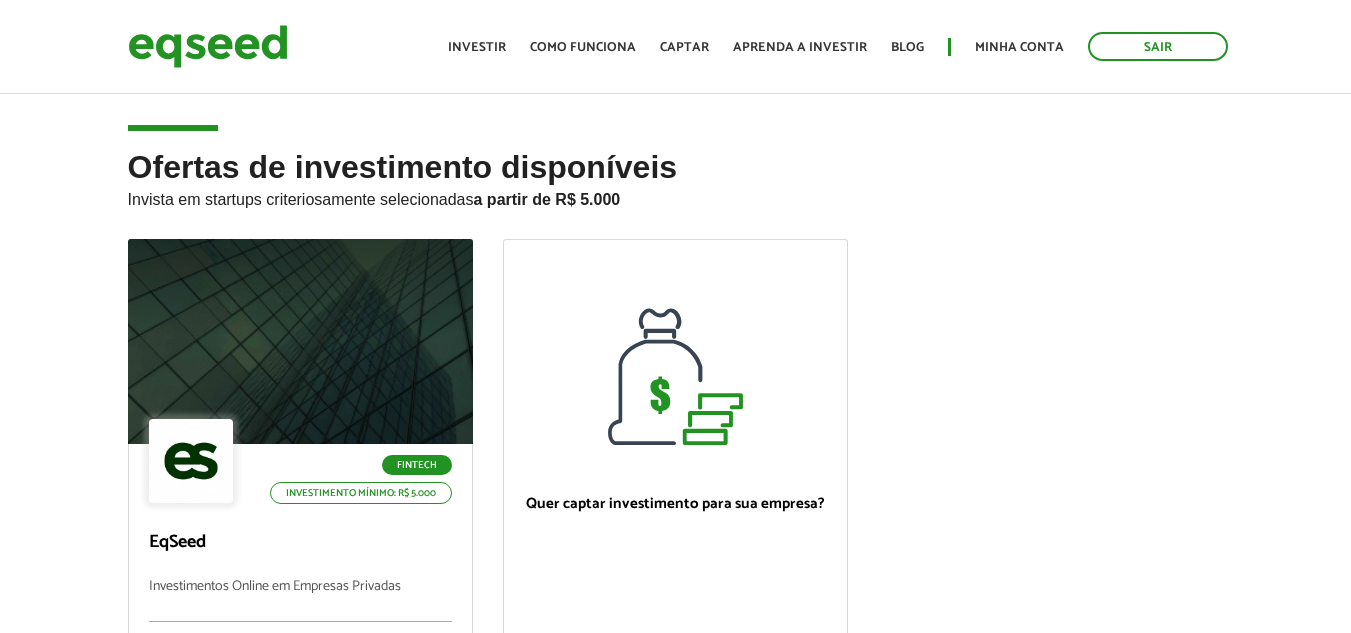 scroll, scrollTop: 0, scrollLeft: 0, axis: both 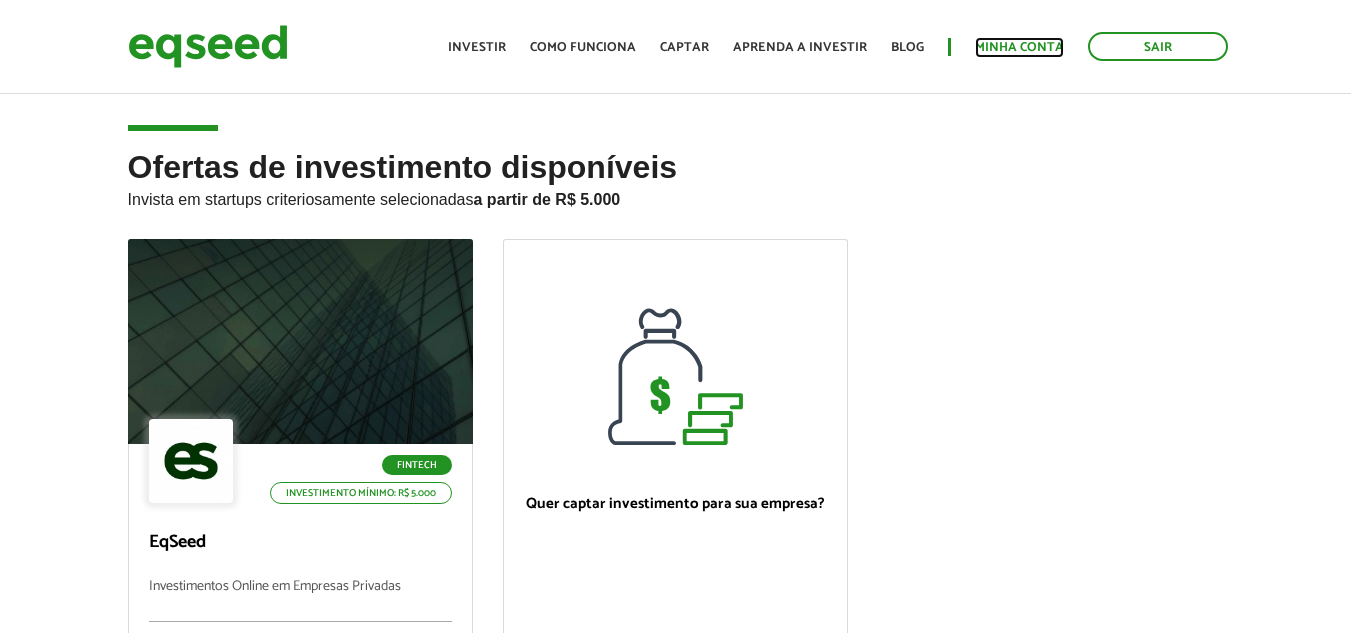 click on "Minha conta" at bounding box center [1019, 47] 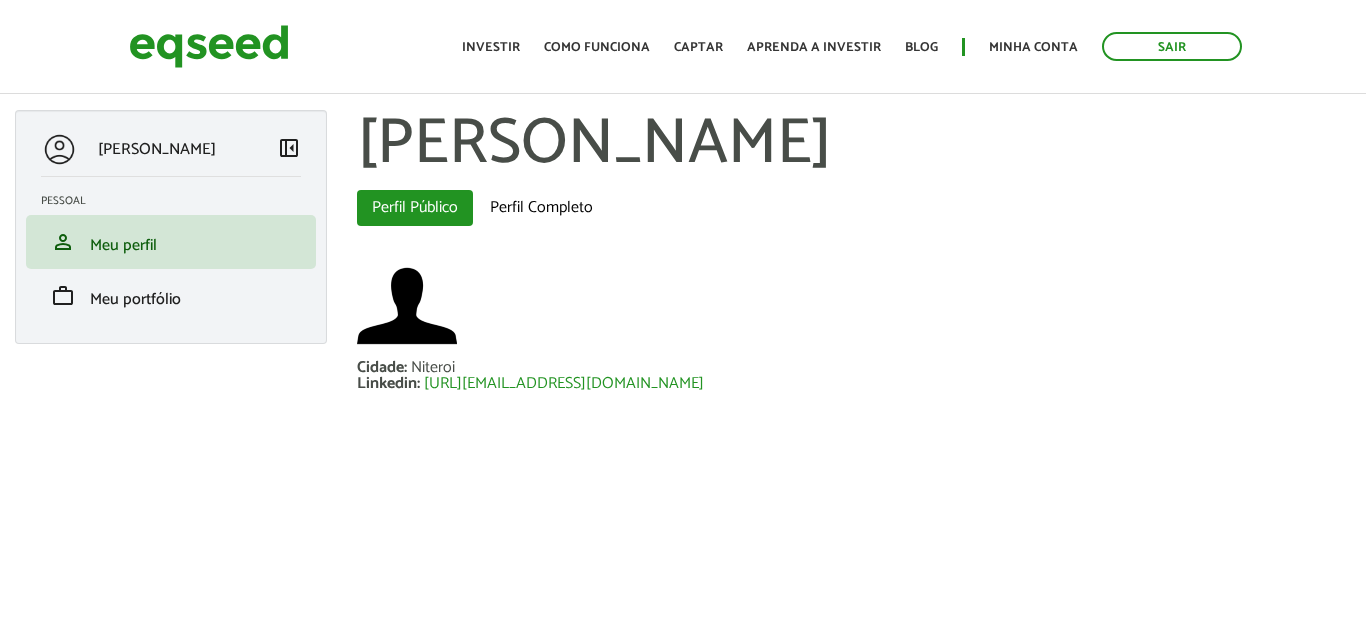 scroll, scrollTop: 0, scrollLeft: 0, axis: both 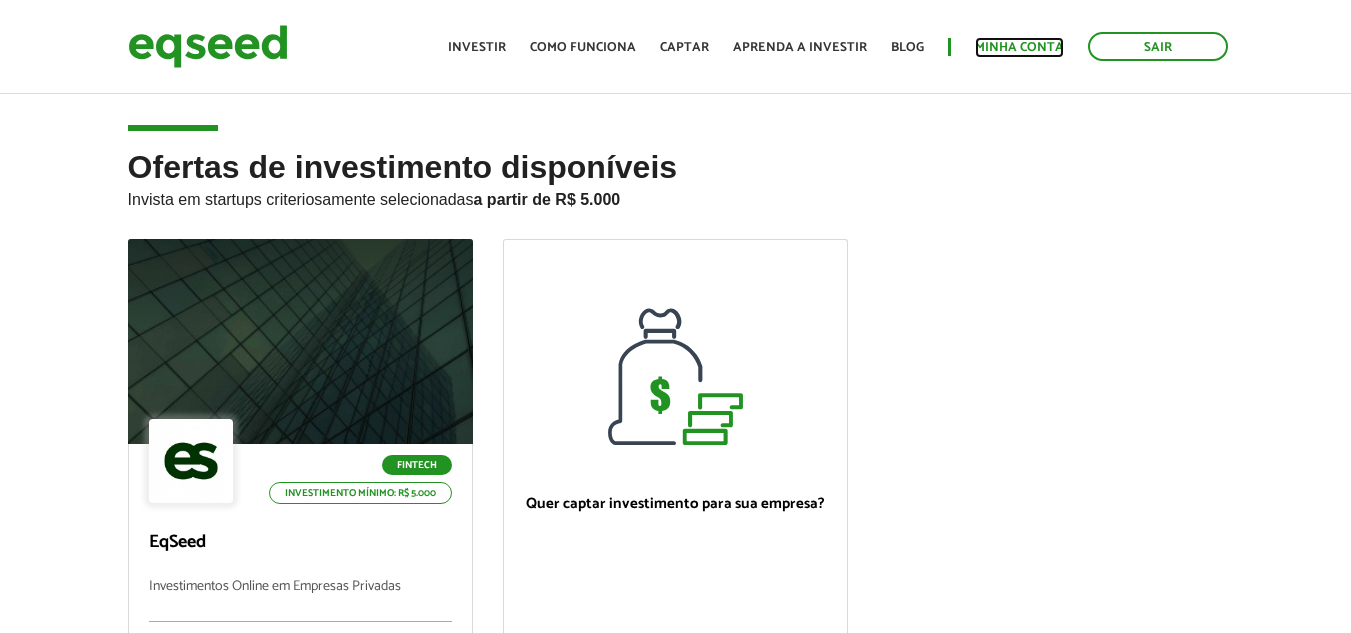 click on "Minha conta" at bounding box center (1019, 47) 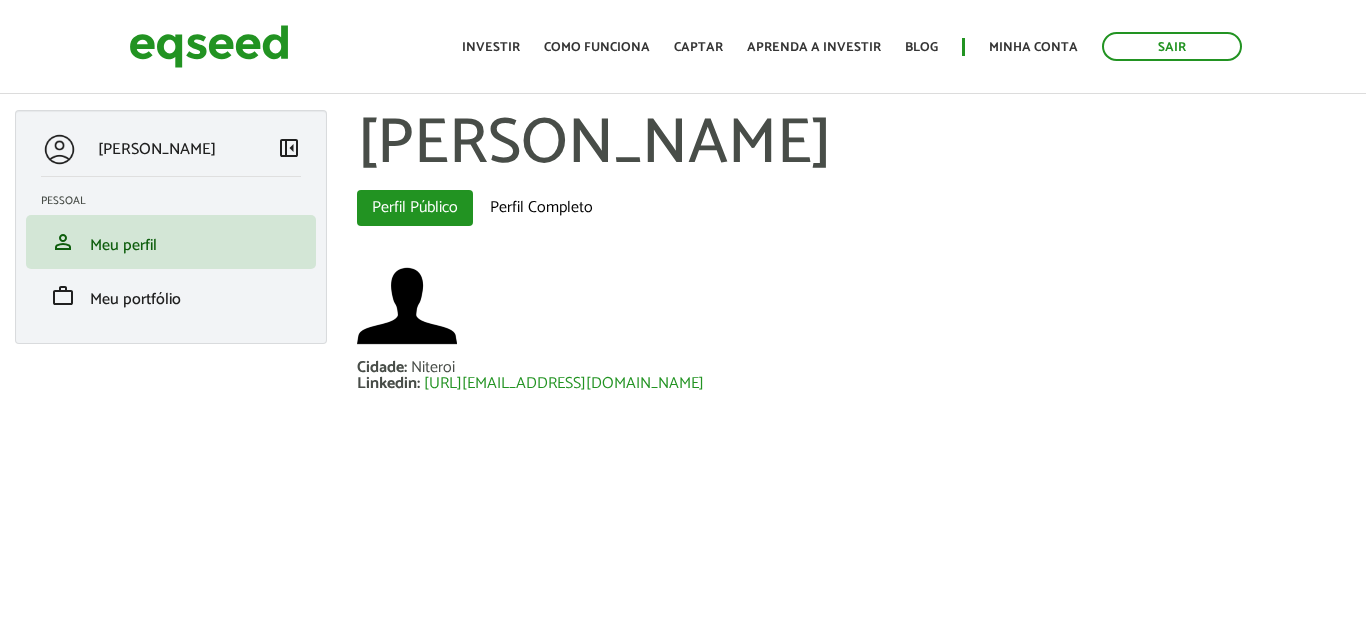 scroll, scrollTop: 0, scrollLeft: 0, axis: both 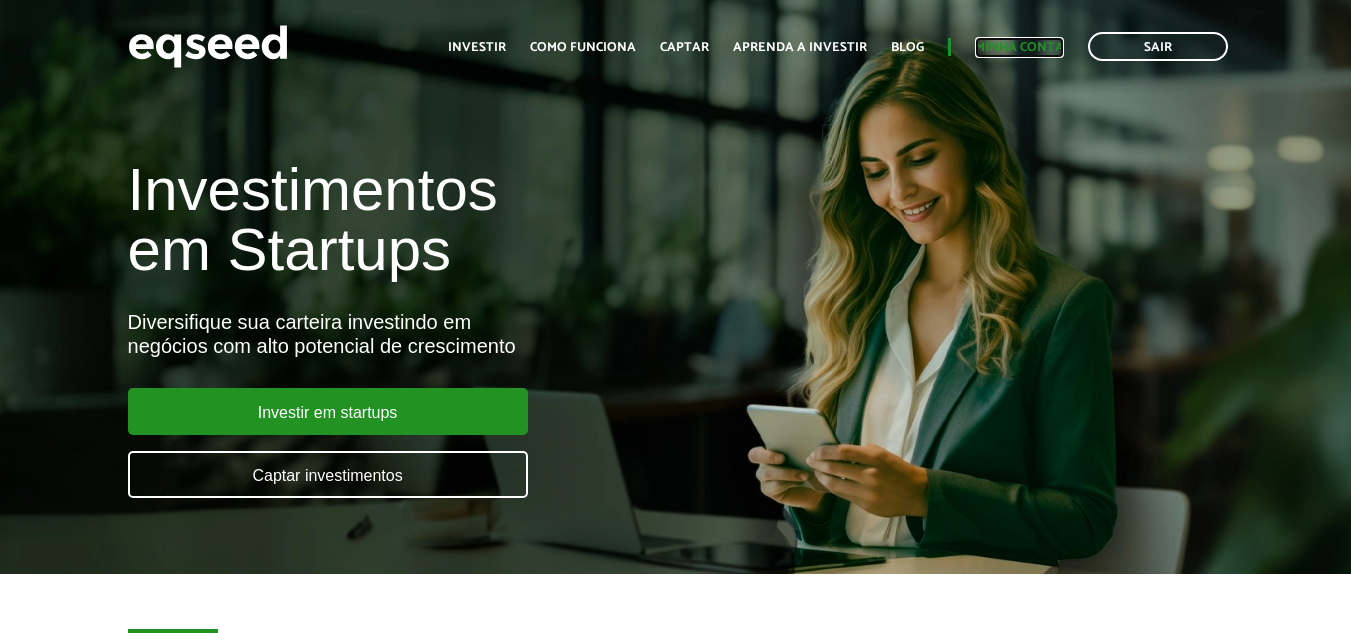 click on "Minha conta" at bounding box center [1019, 47] 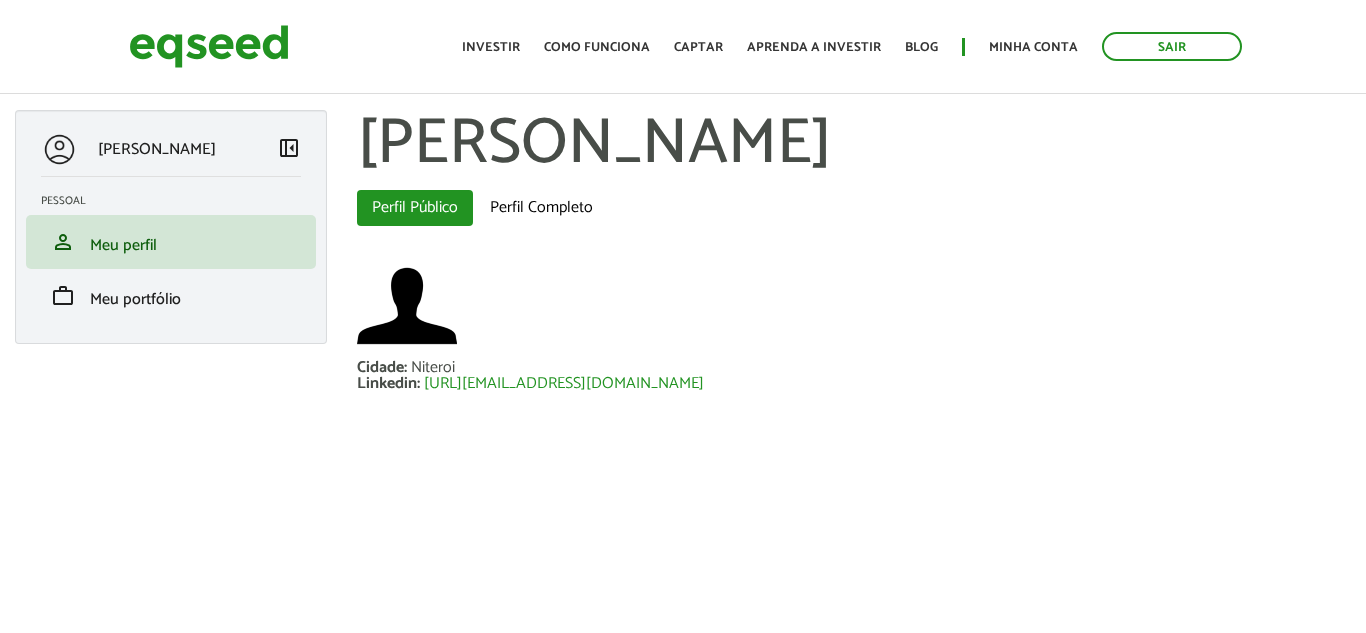 scroll, scrollTop: 0, scrollLeft: 0, axis: both 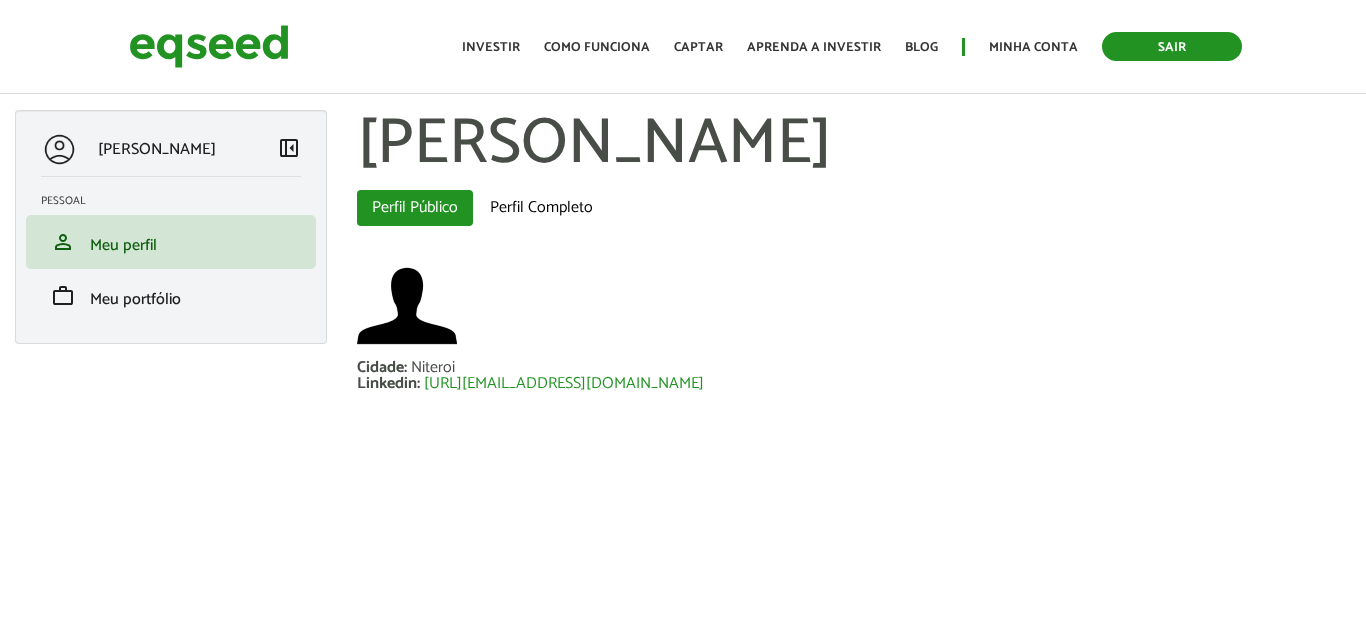 click on "Sair" at bounding box center (1172, 46) 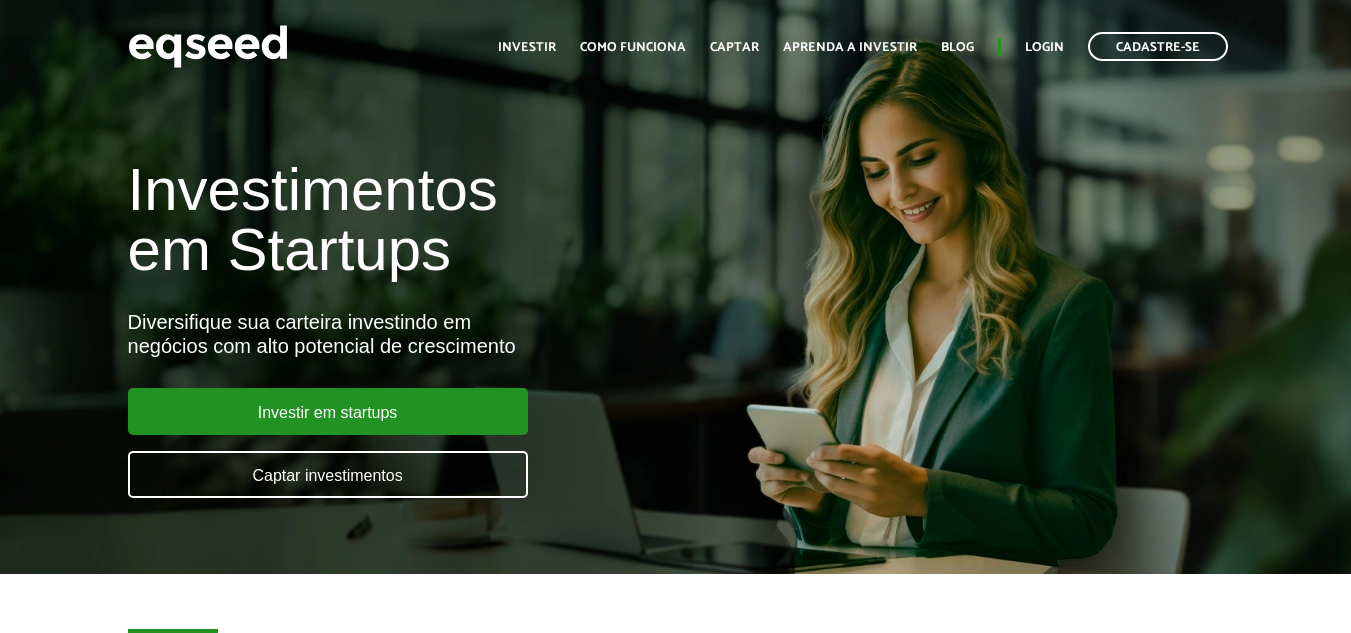 scroll, scrollTop: 0, scrollLeft: 0, axis: both 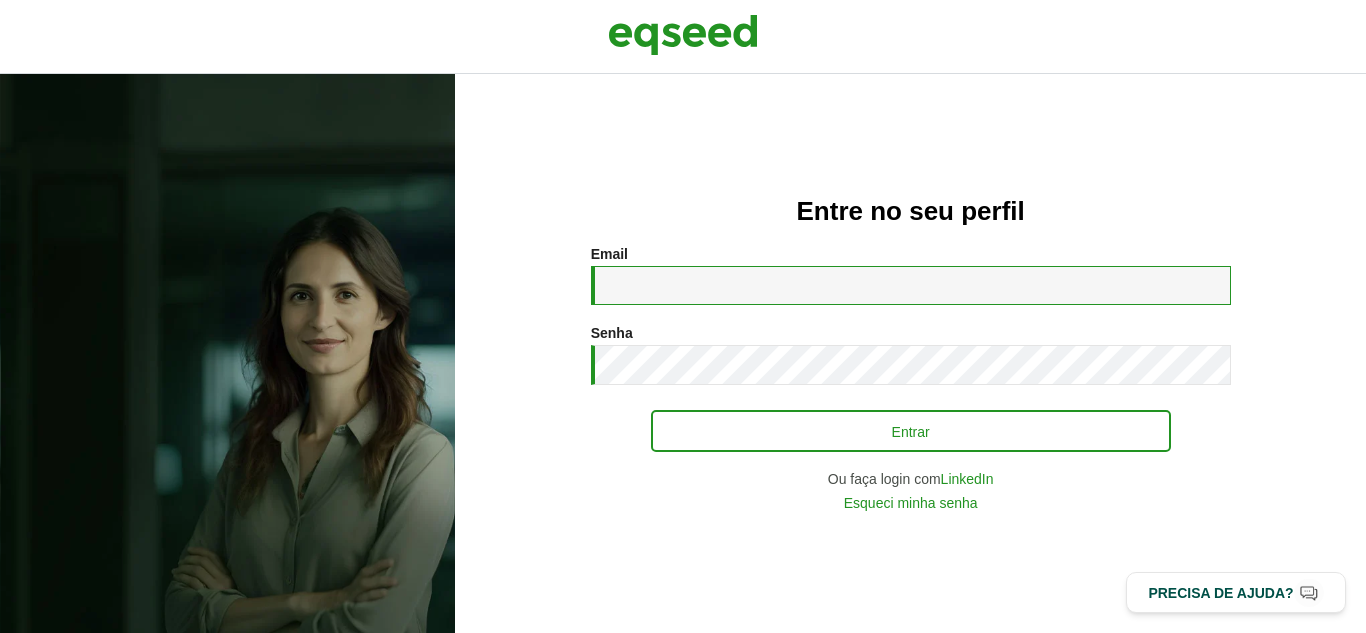 type on "**********" 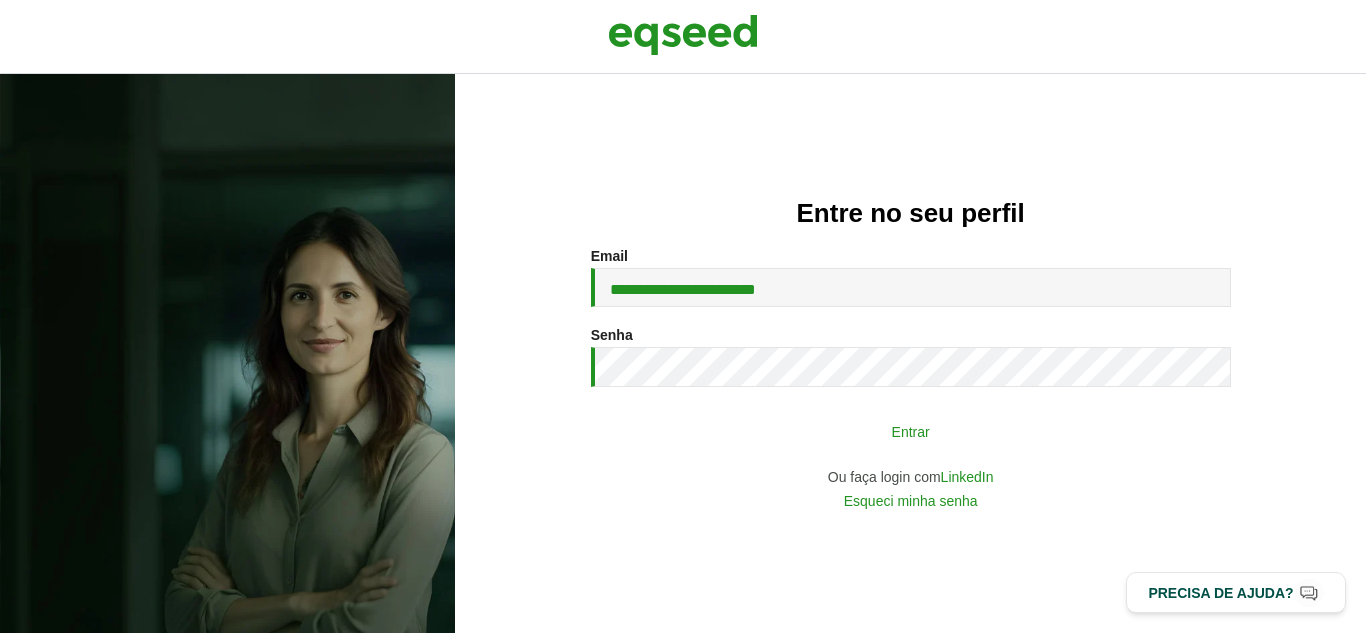 click on "Entrar" at bounding box center [911, 431] 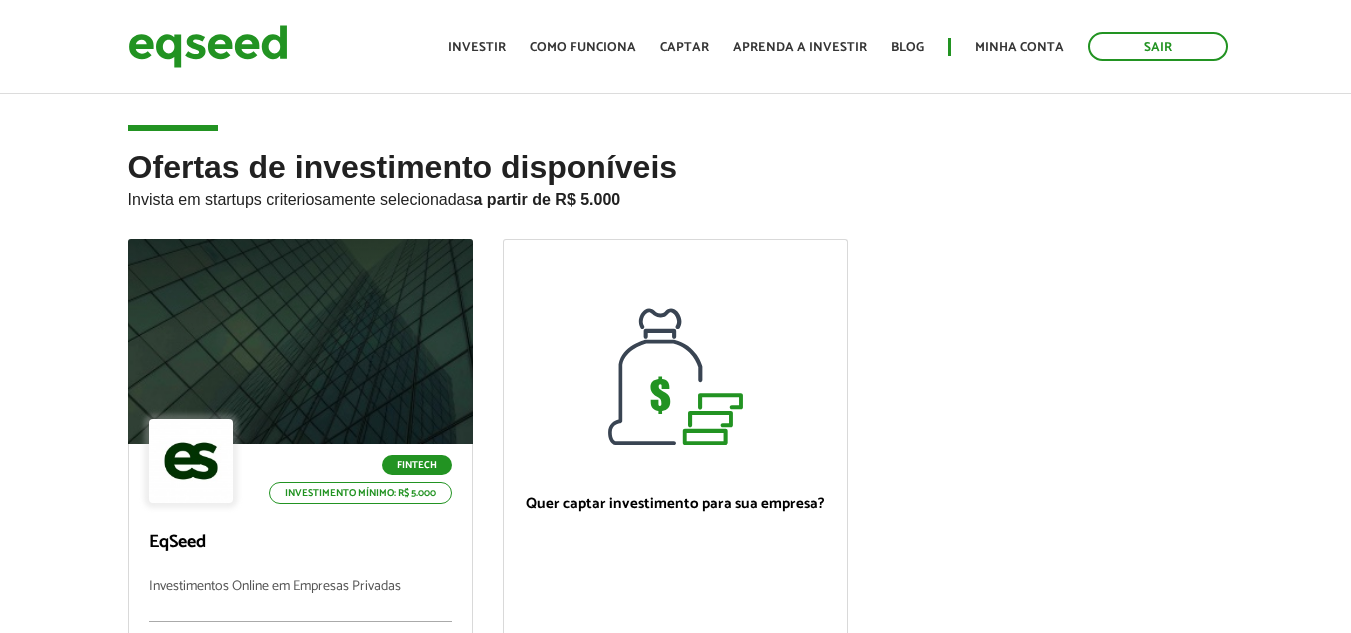 scroll, scrollTop: 0, scrollLeft: 0, axis: both 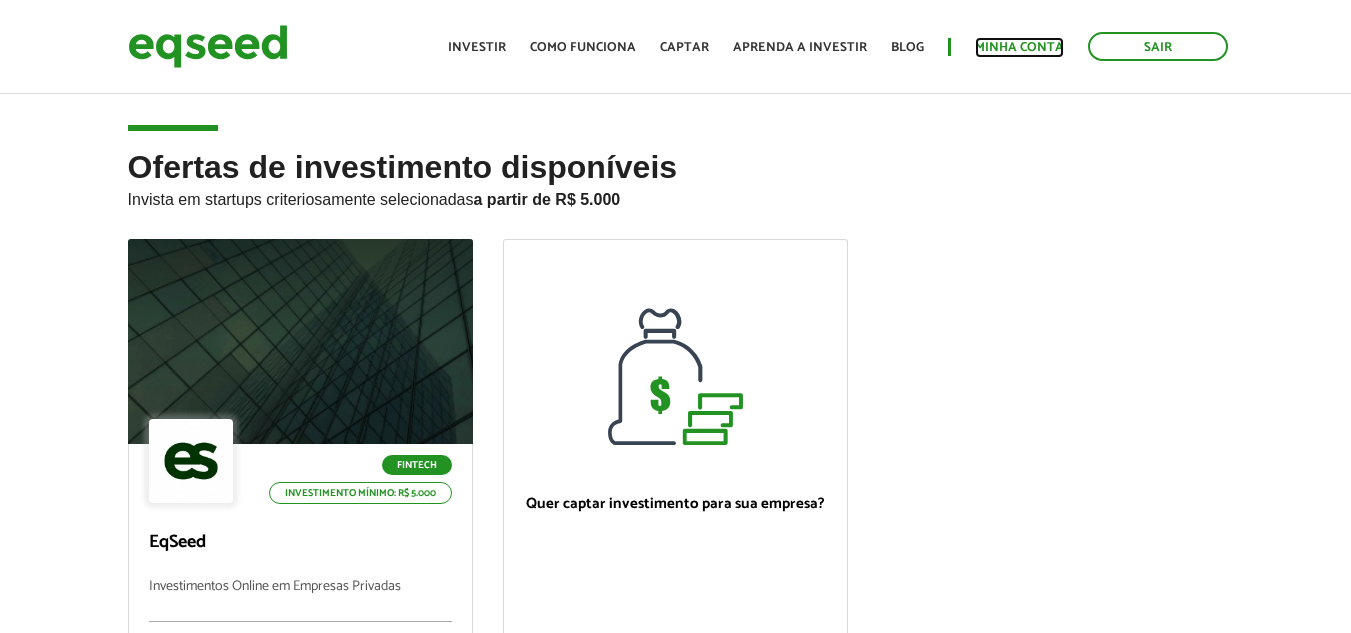 click on "Minha conta" at bounding box center (1019, 47) 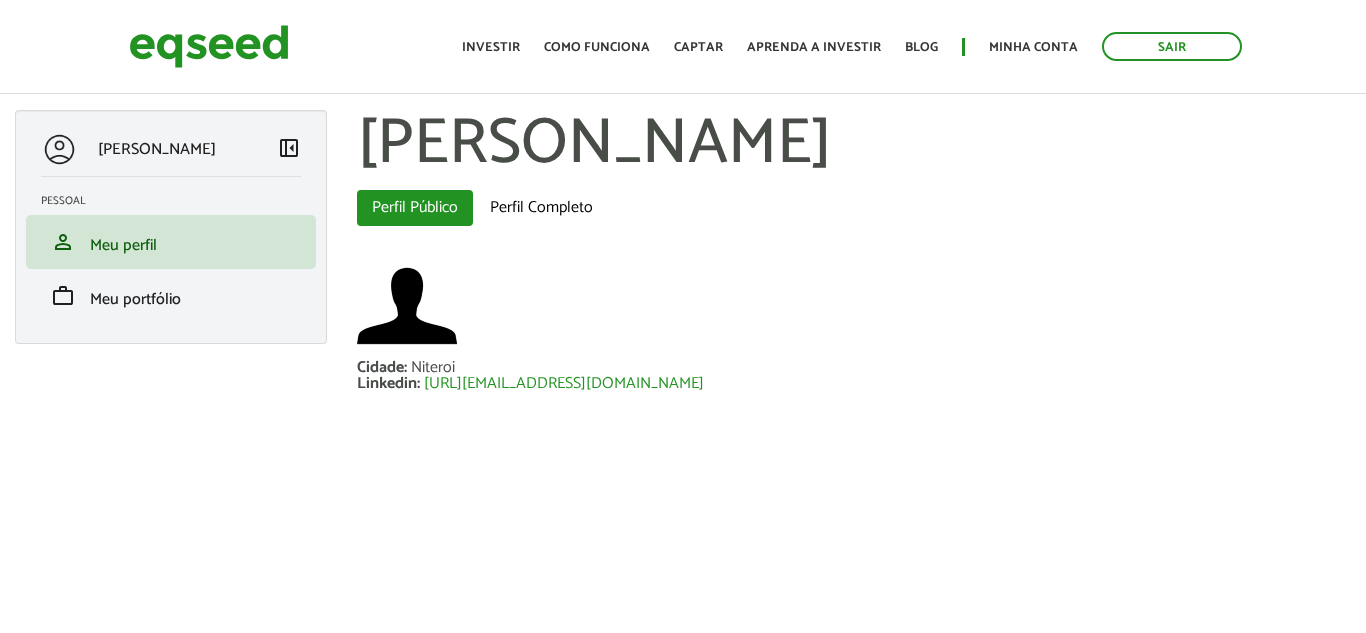 scroll, scrollTop: 0, scrollLeft: 0, axis: both 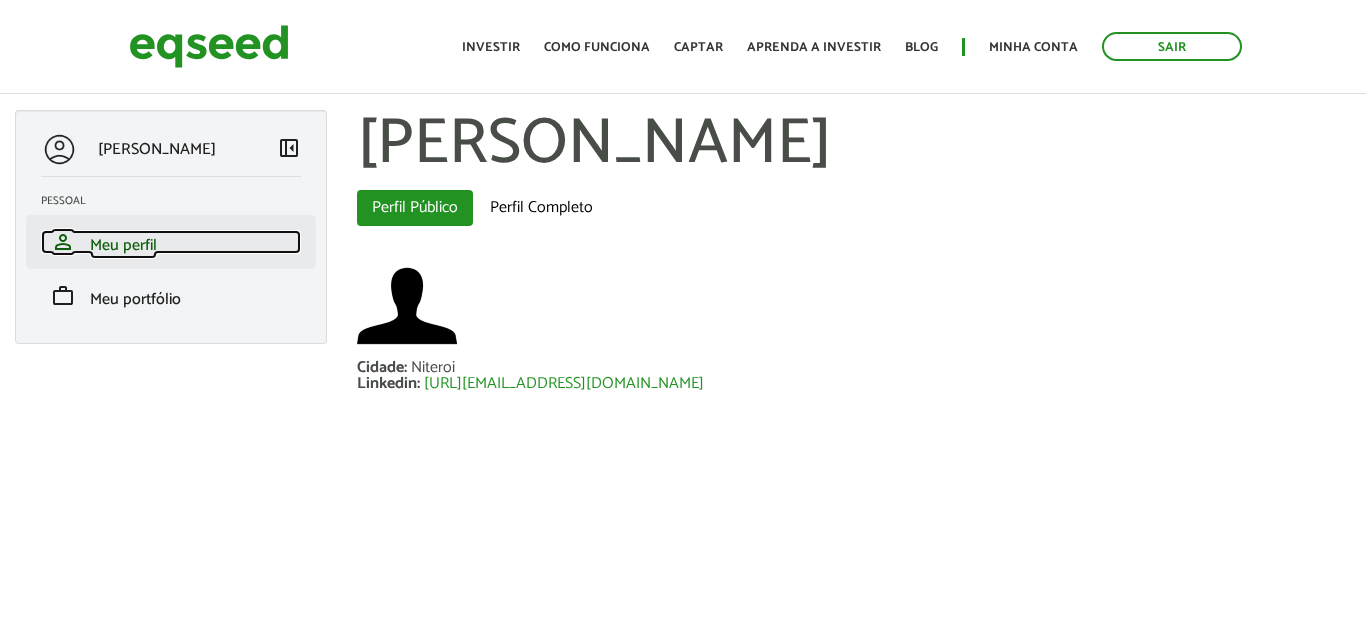 click on "person Meu perfil" at bounding box center (171, 242) 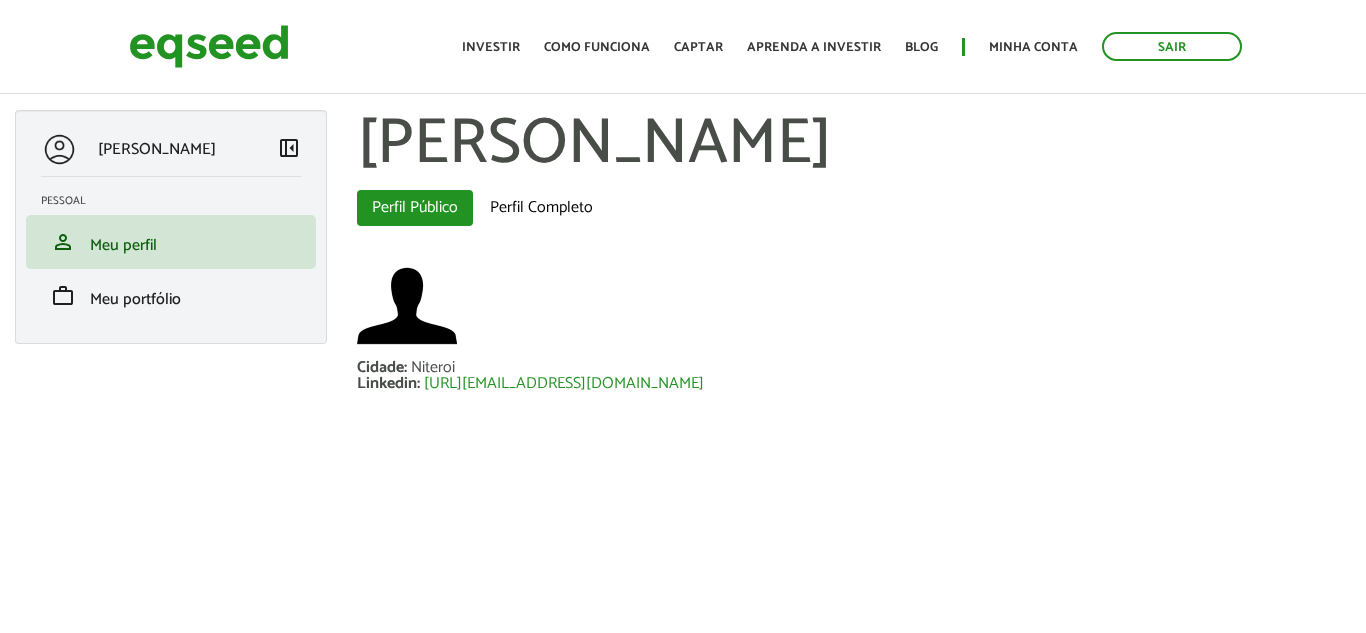 scroll, scrollTop: 0, scrollLeft: 0, axis: both 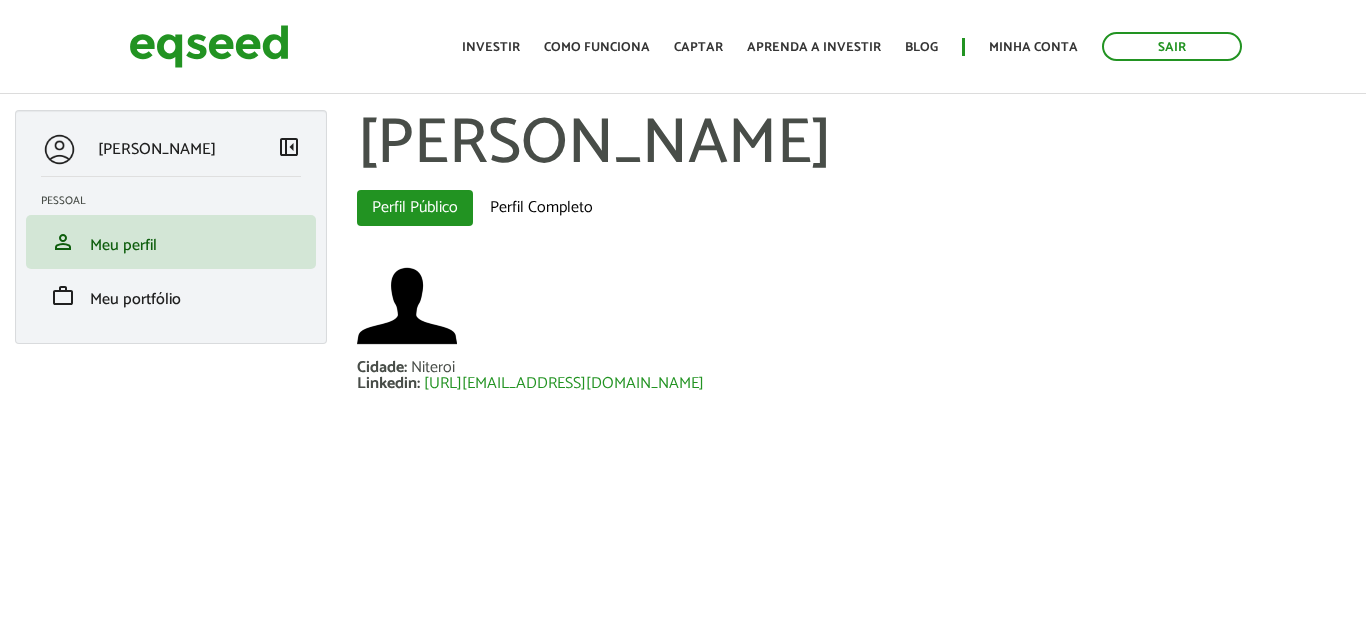 click on "left_panel_close" at bounding box center [289, 147] 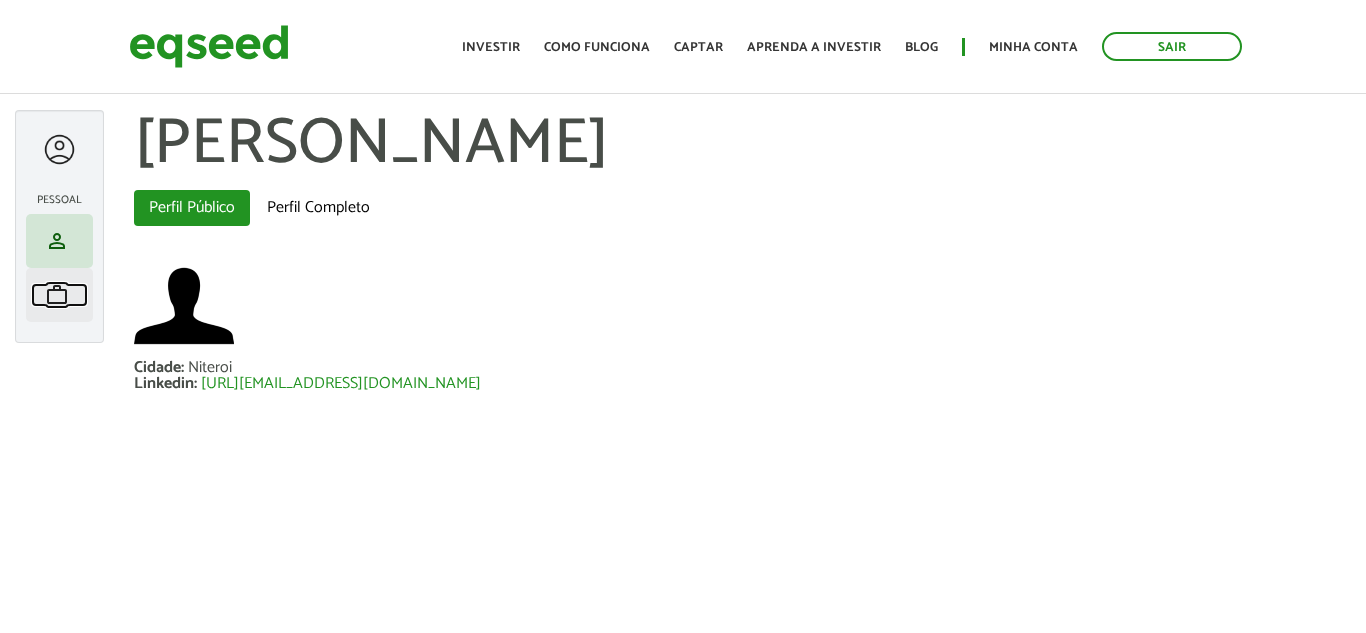 click on "work" at bounding box center [57, 295] 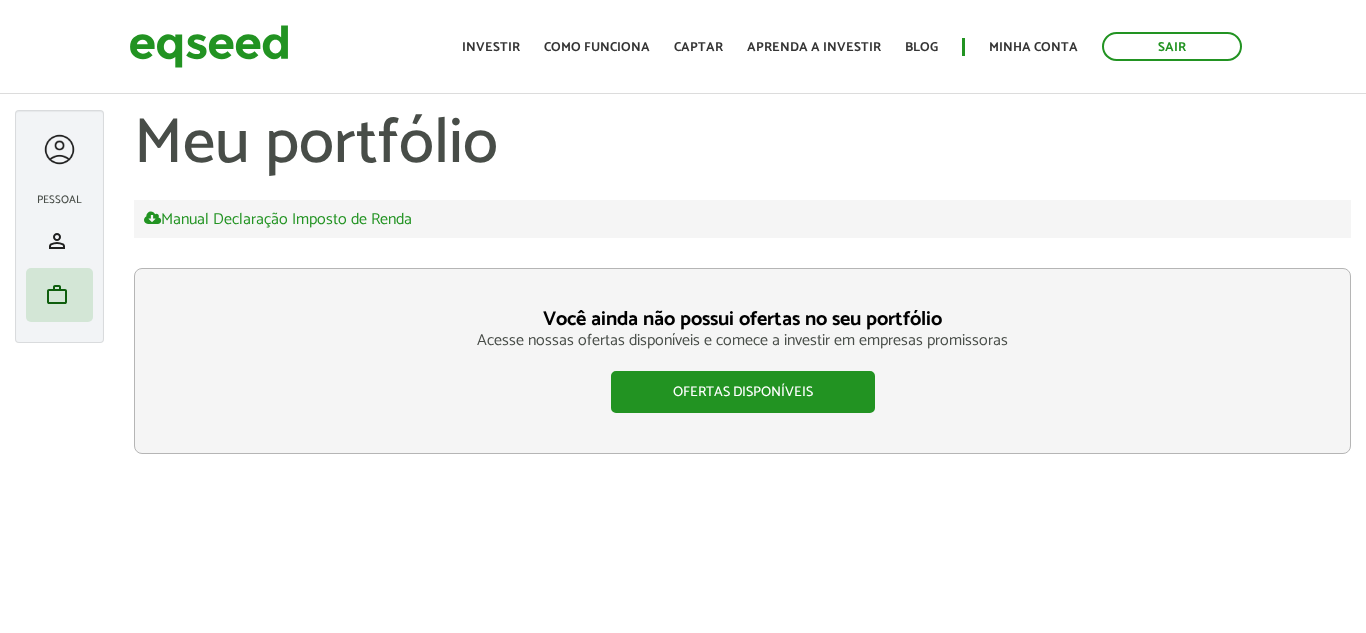 scroll, scrollTop: 0, scrollLeft: 0, axis: both 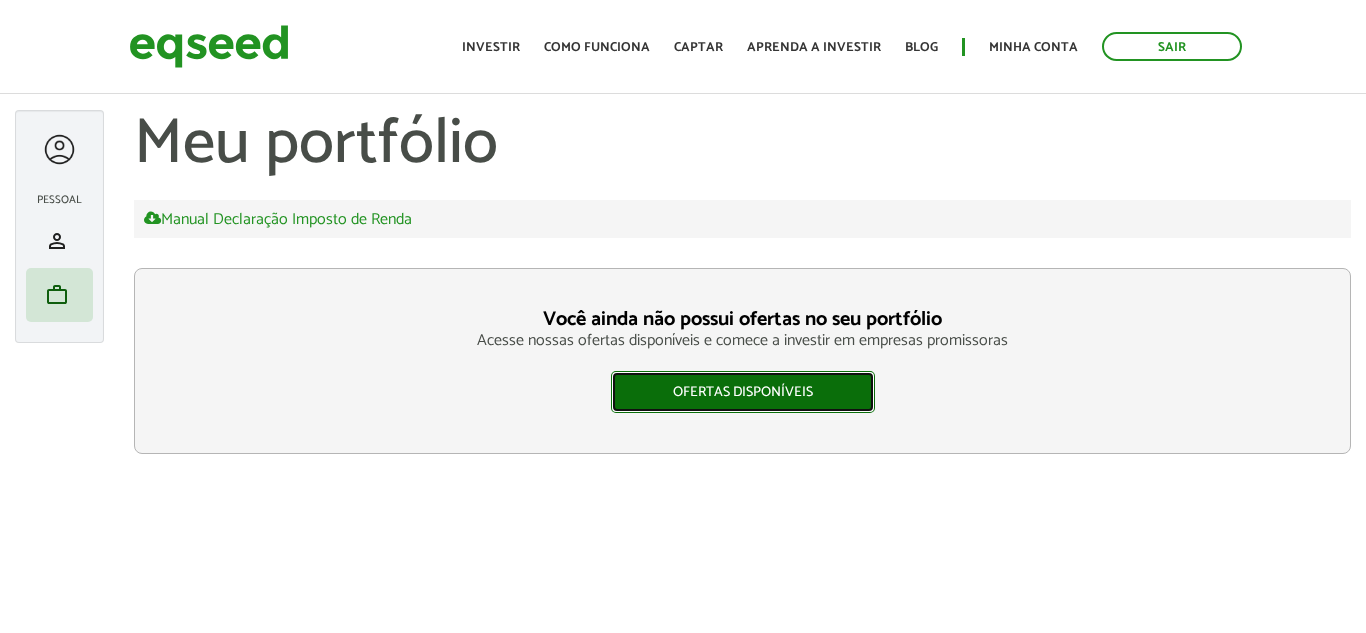 click on "Ofertas disponíveis" at bounding box center [743, 392] 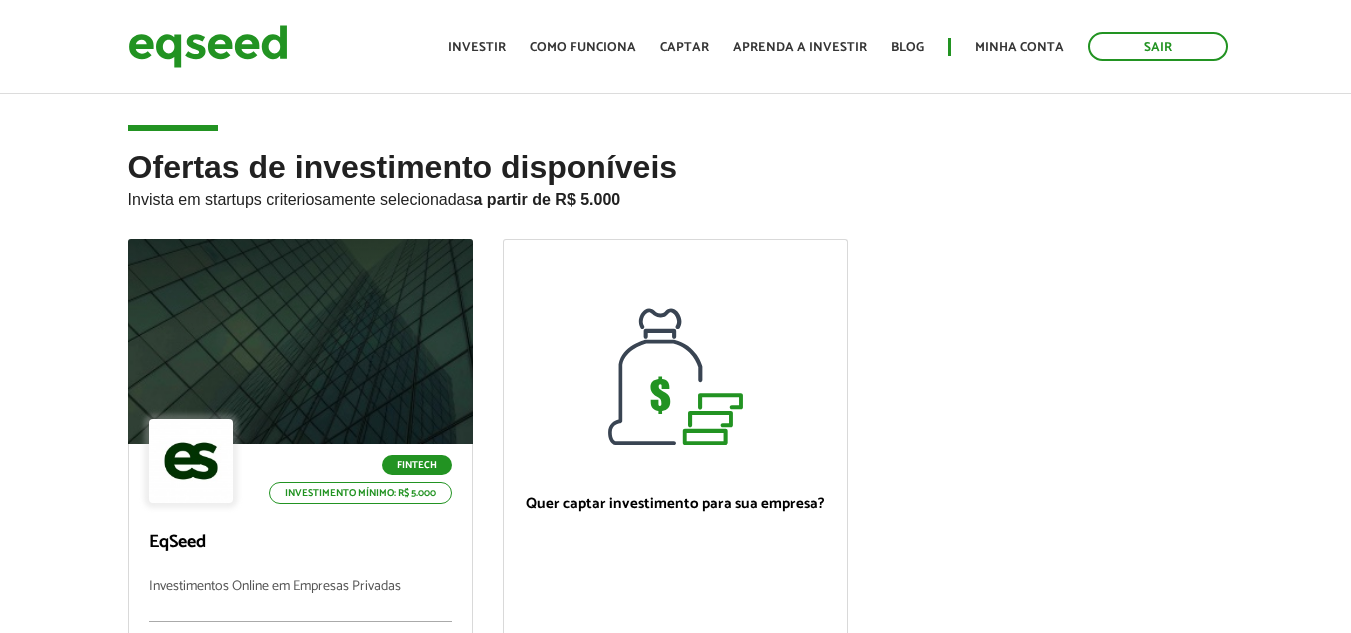 scroll, scrollTop: 0, scrollLeft: 0, axis: both 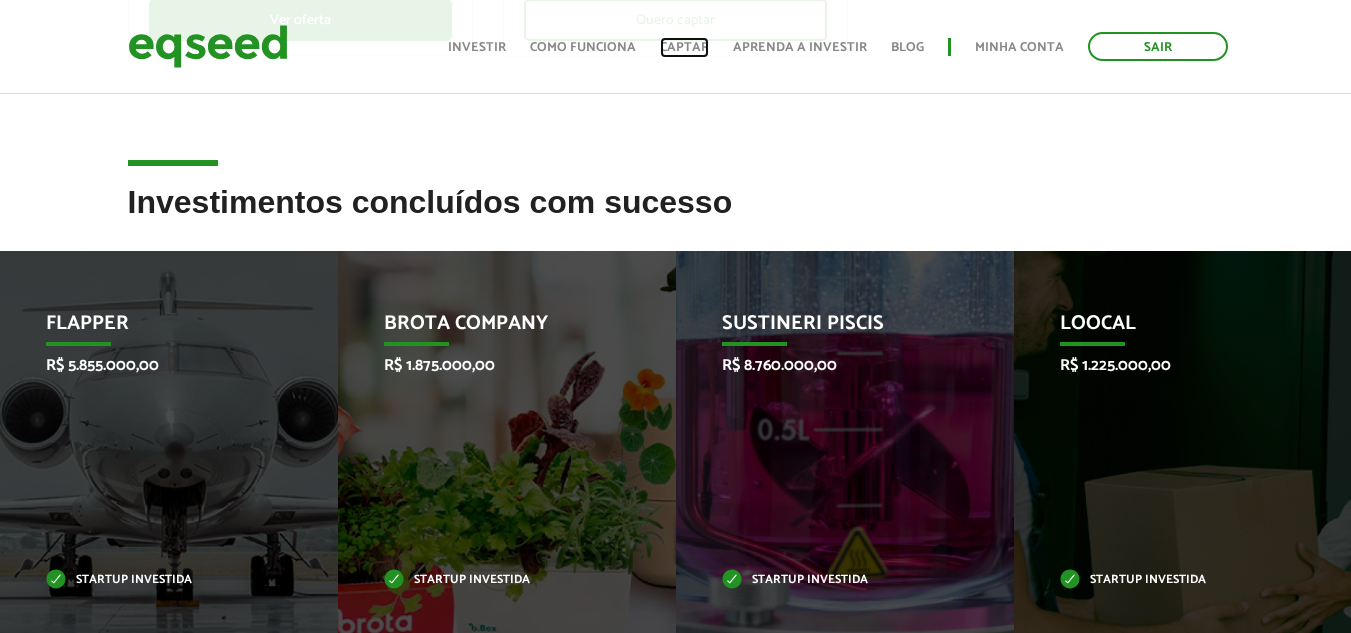 click on "Captar" at bounding box center (684, 47) 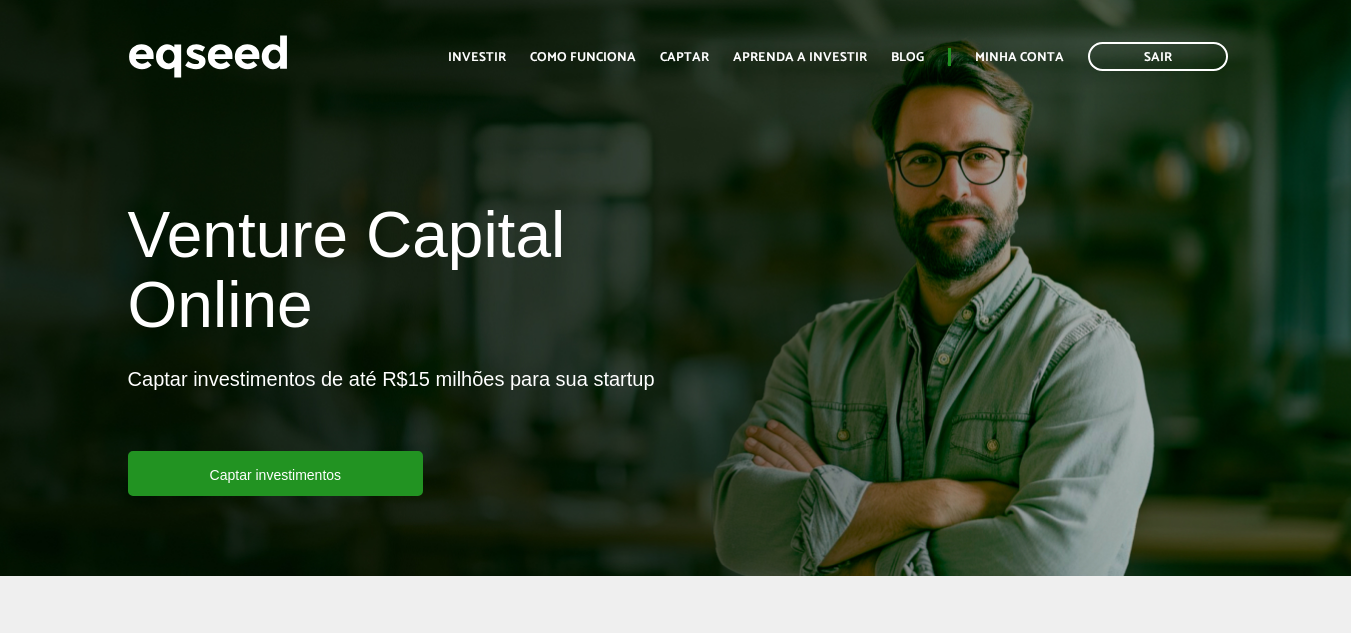 scroll, scrollTop: 0, scrollLeft: 0, axis: both 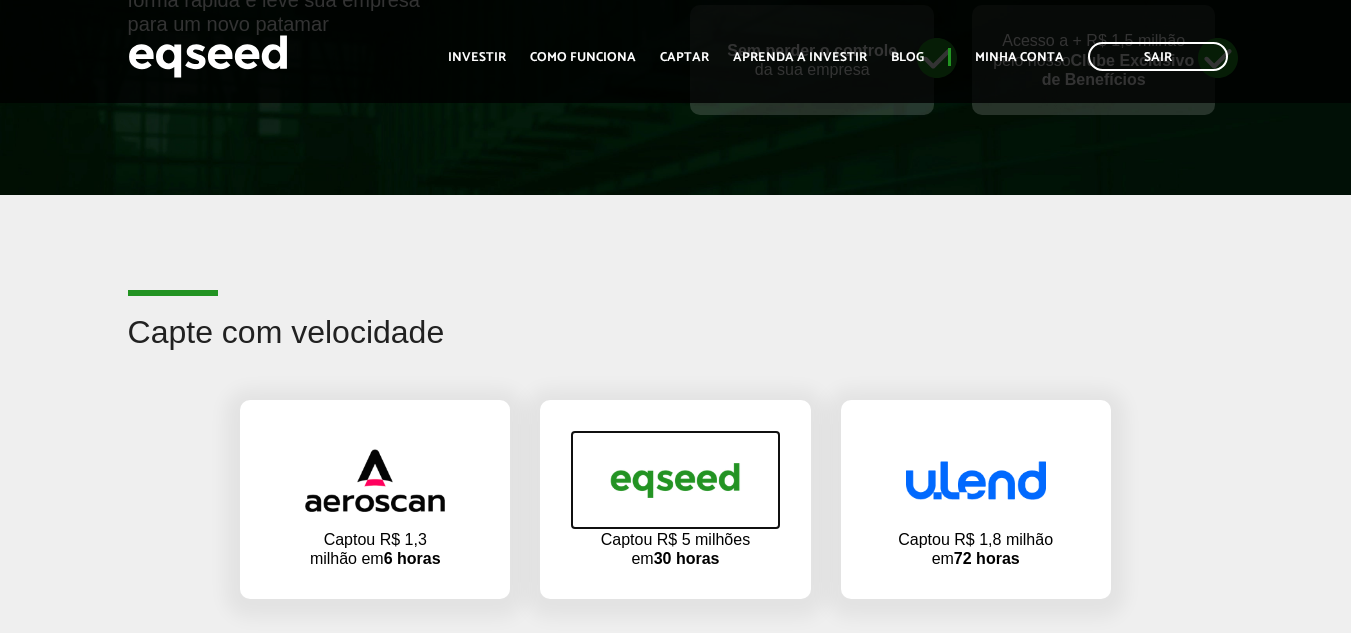 click at bounding box center [675, 480] 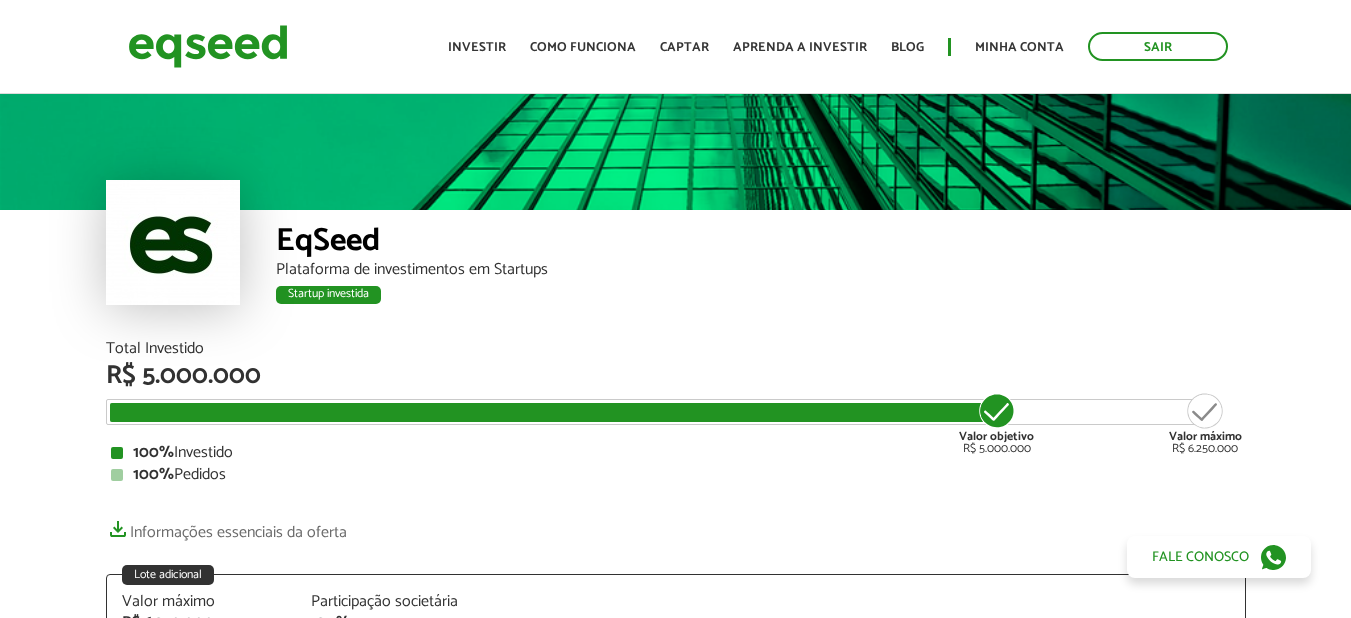 scroll, scrollTop: 0, scrollLeft: 0, axis: both 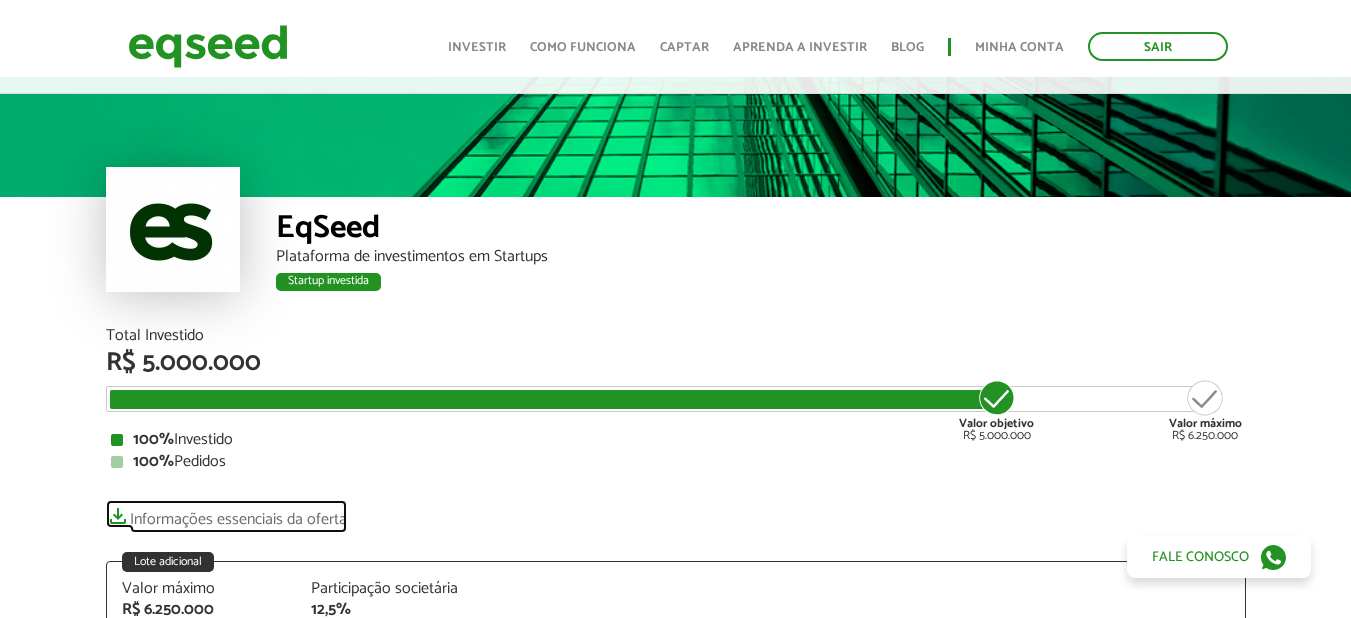 click on "Informações essenciais da oferta" at bounding box center [226, 514] 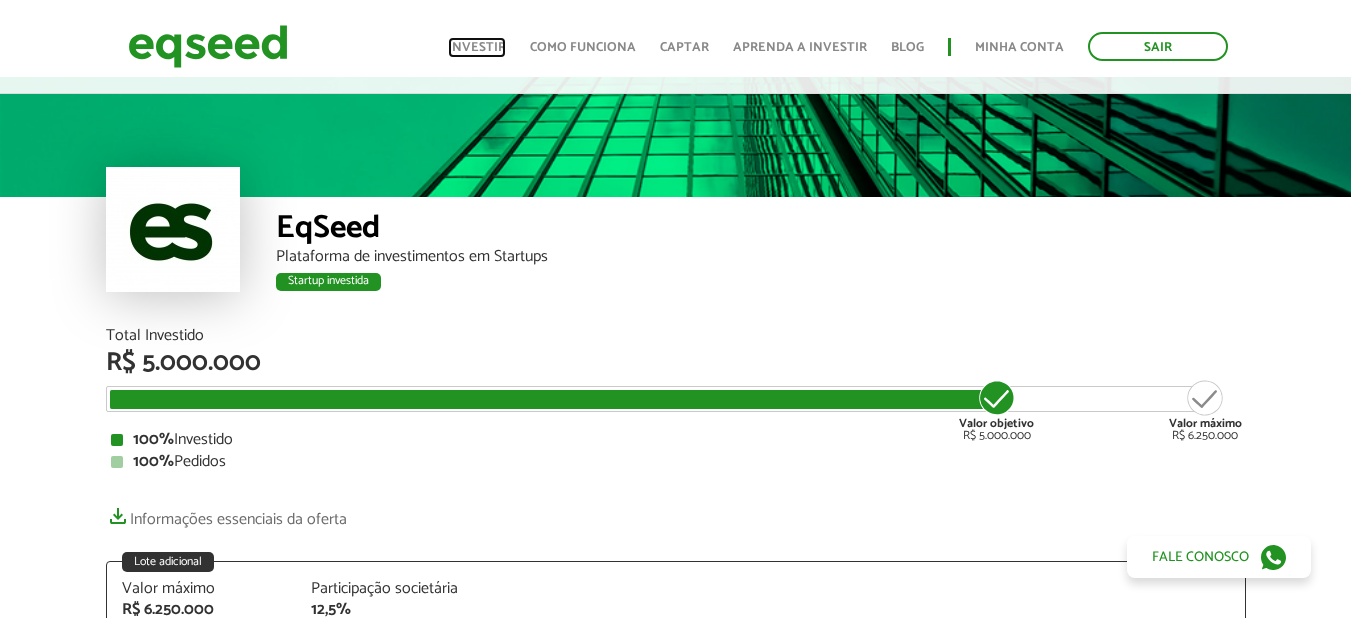 click on "Investir" at bounding box center (477, 47) 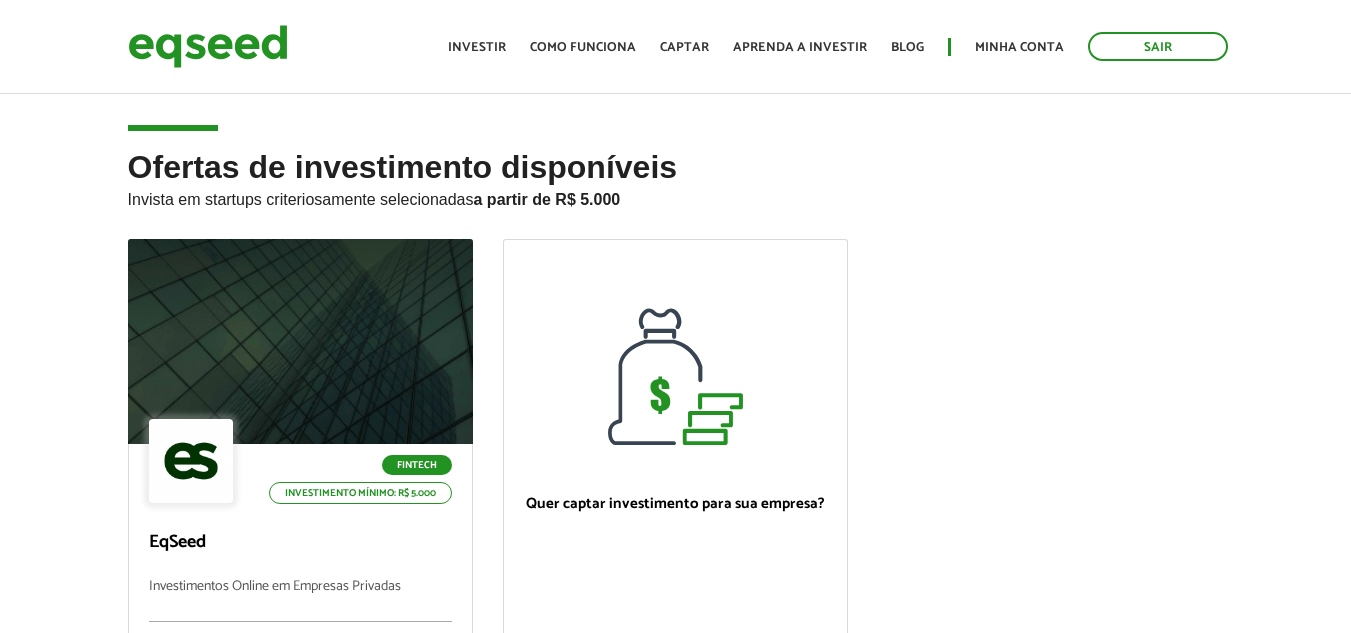 scroll, scrollTop: 0, scrollLeft: 0, axis: both 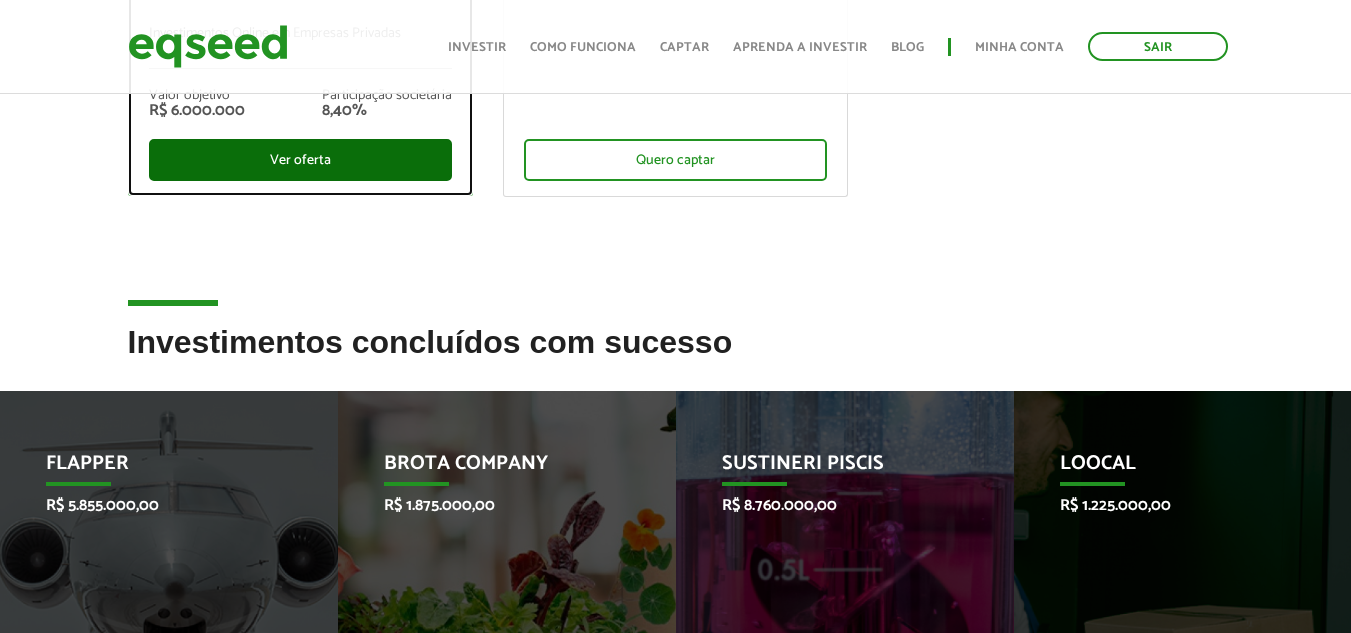 click on "Ver oferta" at bounding box center [300, 160] 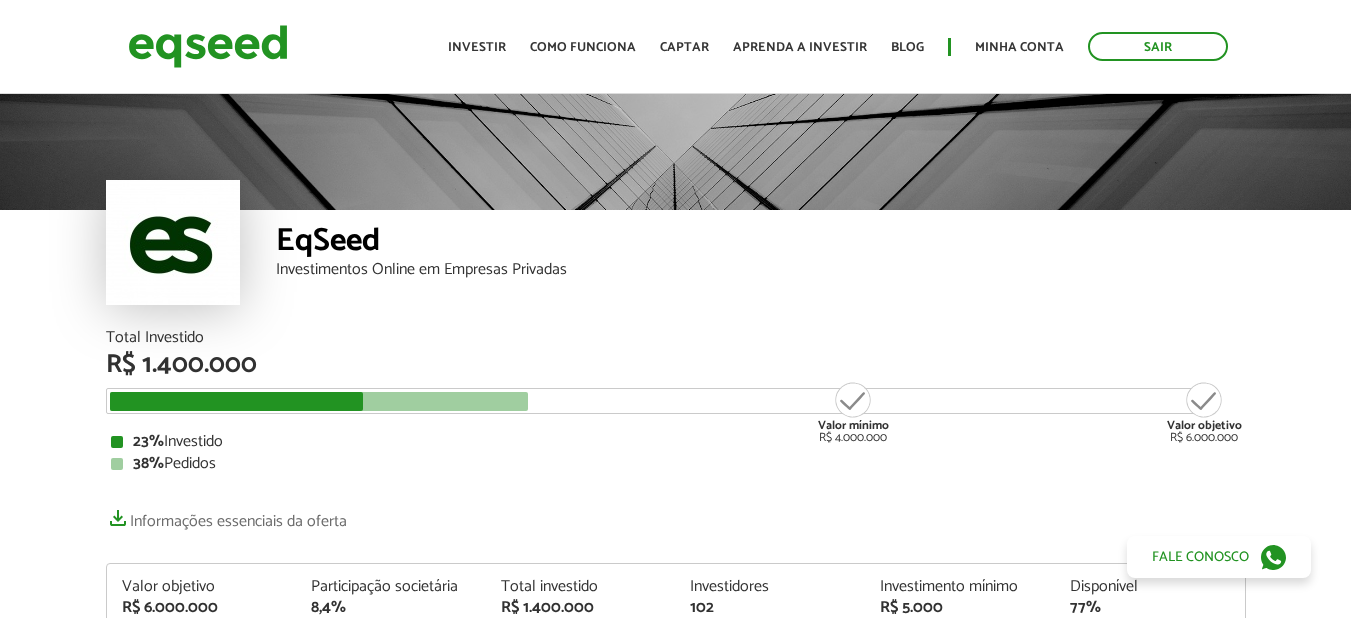scroll, scrollTop: 0, scrollLeft: 0, axis: both 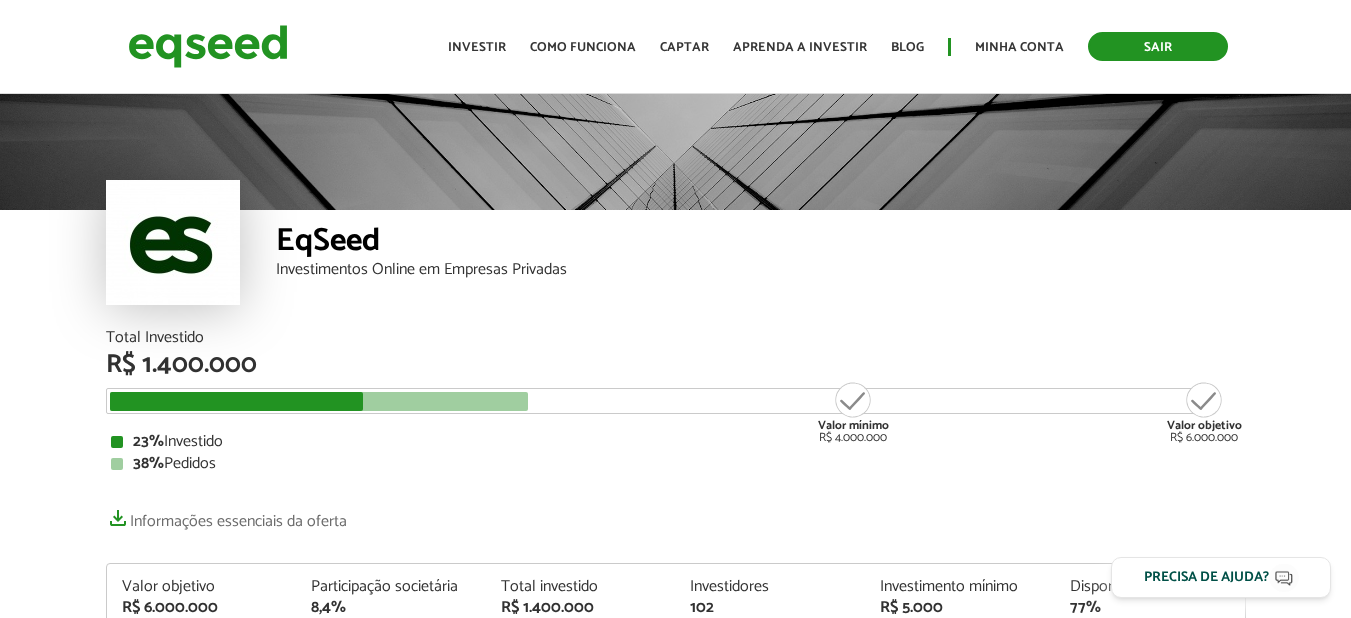 click on "Sair" at bounding box center [1158, 46] 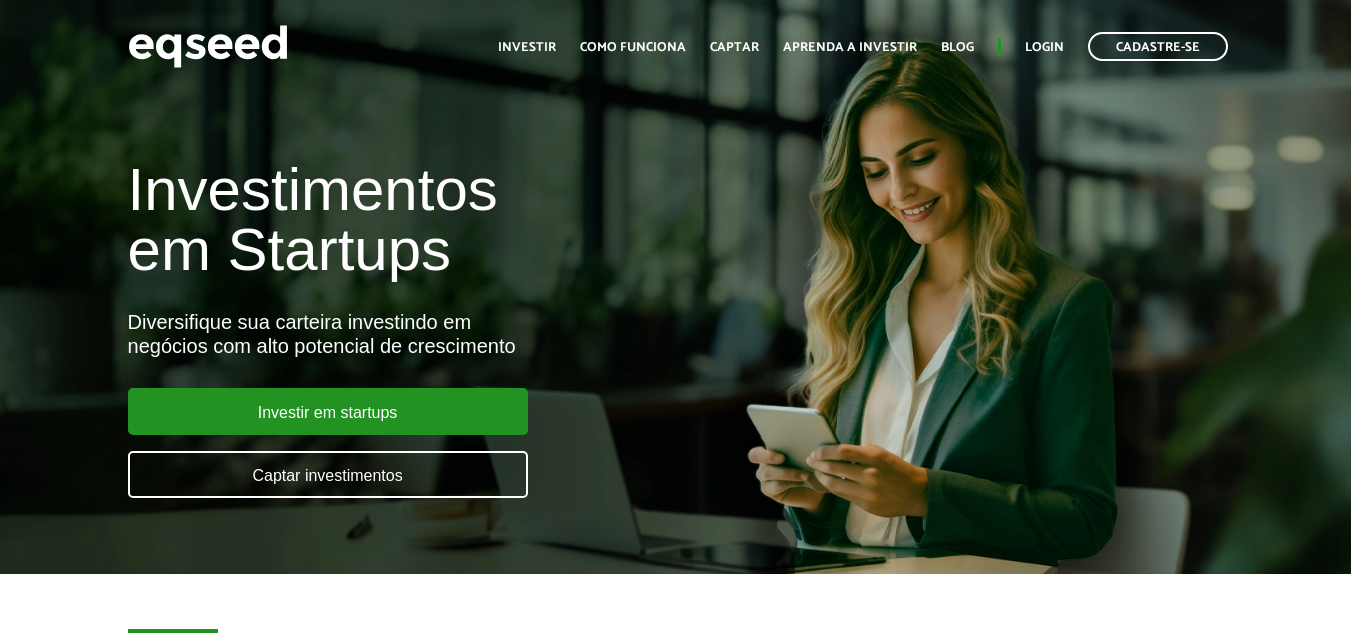 scroll, scrollTop: 0, scrollLeft: 0, axis: both 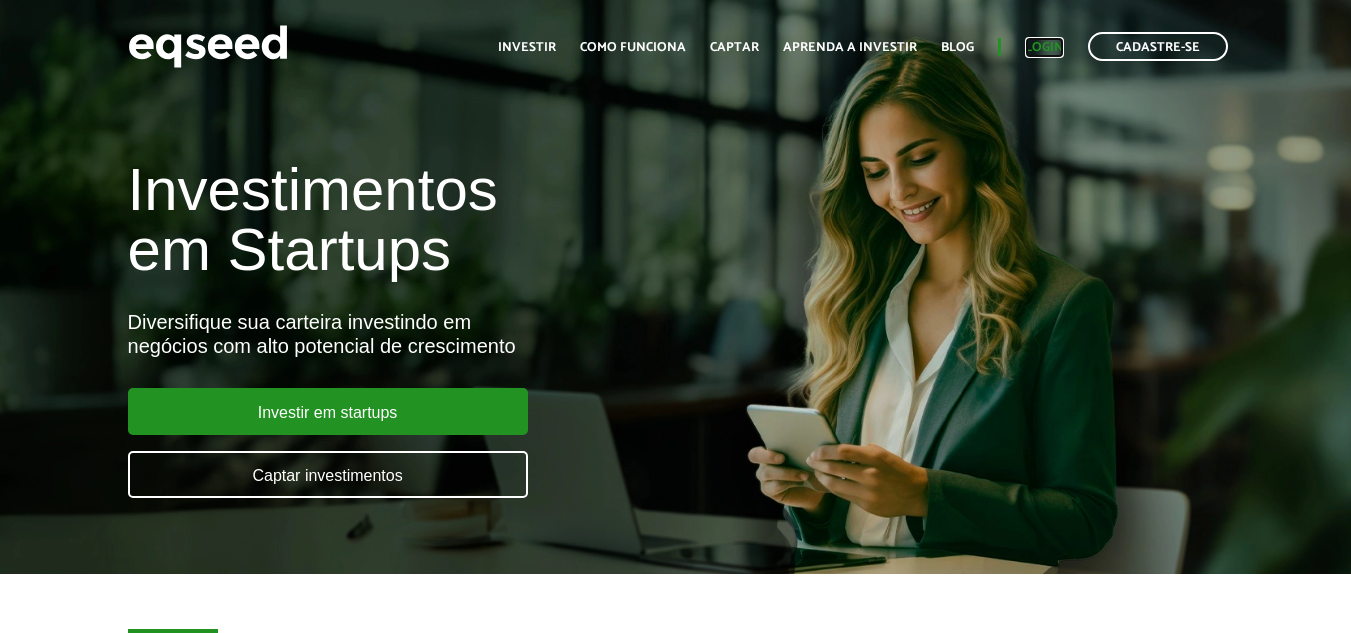 click on "Login" at bounding box center (1044, 47) 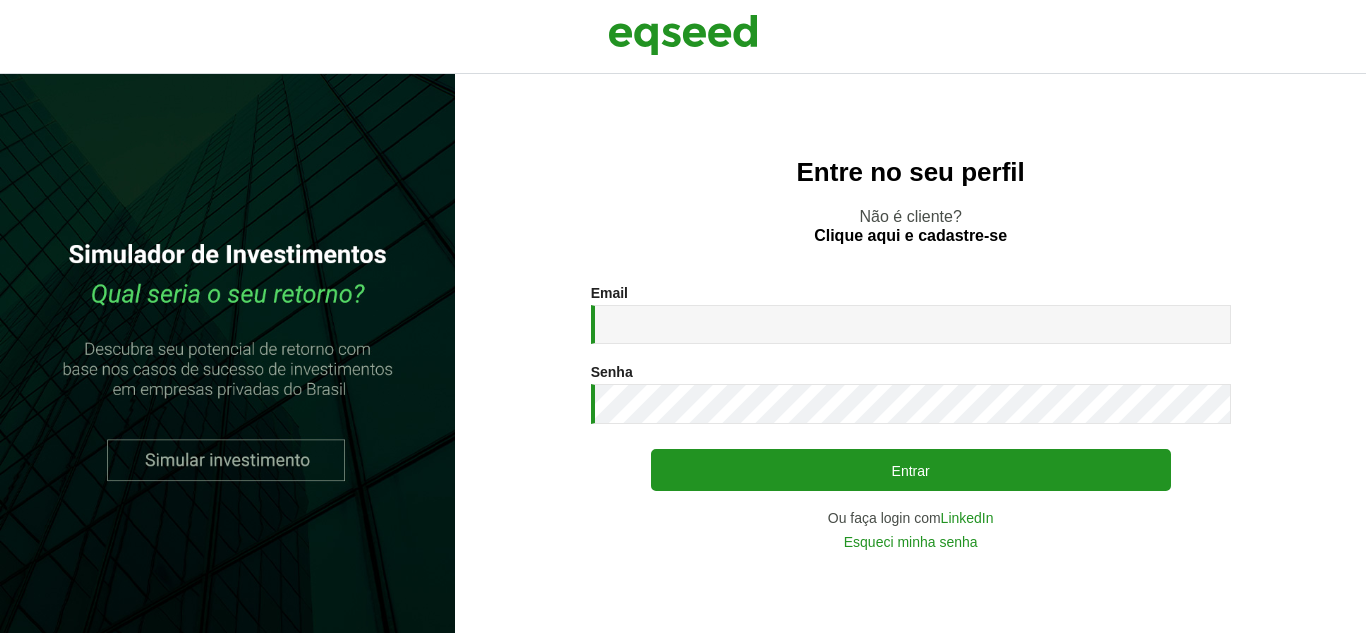 scroll, scrollTop: 0, scrollLeft: 0, axis: both 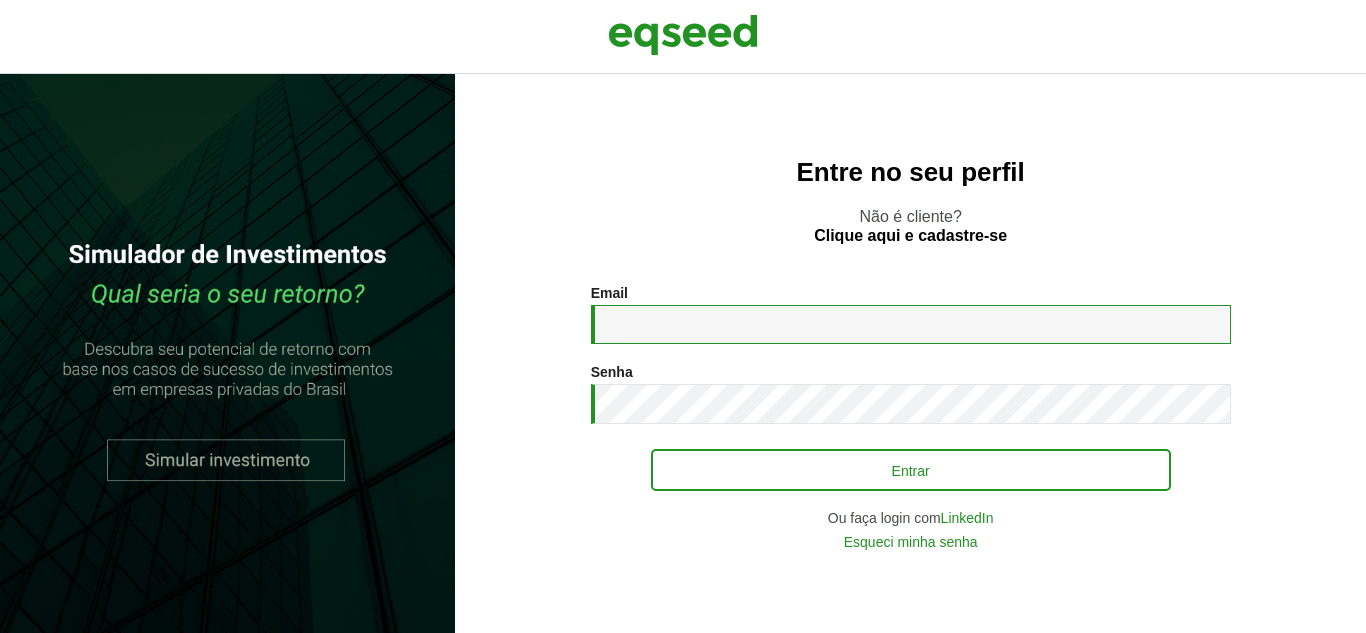 type on "**********" 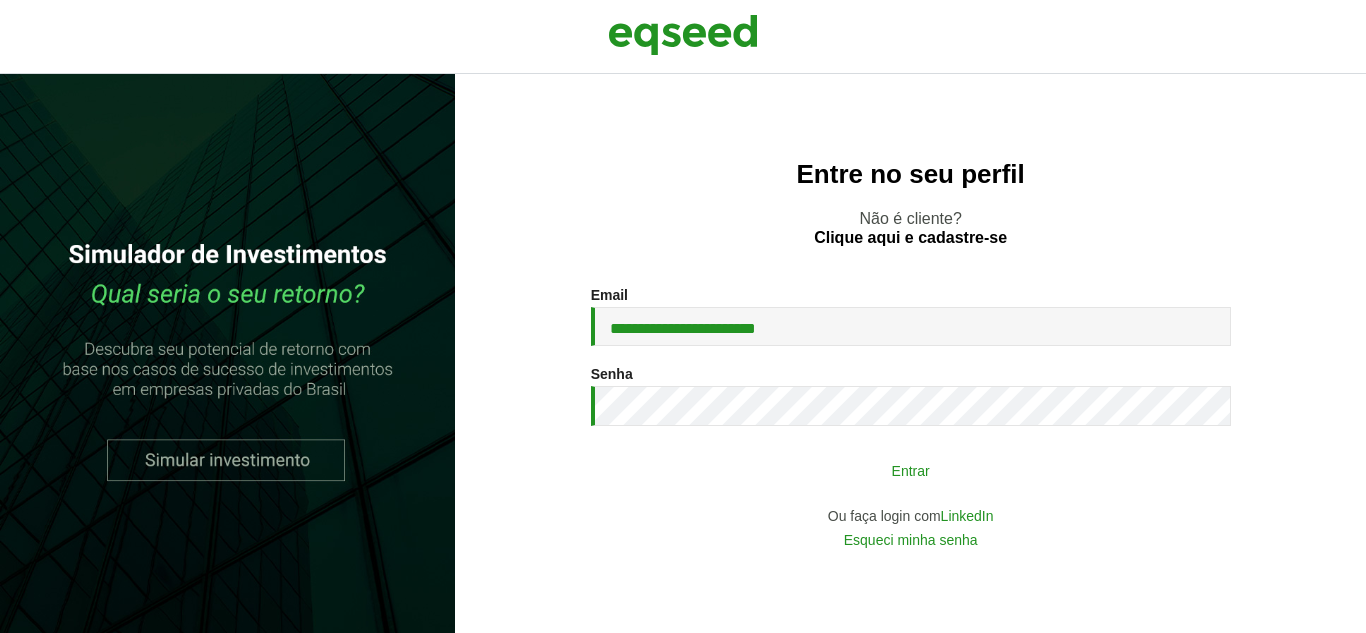 click on "Entrar" at bounding box center [911, 470] 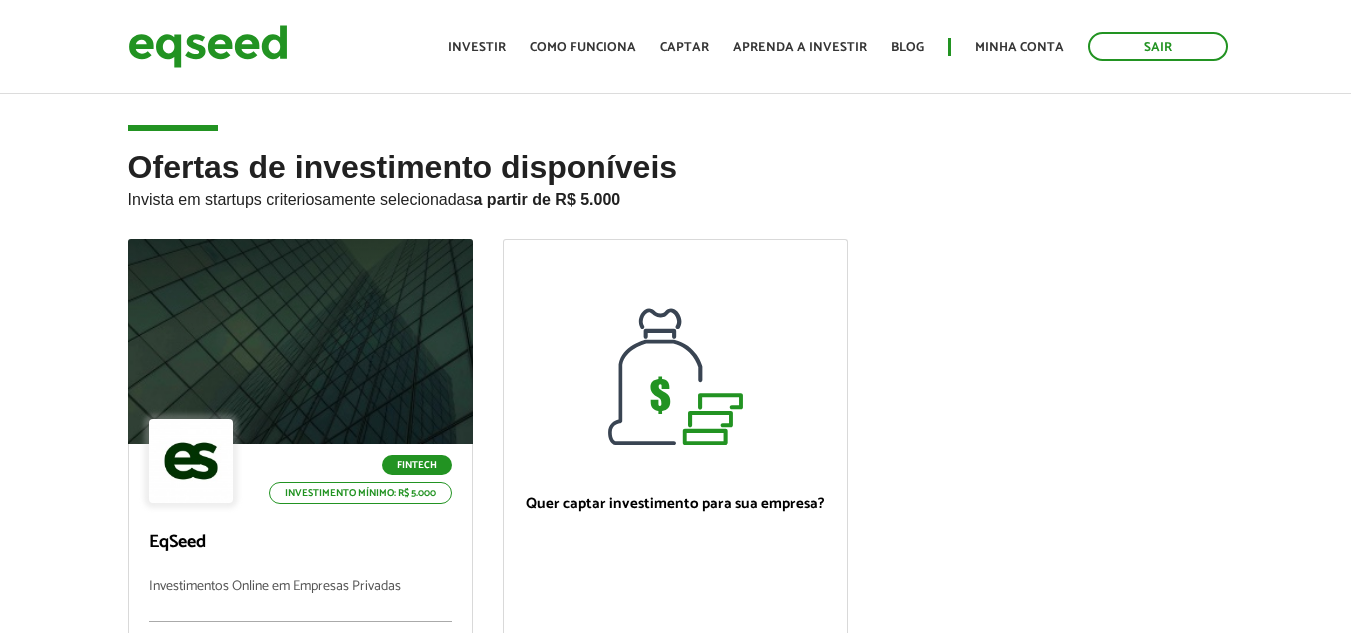 scroll, scrollTop: 0, scrollLeft: 0, axis: both 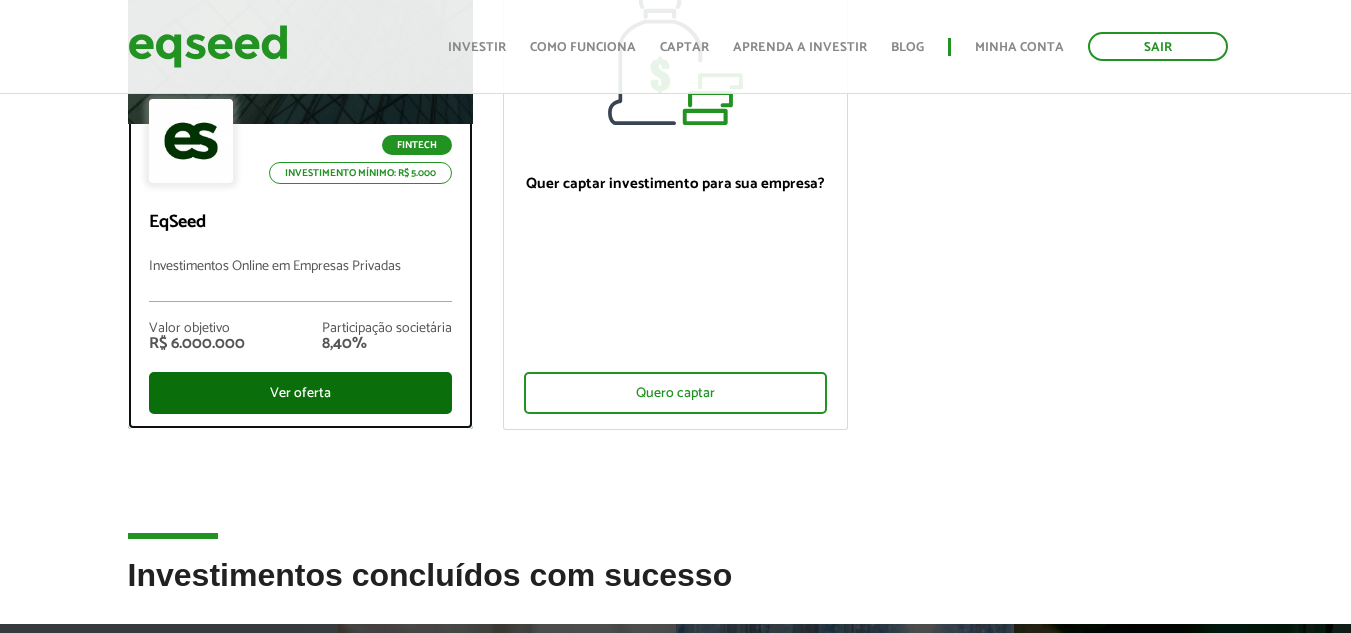 click on "Ver oferta" at bounding box center (300, 393) 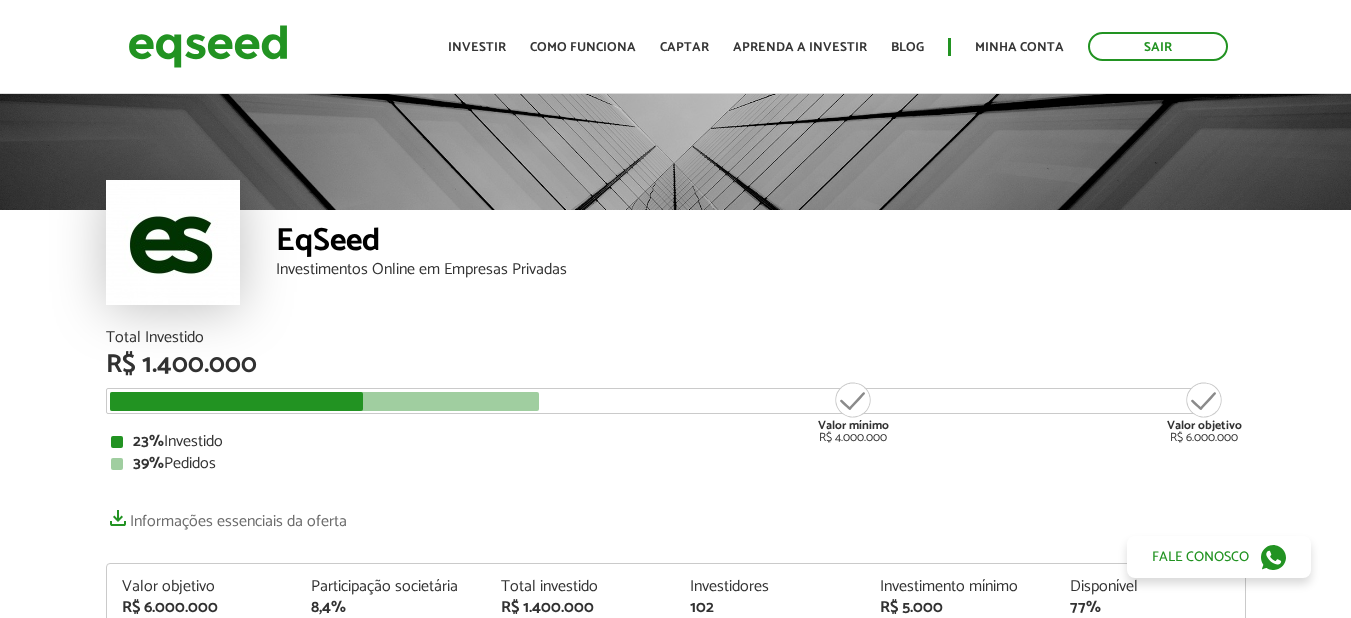 scroll, scrollTop: 0, scrollLeft: 0, axis: both 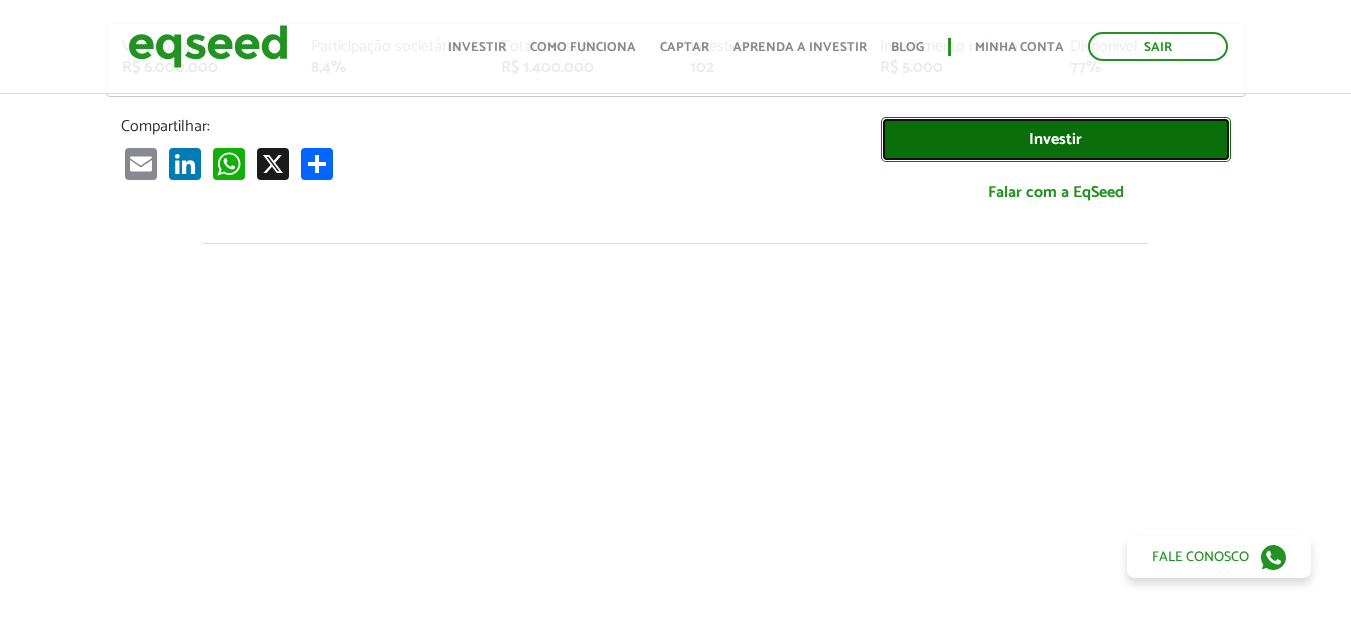 click on "Investir" at bounding box center [1056, 139] 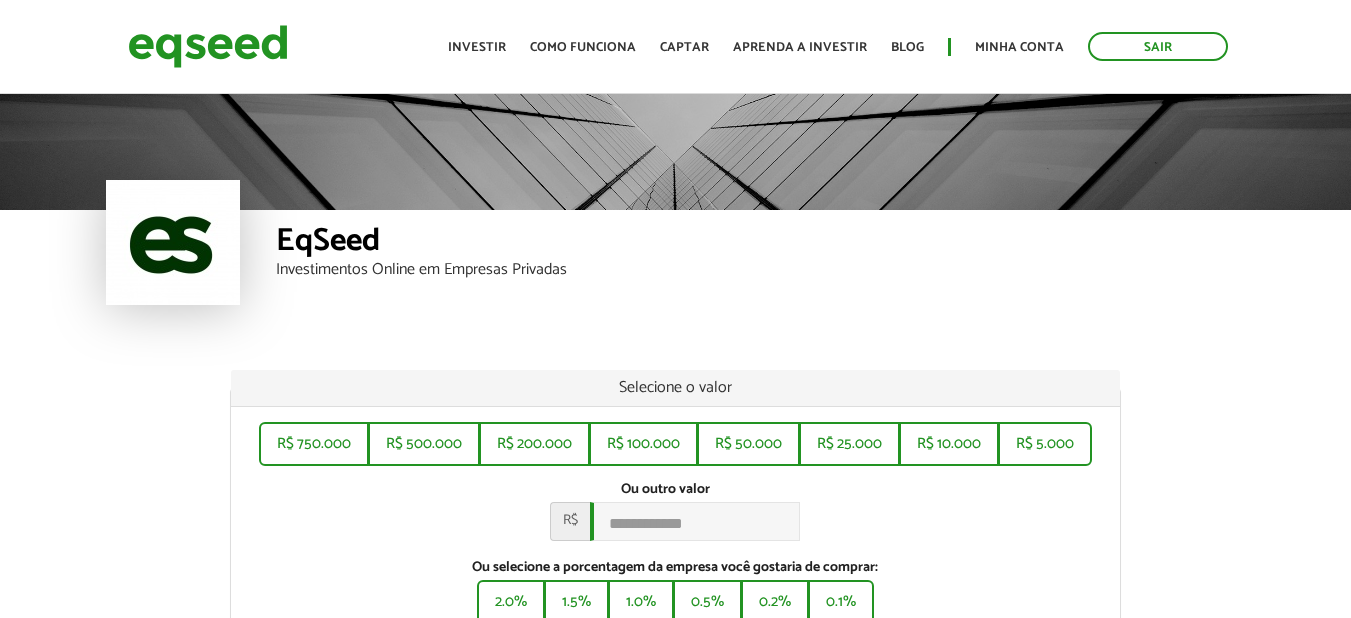 scroll, scrollTop: 0, scrollLeft: 0, axis: both 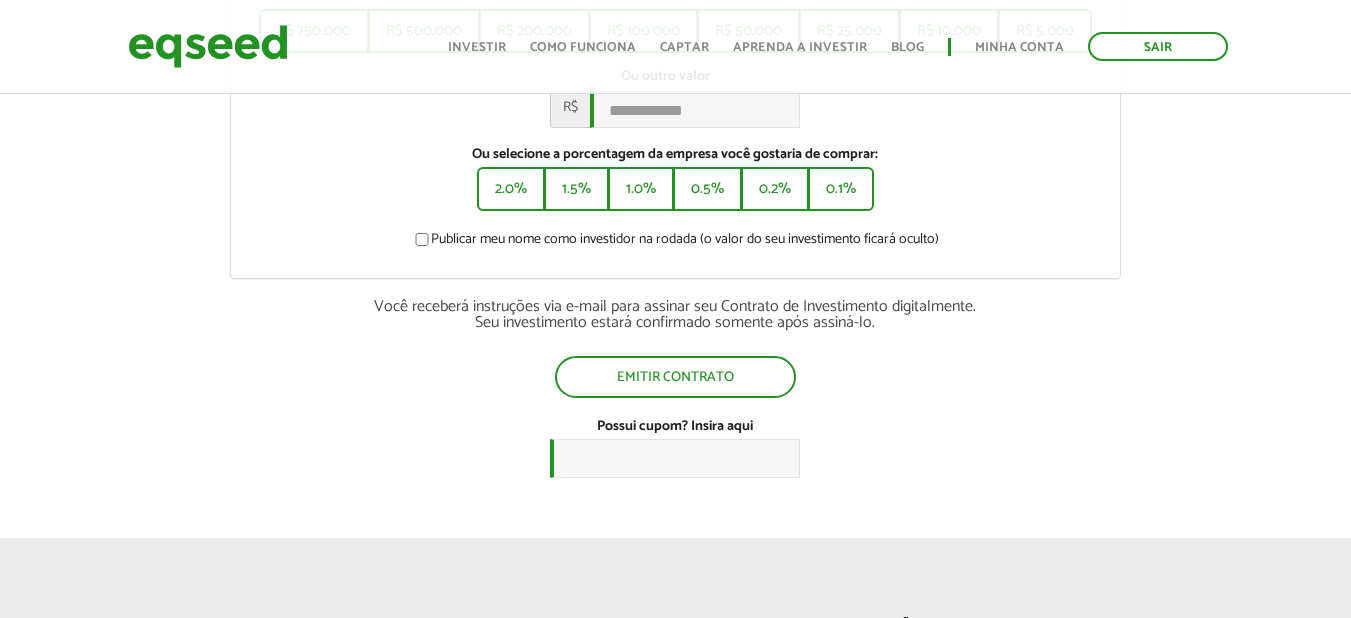 click on "Sair
Toggle navigation
Toggle navigation
Início
Investir Como funciona Captar Aprenda a investir Blog Minha conta Sair" at bounding box center [675, 46] 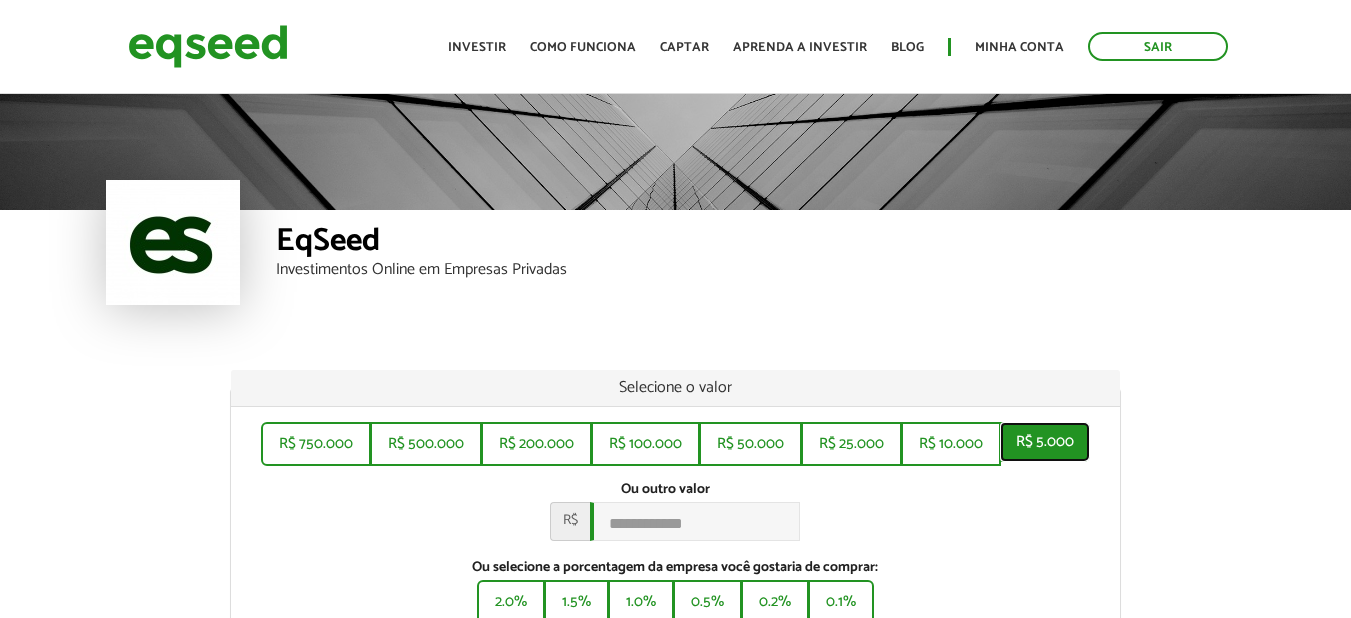 click on "R$ 5.000" at bounding box center [1045, 442] 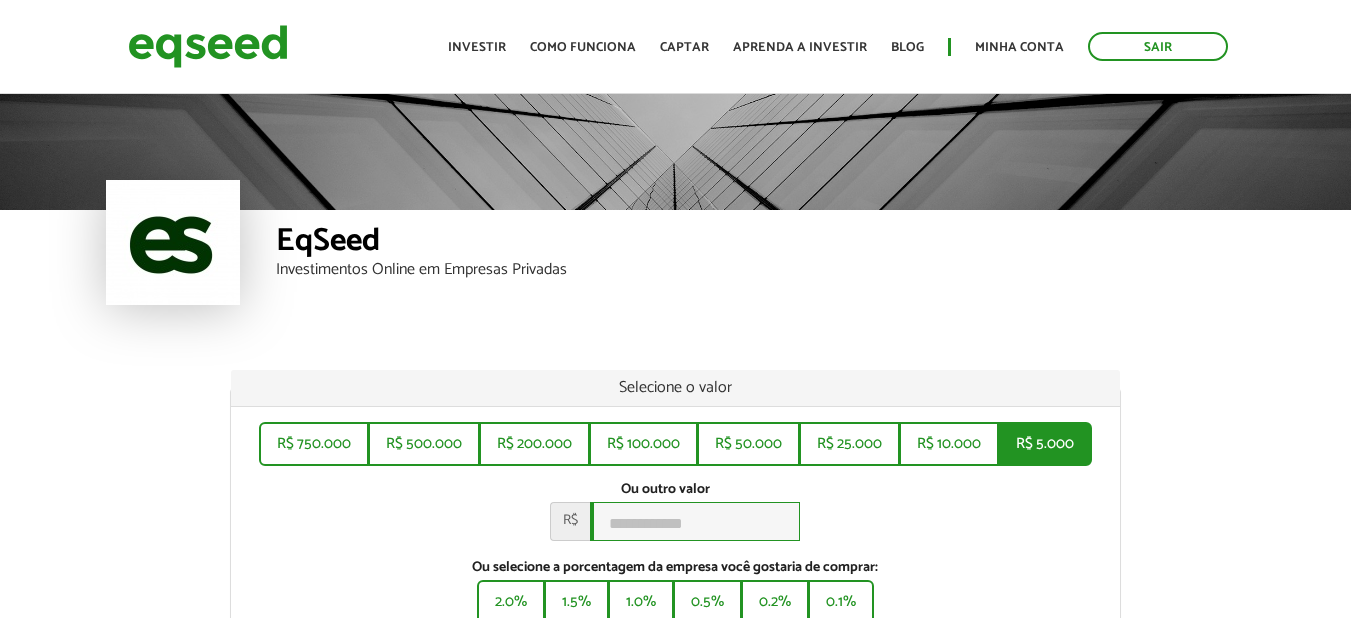 type on "*****" 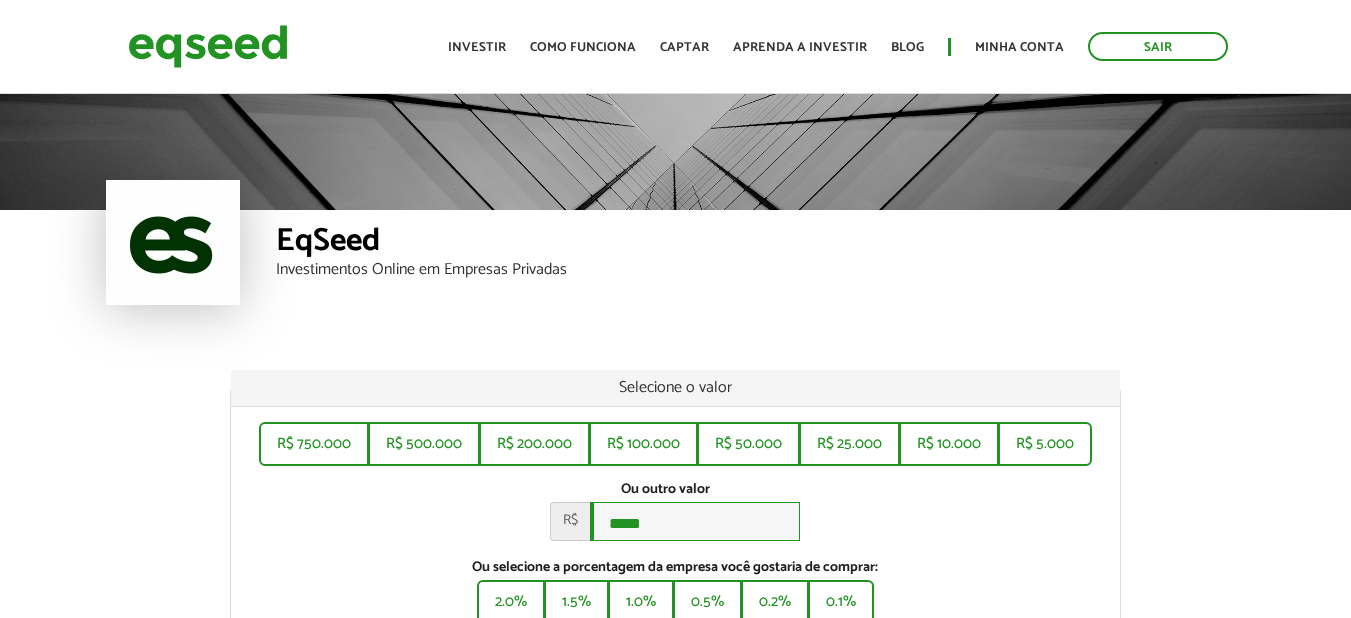 scroll, scrollTop: 540, scrollLeft: 0, axis: vertical 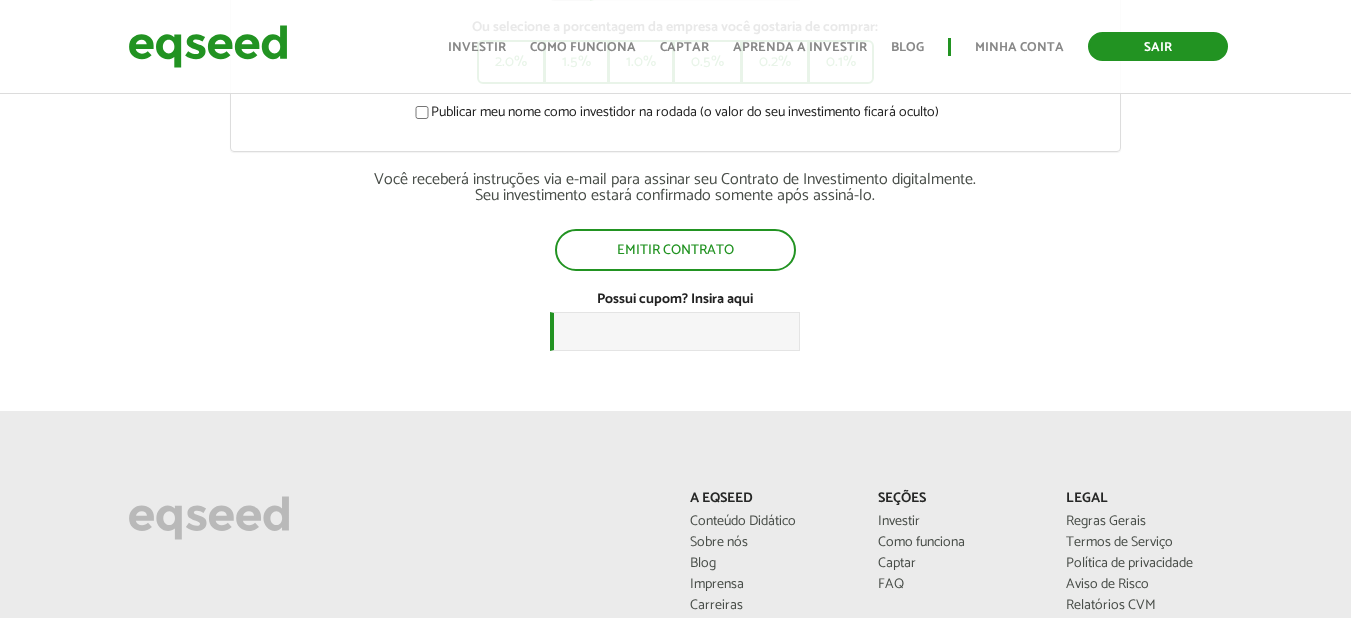 click on "Sair" at bounding box center (1158, 46) 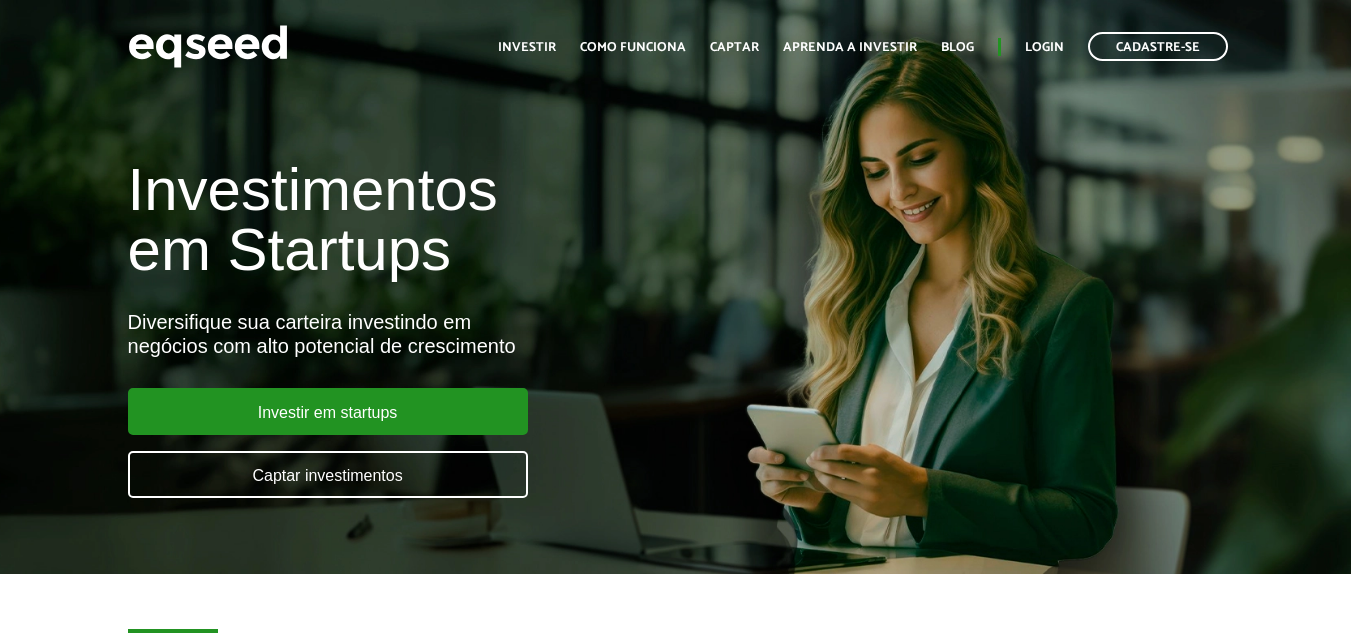 scroll, scrollTop: 0, scrollLeft: 0, axis: both 